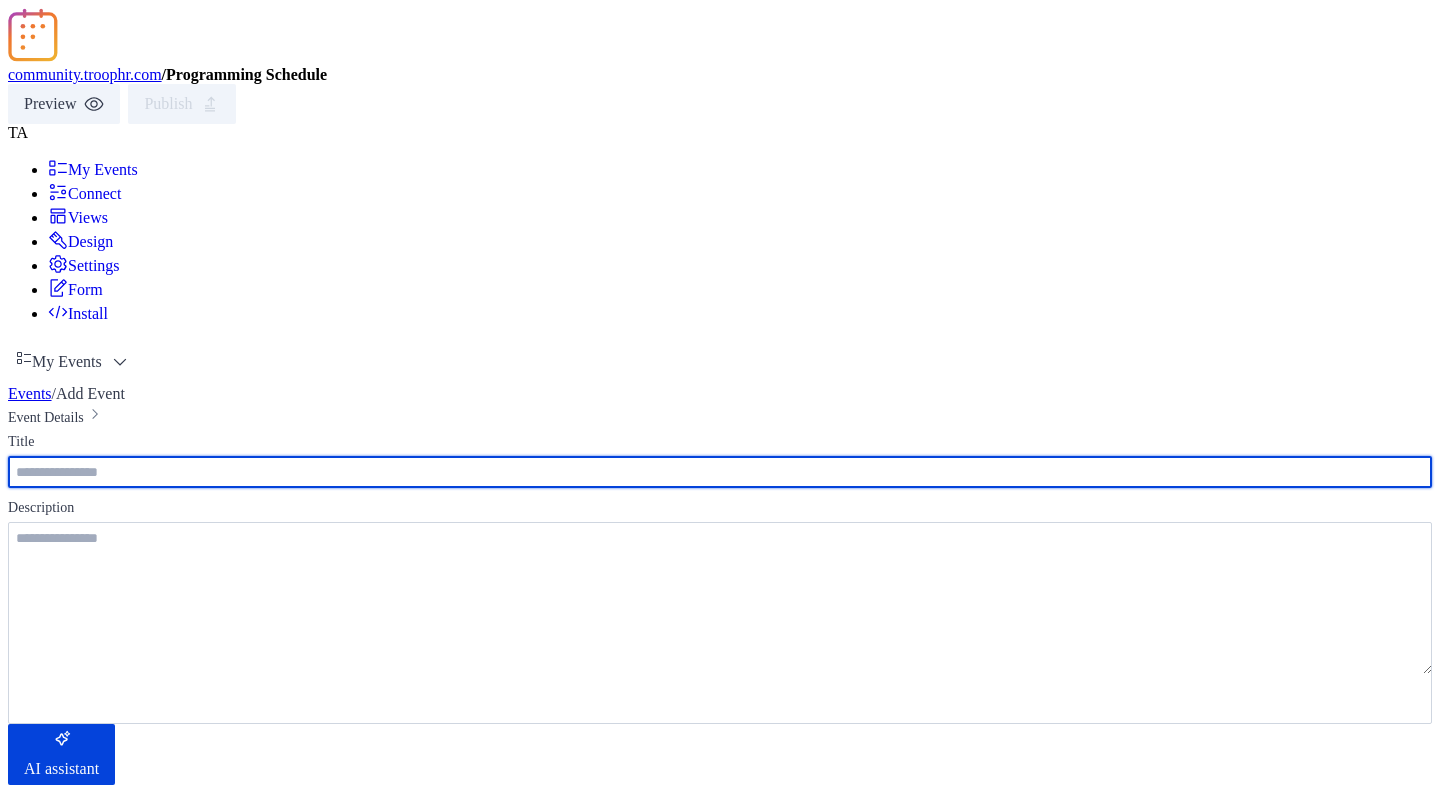 scroll, scrollTop: 0, scrollLeft: 0, axis: both 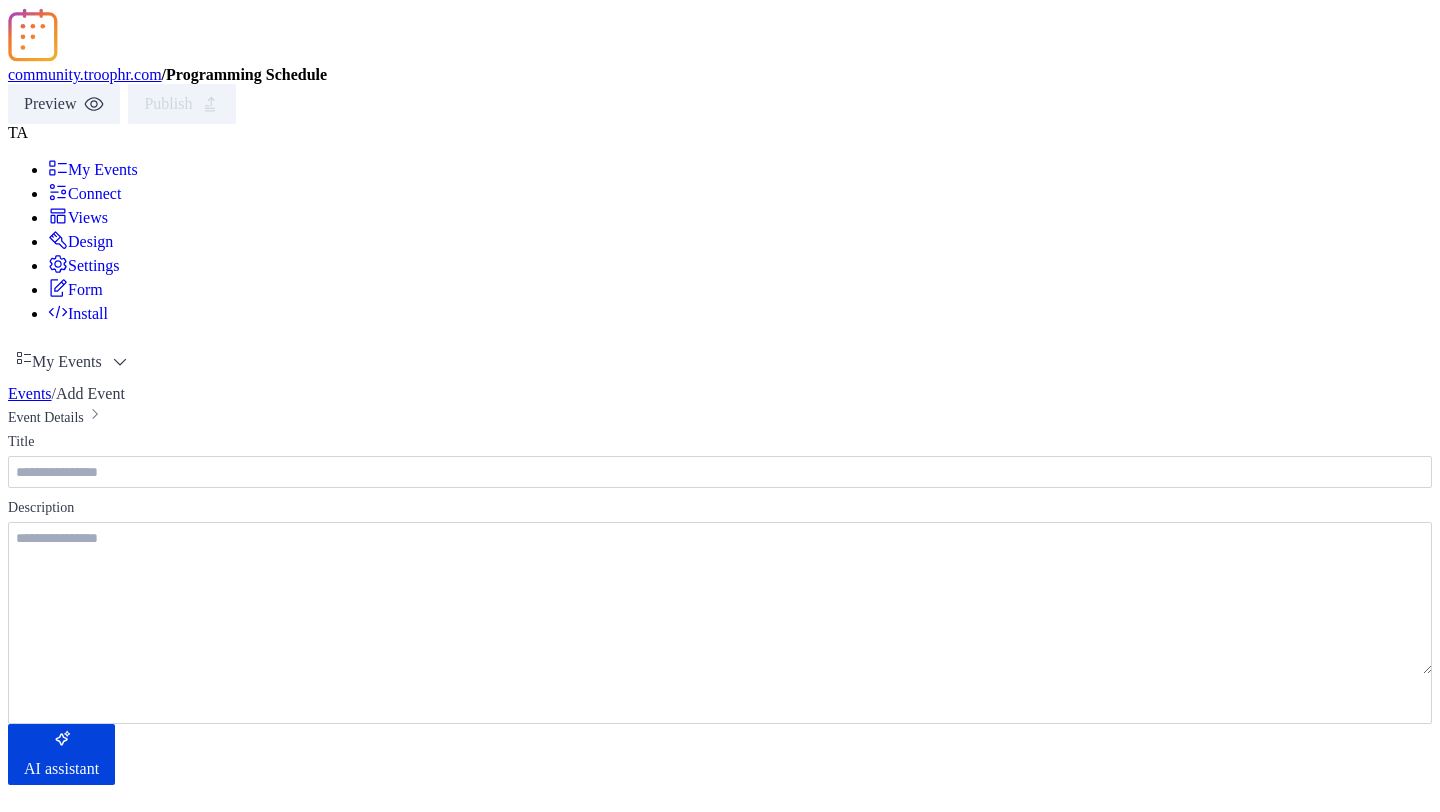 click at bounding box center [720, 1659] 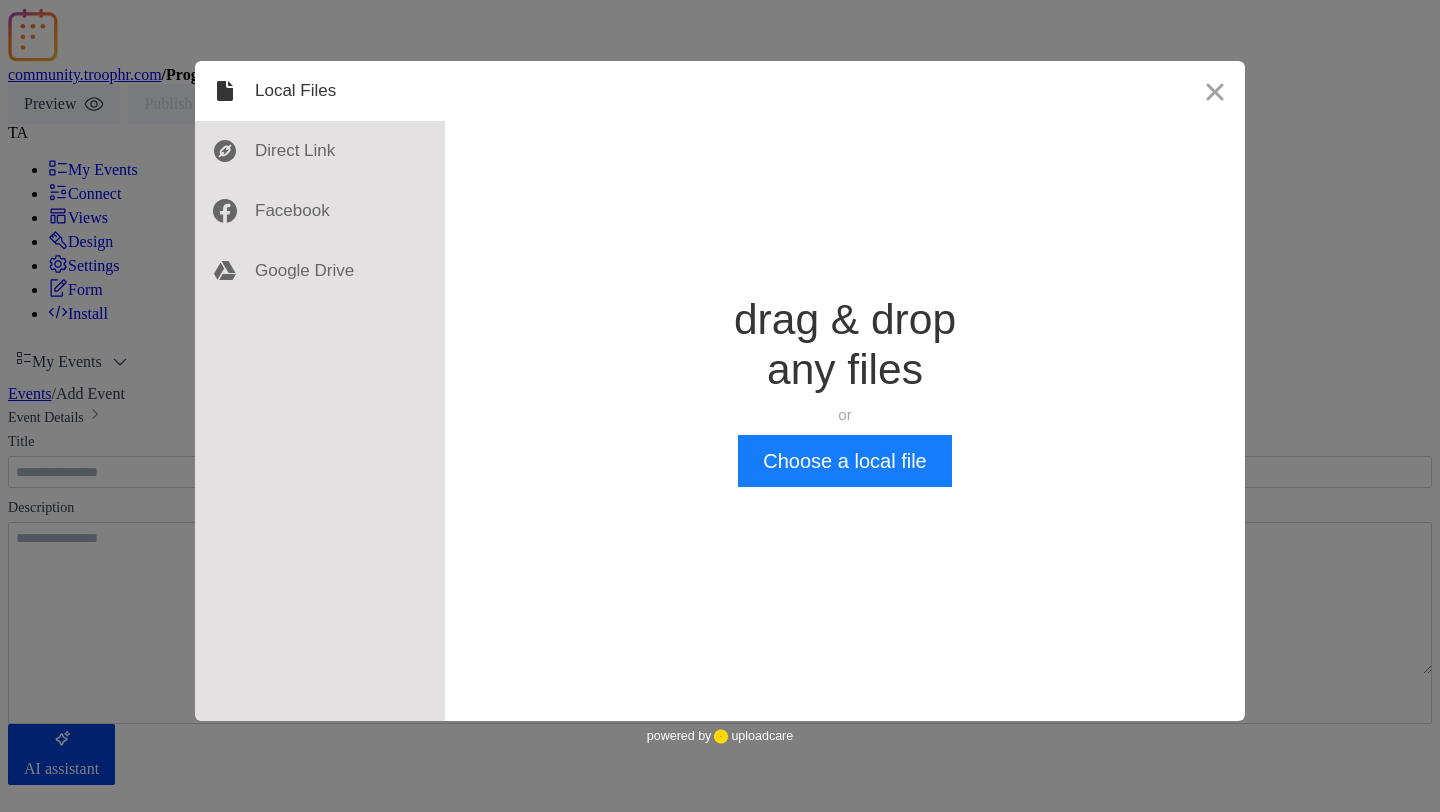 click on "Drop a file here drag & drop any files or Upload files from your computer Choose a local file or choose from" at bounding box center (845, 391) 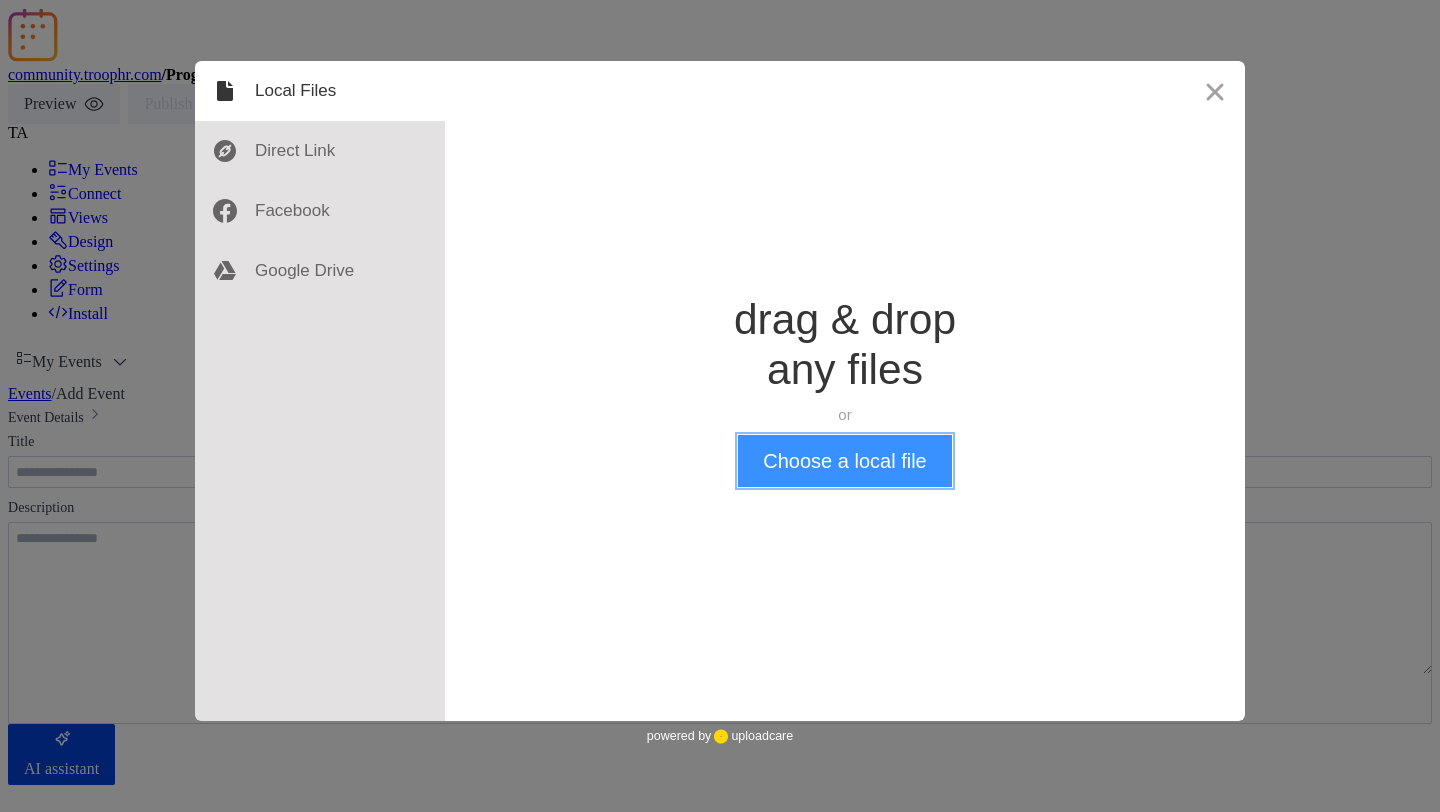 click on "Choose a local file" at bounding box center (844, 461) 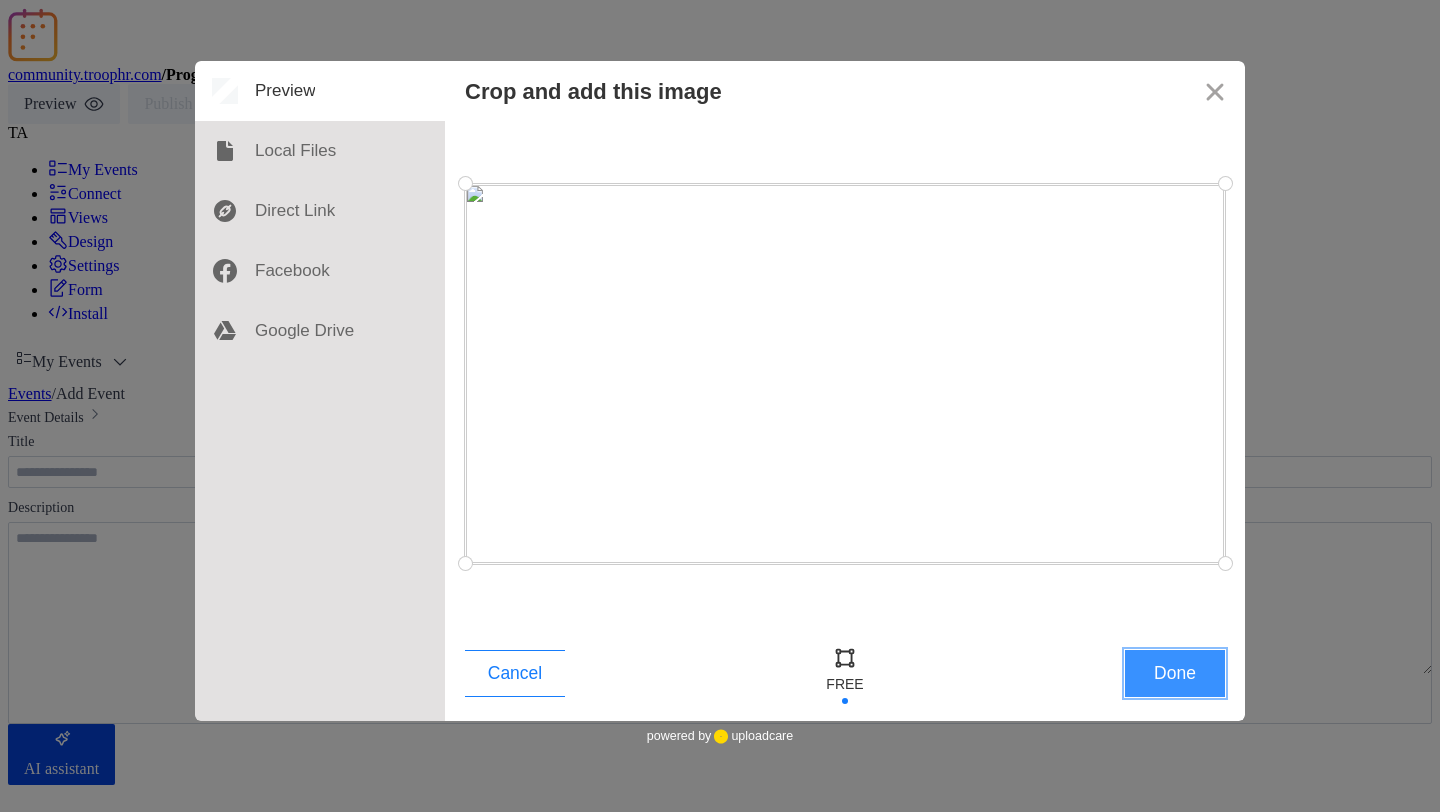 click on "Done" at bounding box center [1175, 673] 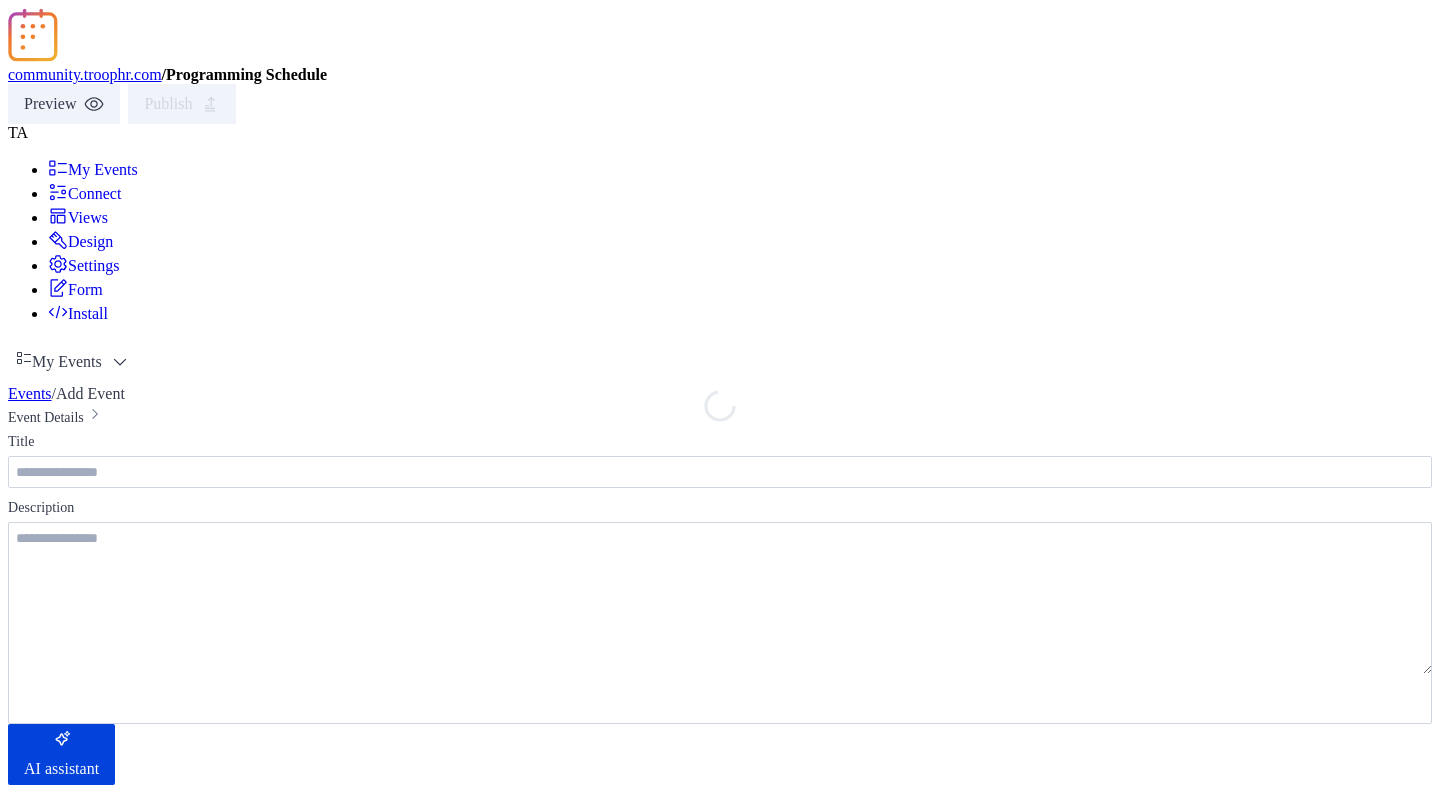 drag, startPoint x: 856, startPoint y: 502, endPoint x: 863, endPoint y: 432, distance: 70.34913 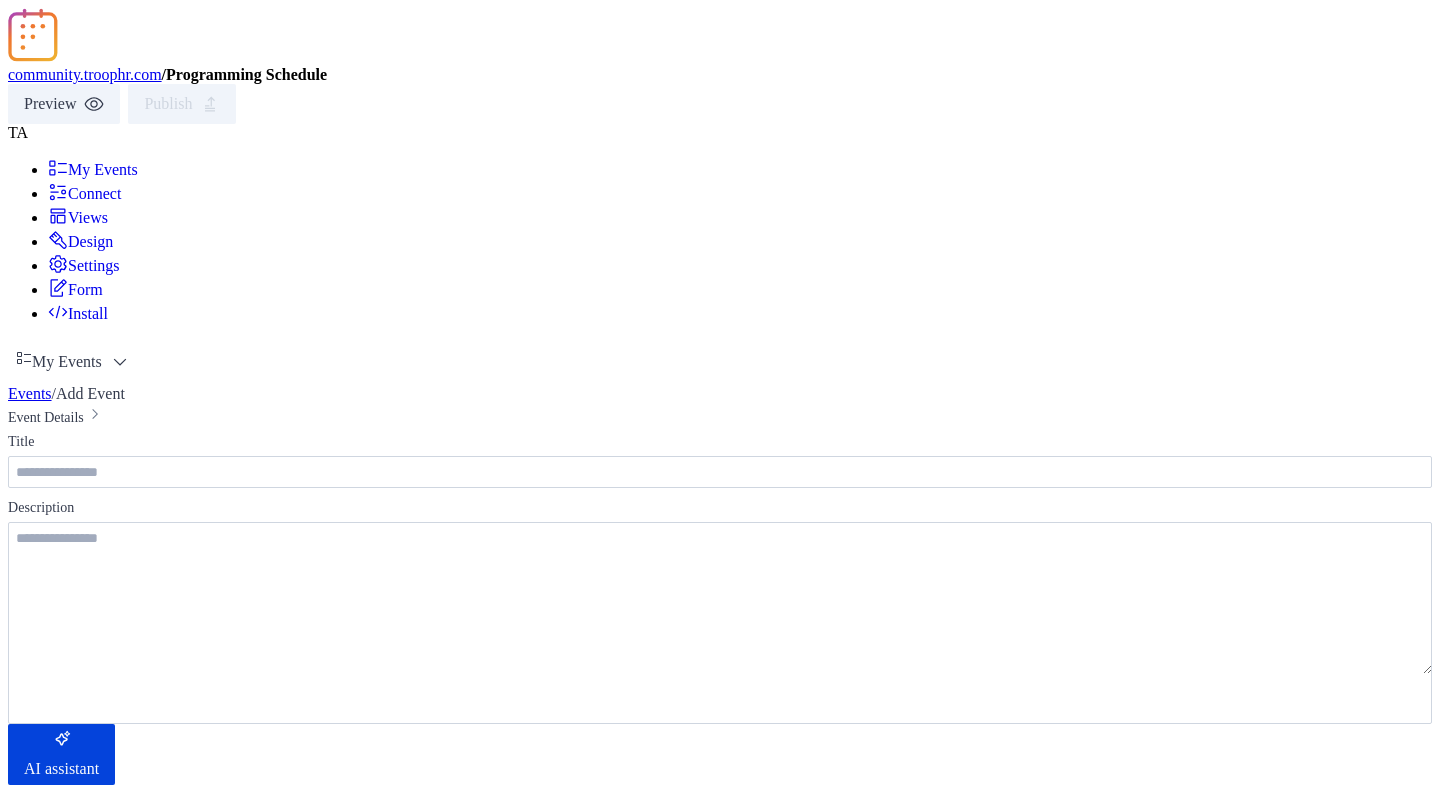 click 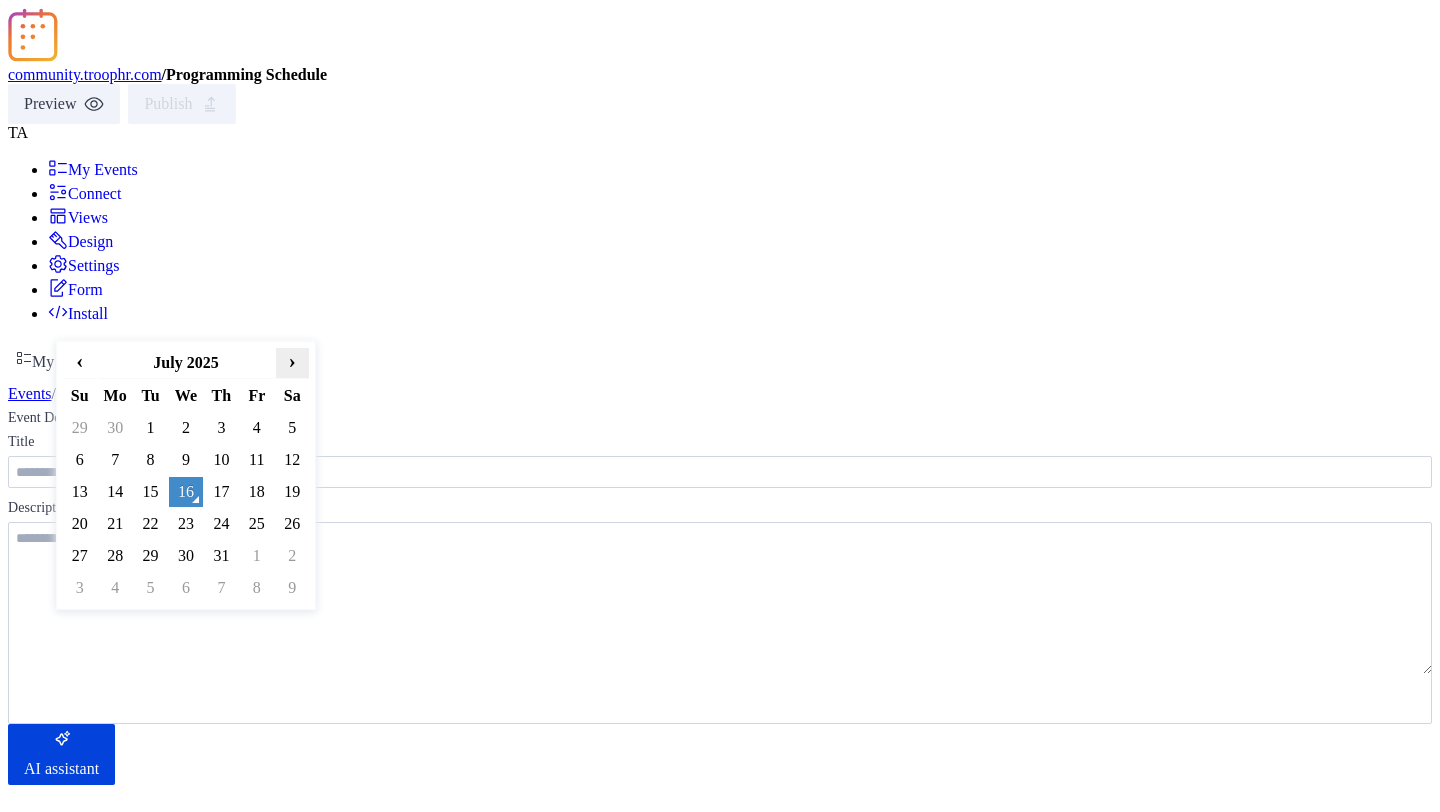 click on "›" at bounding box center [292, 361] 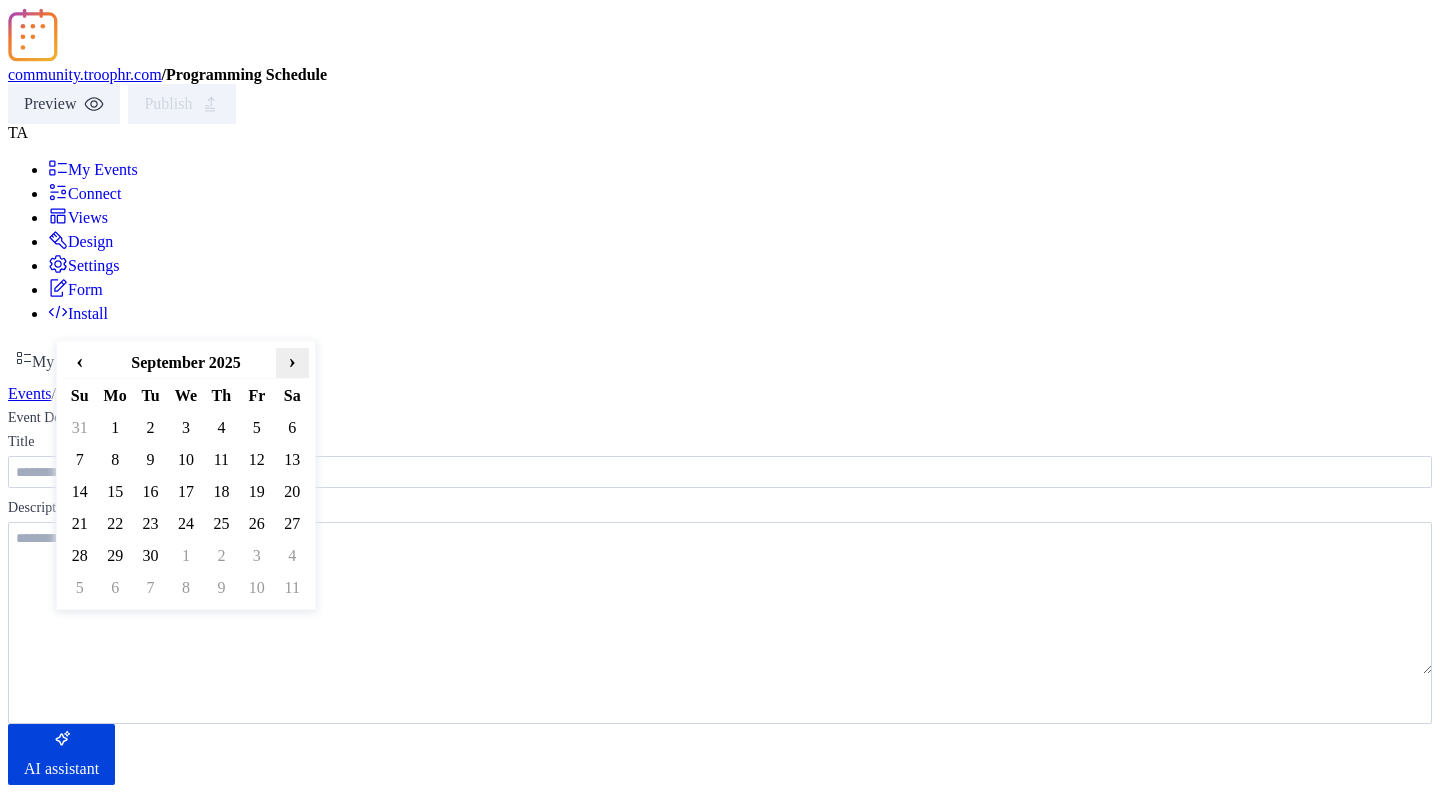 click on "›" at bounding box center [292, 361] 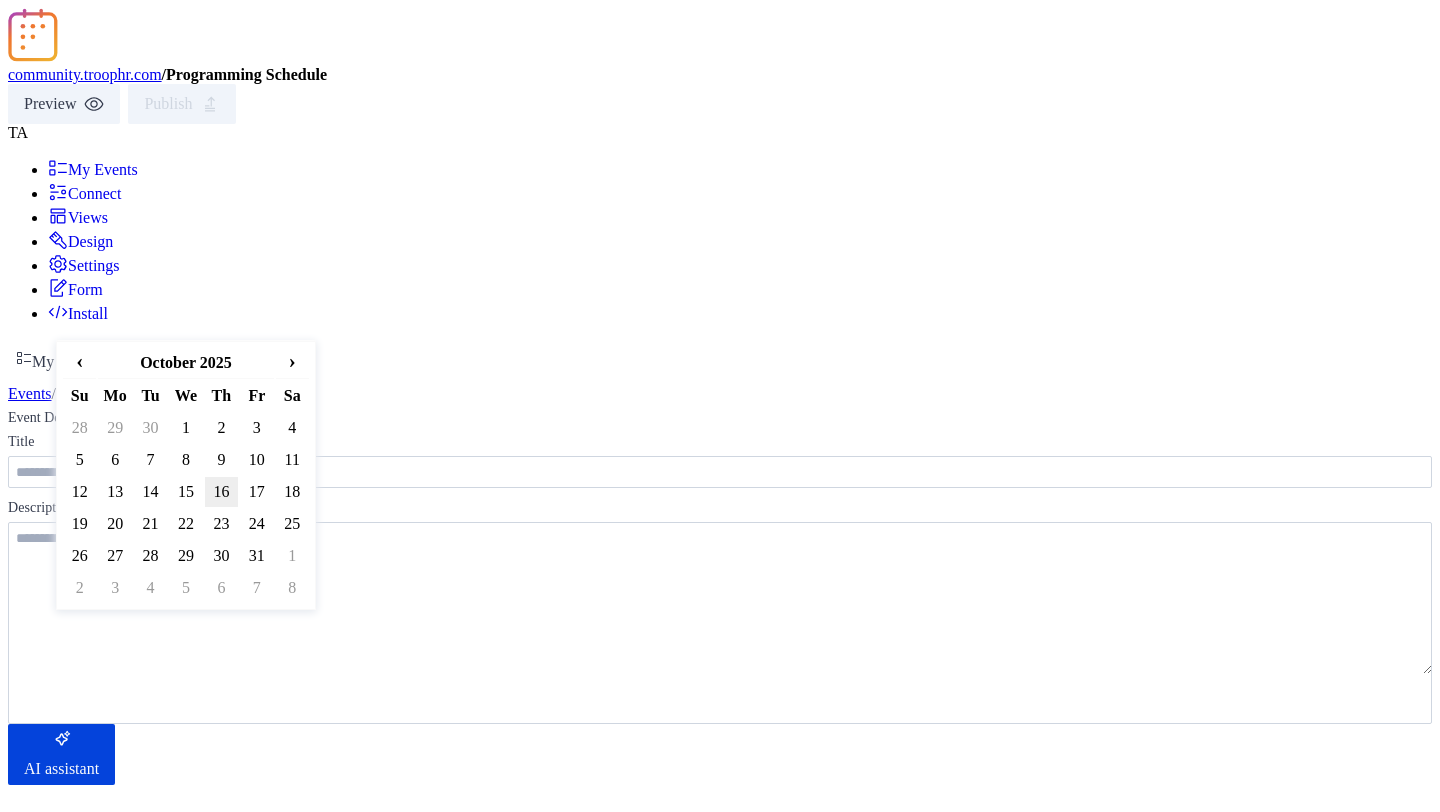 click on "16" at bounding box center (221, 492) 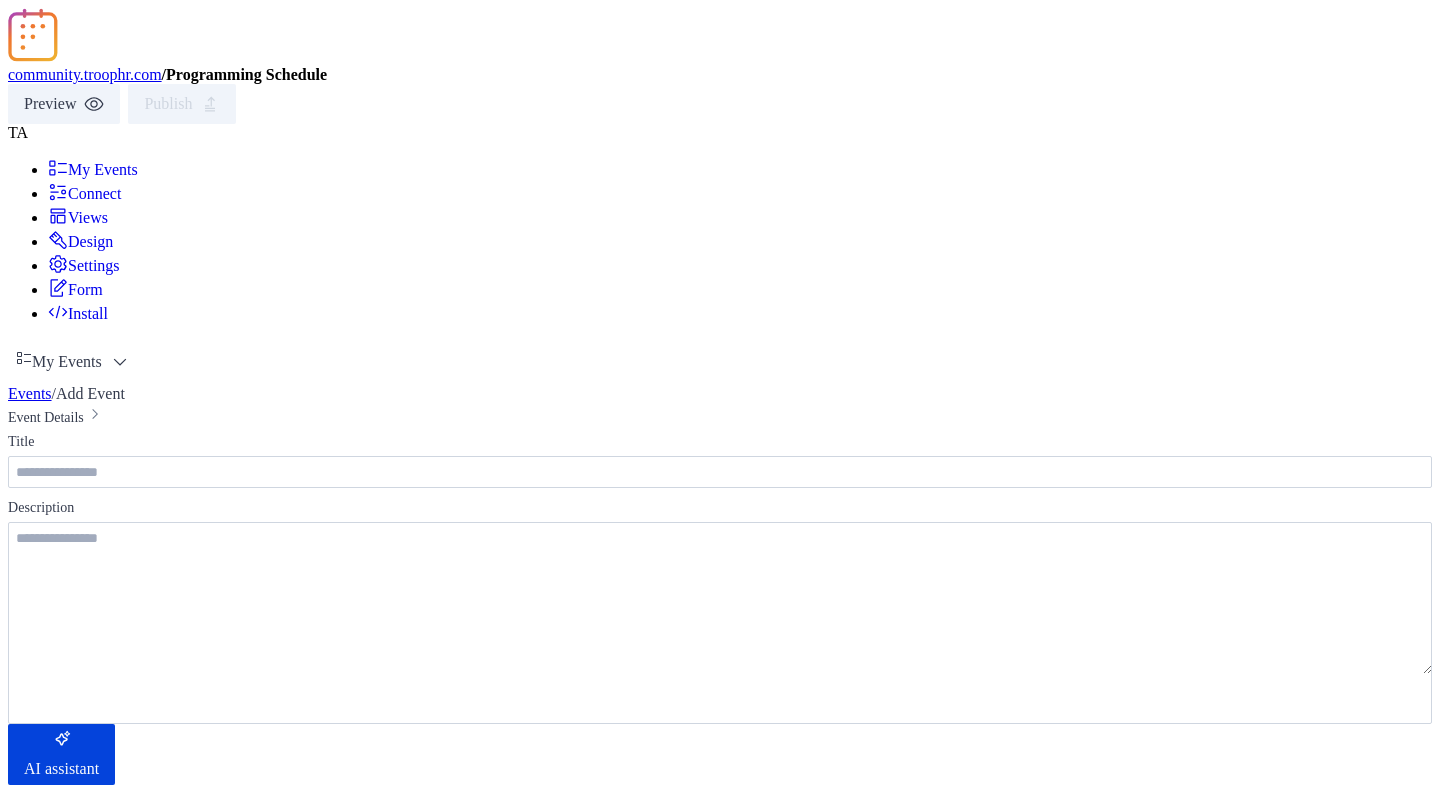 click on "********" at bounding box center [270, 1121] 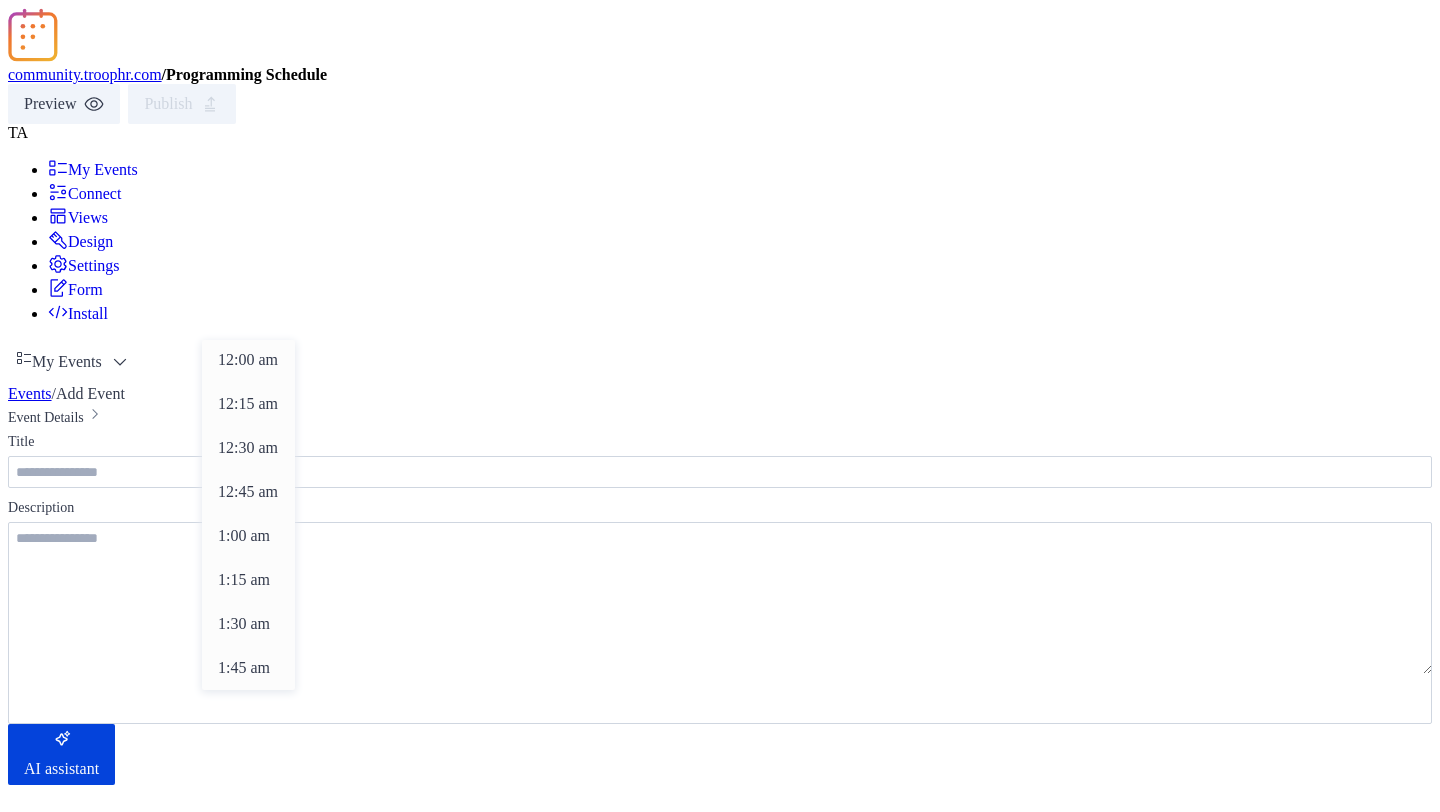 scroll, scrollTop: 2112, scrollLeft: 0, axis: vertical 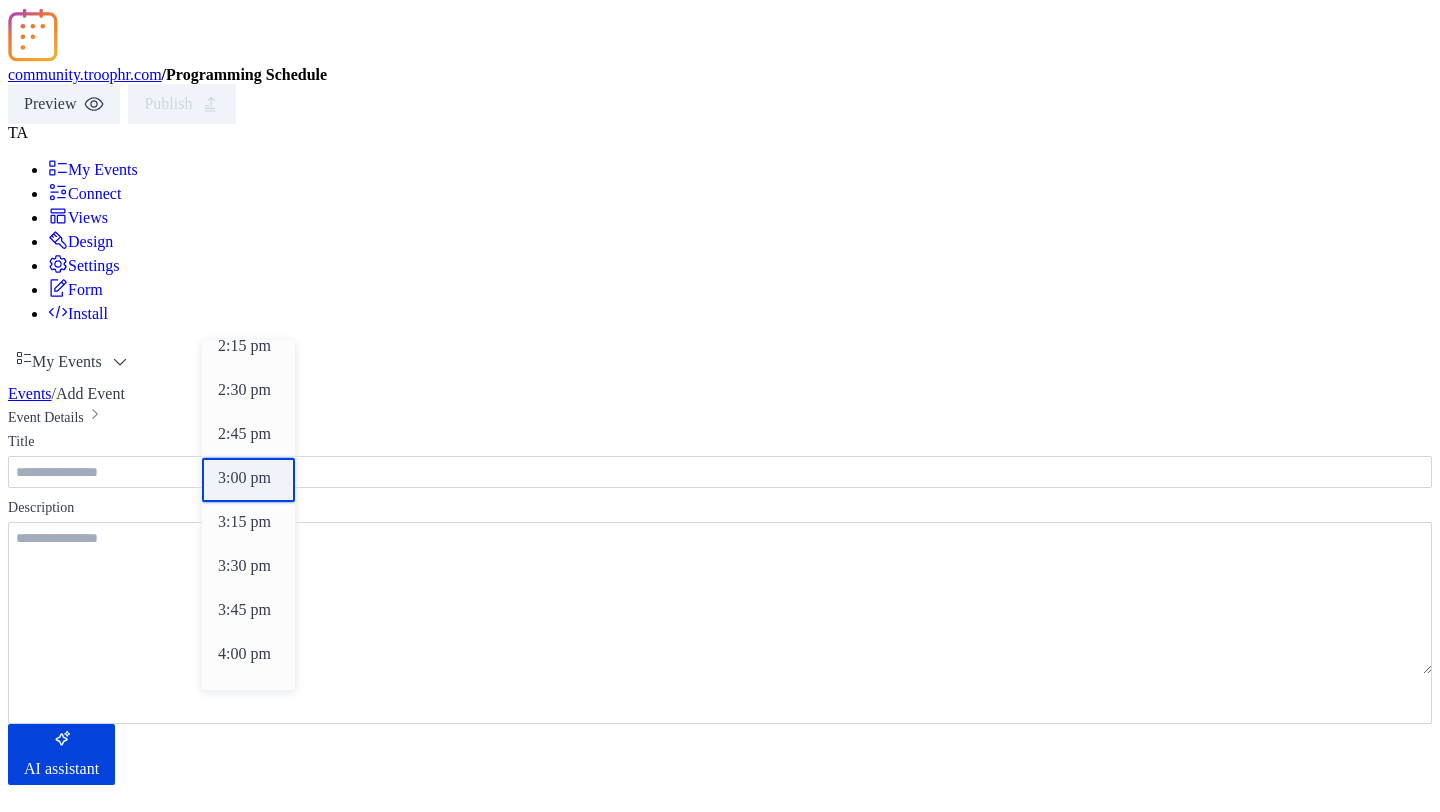 click on "3:00 pm" at bounding box center (244, 478) 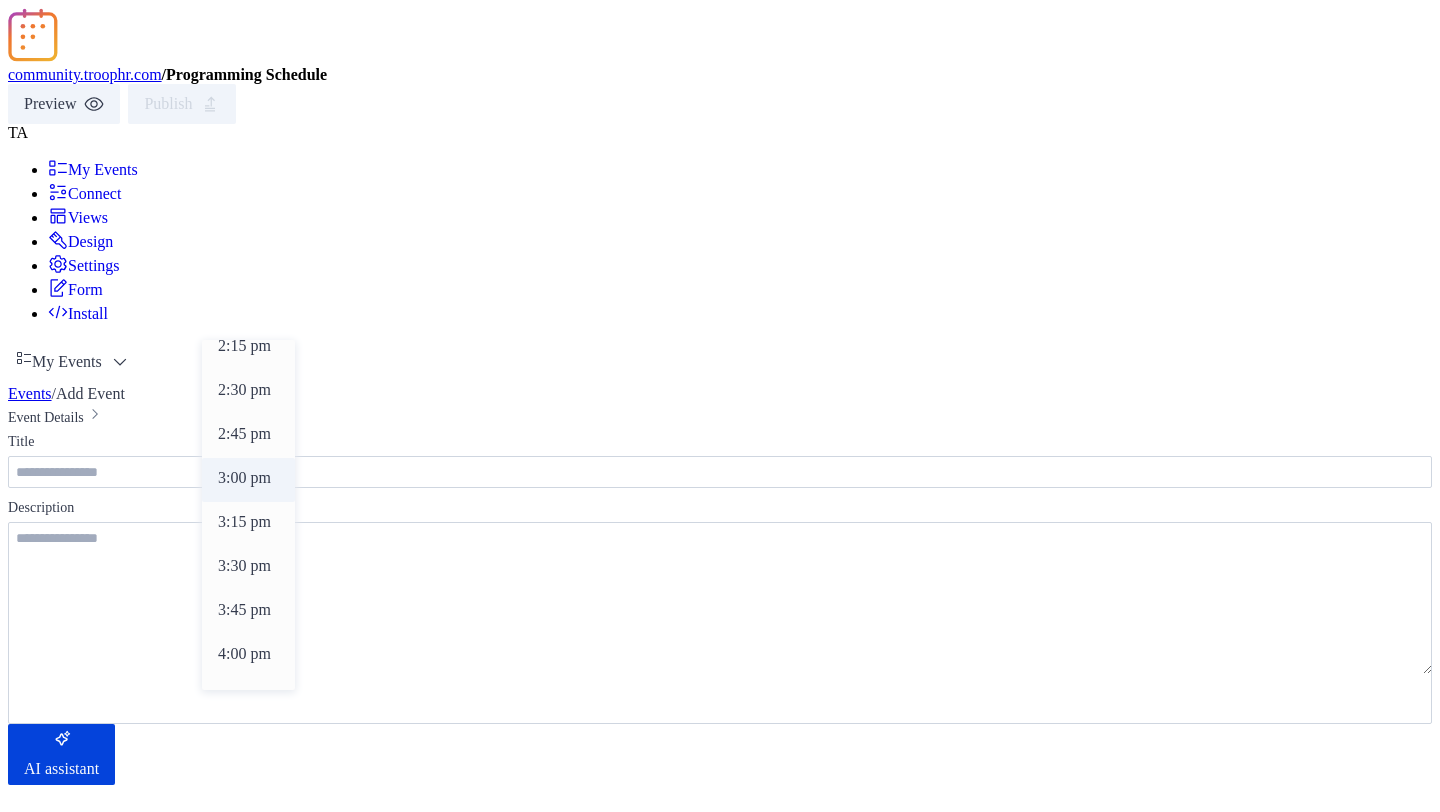 type on "*******" 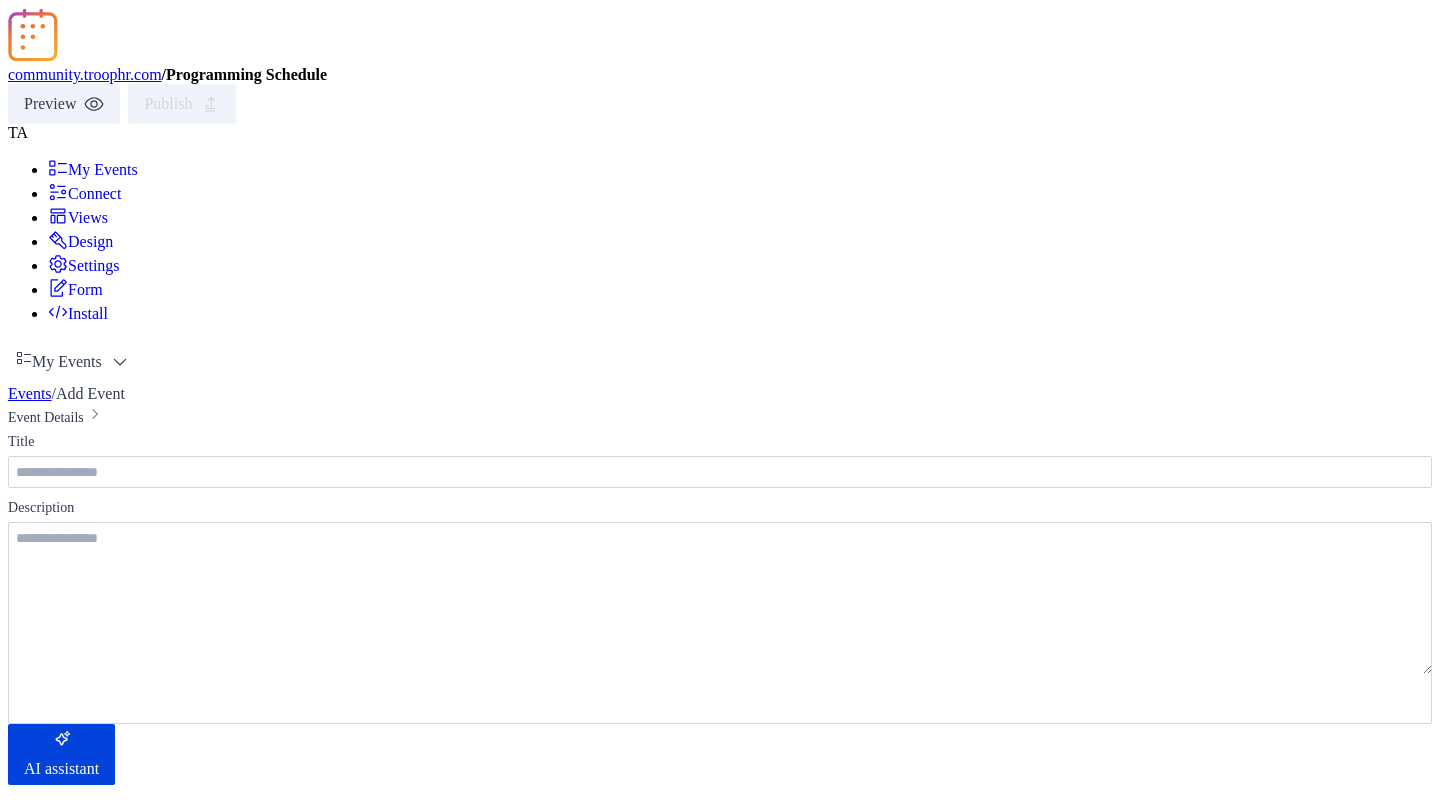 click on "All day event Display date only Hide event end time" at bounding box center [720, 1279] 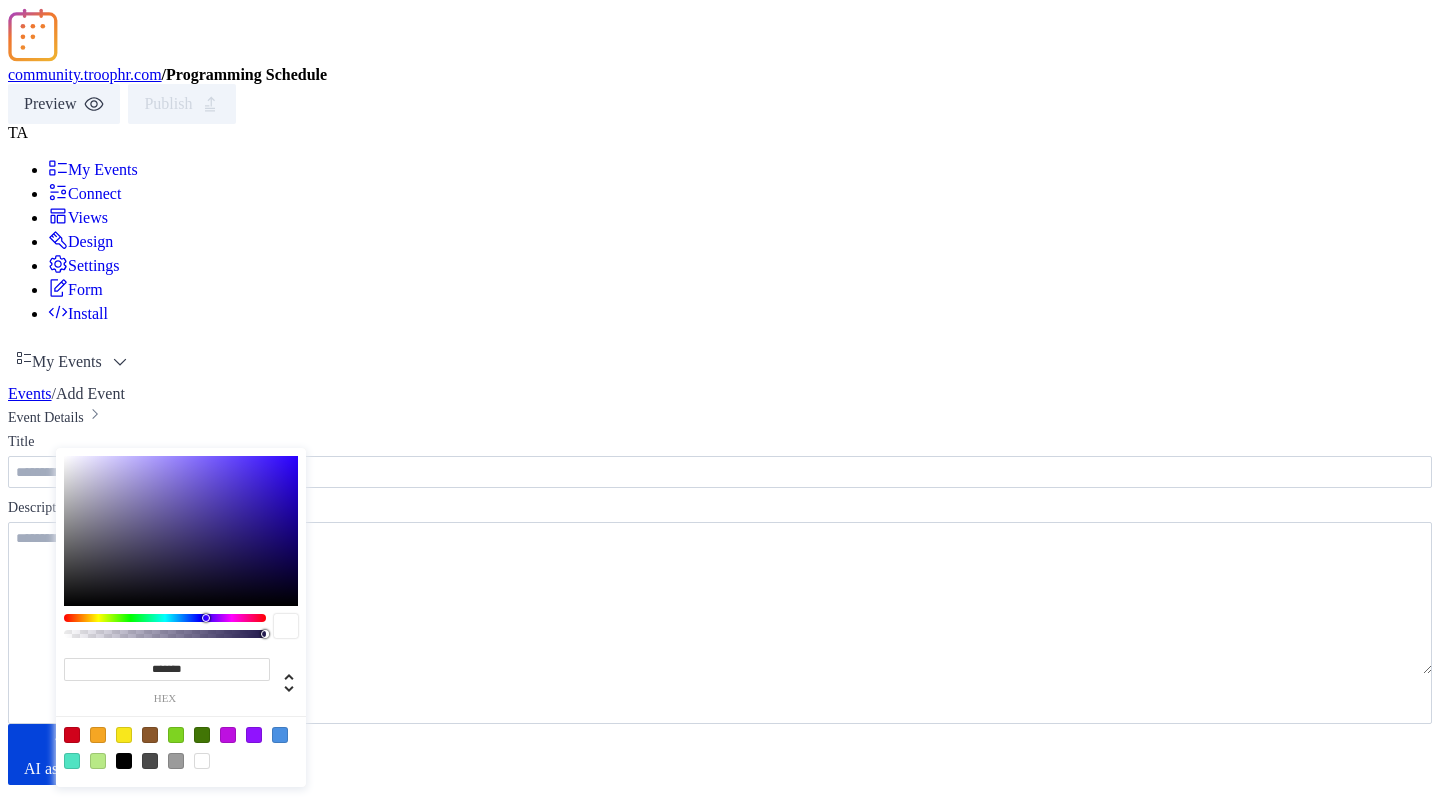 click at bounding box center [202, 735] 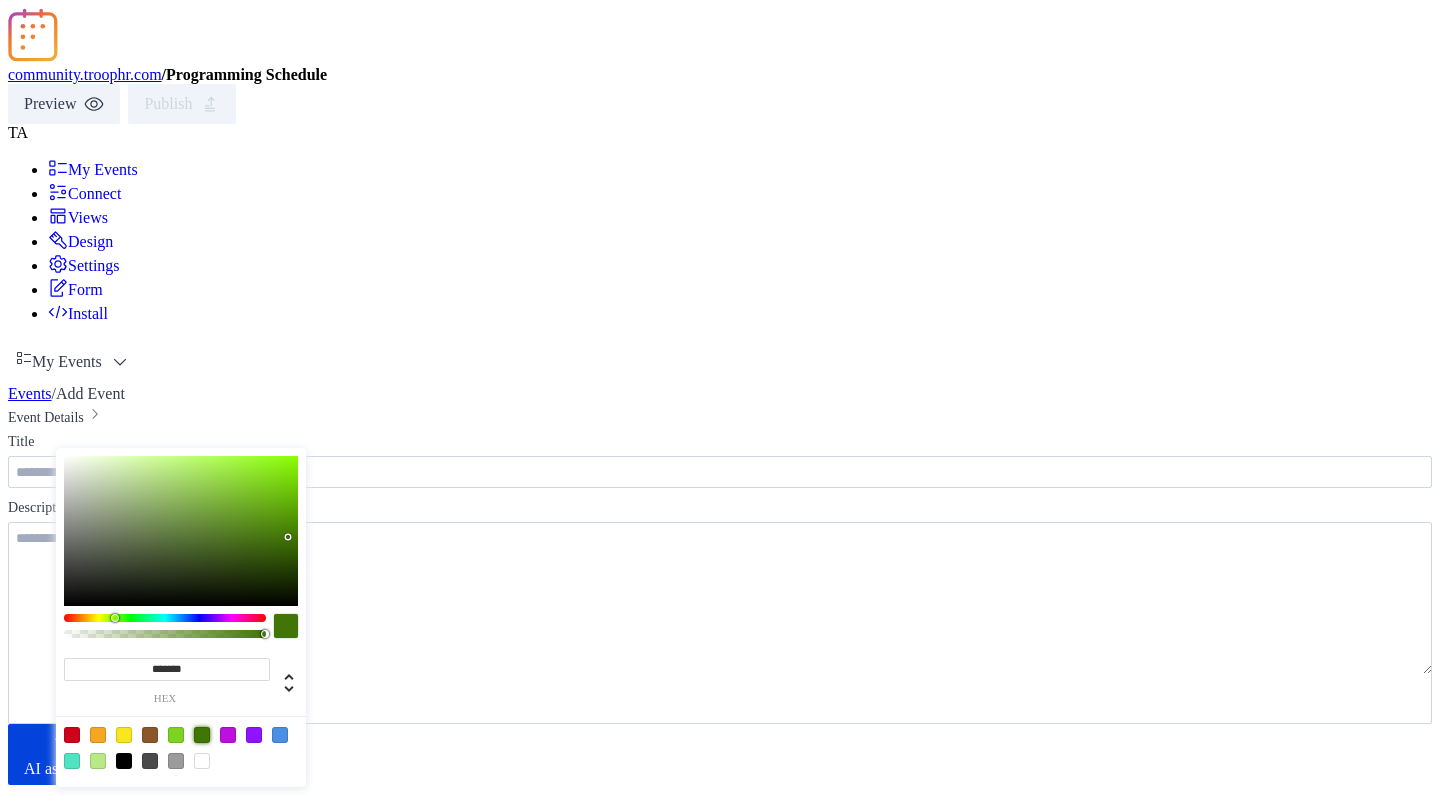 click on "Event Color #417505FF" at bounding box center [720, 952] 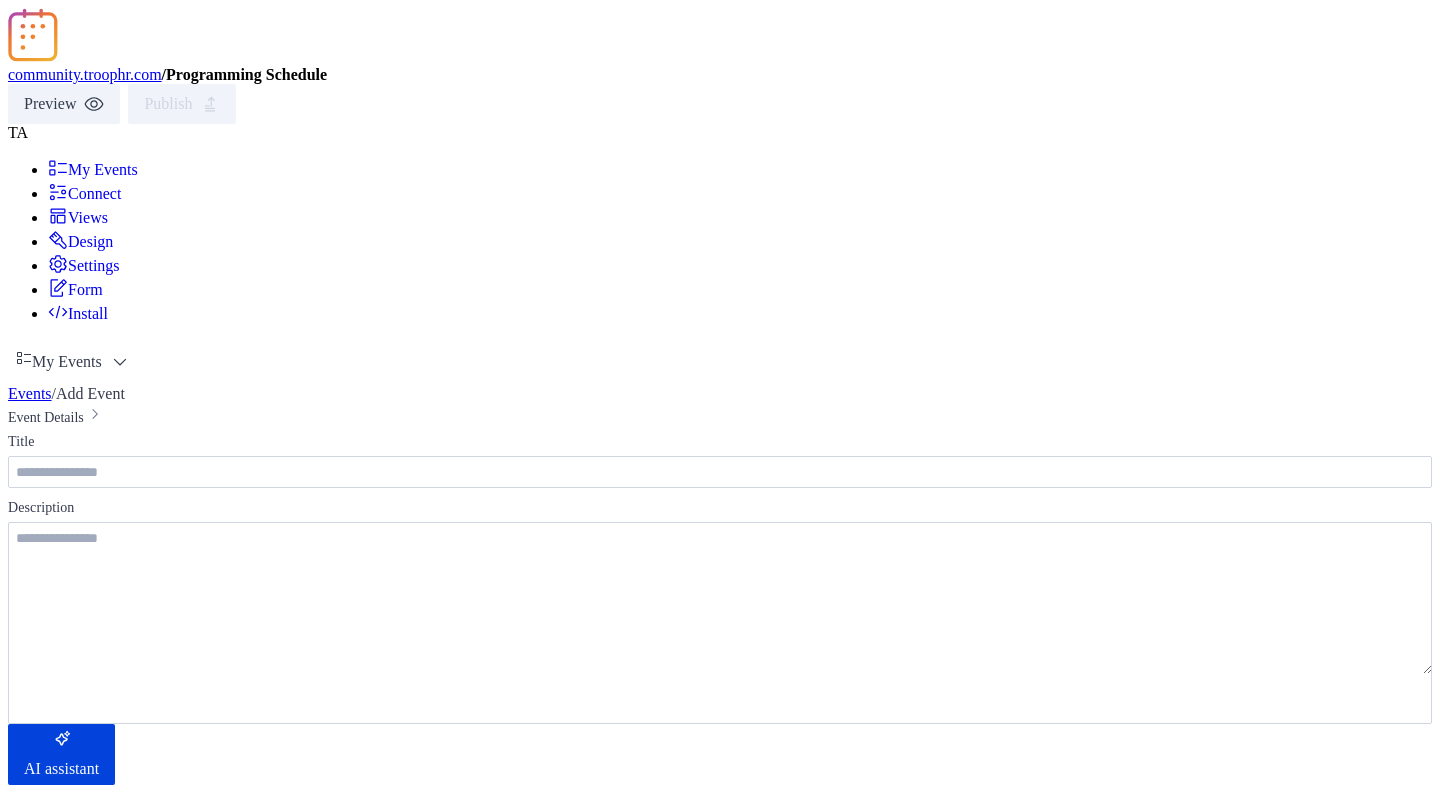 scroll, scrollTop: 155, scrollLeft: 0, axis: vertical 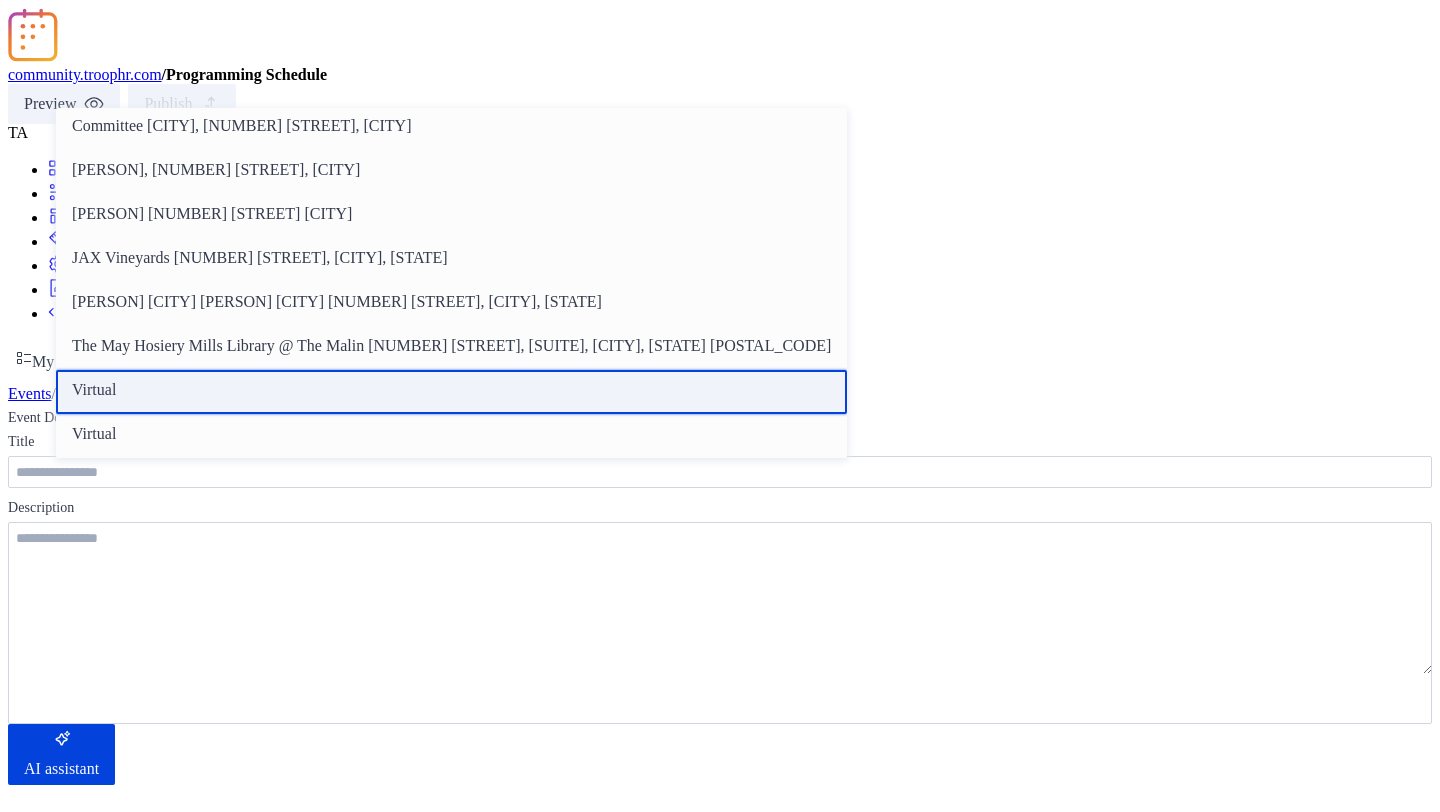 click on "Virtual" at bounding box center (94, 390) 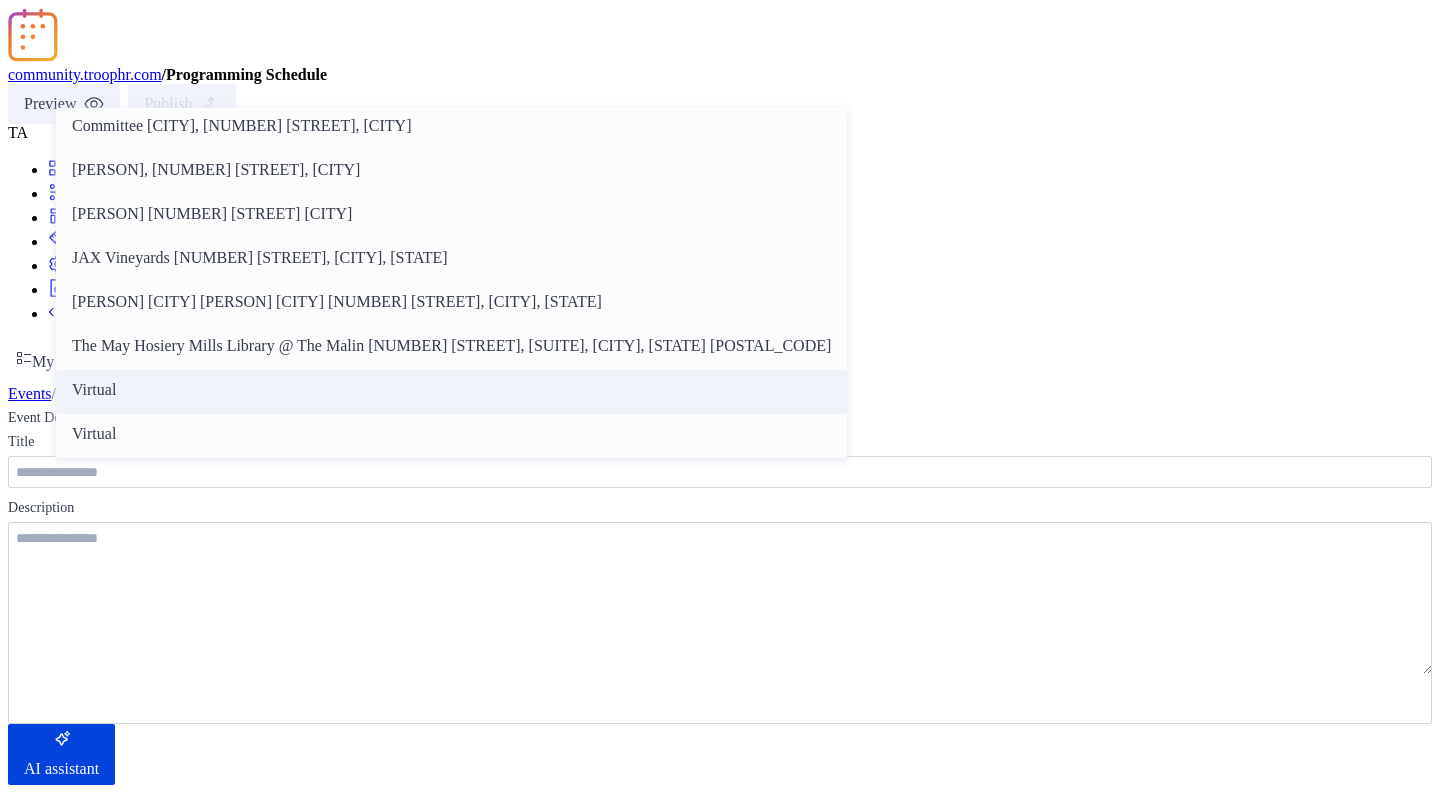 type on "*******" 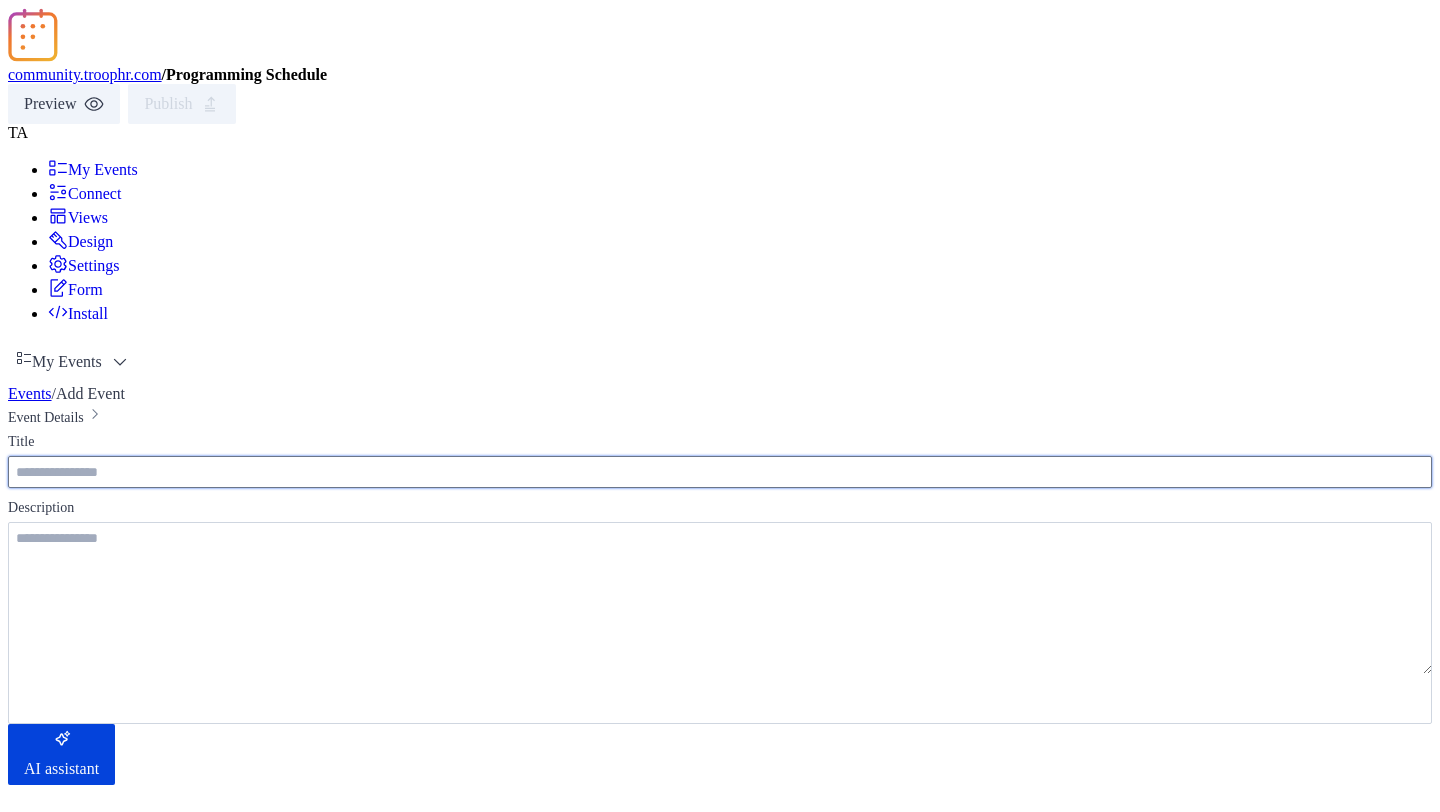 click at bounding box center [720, 472] 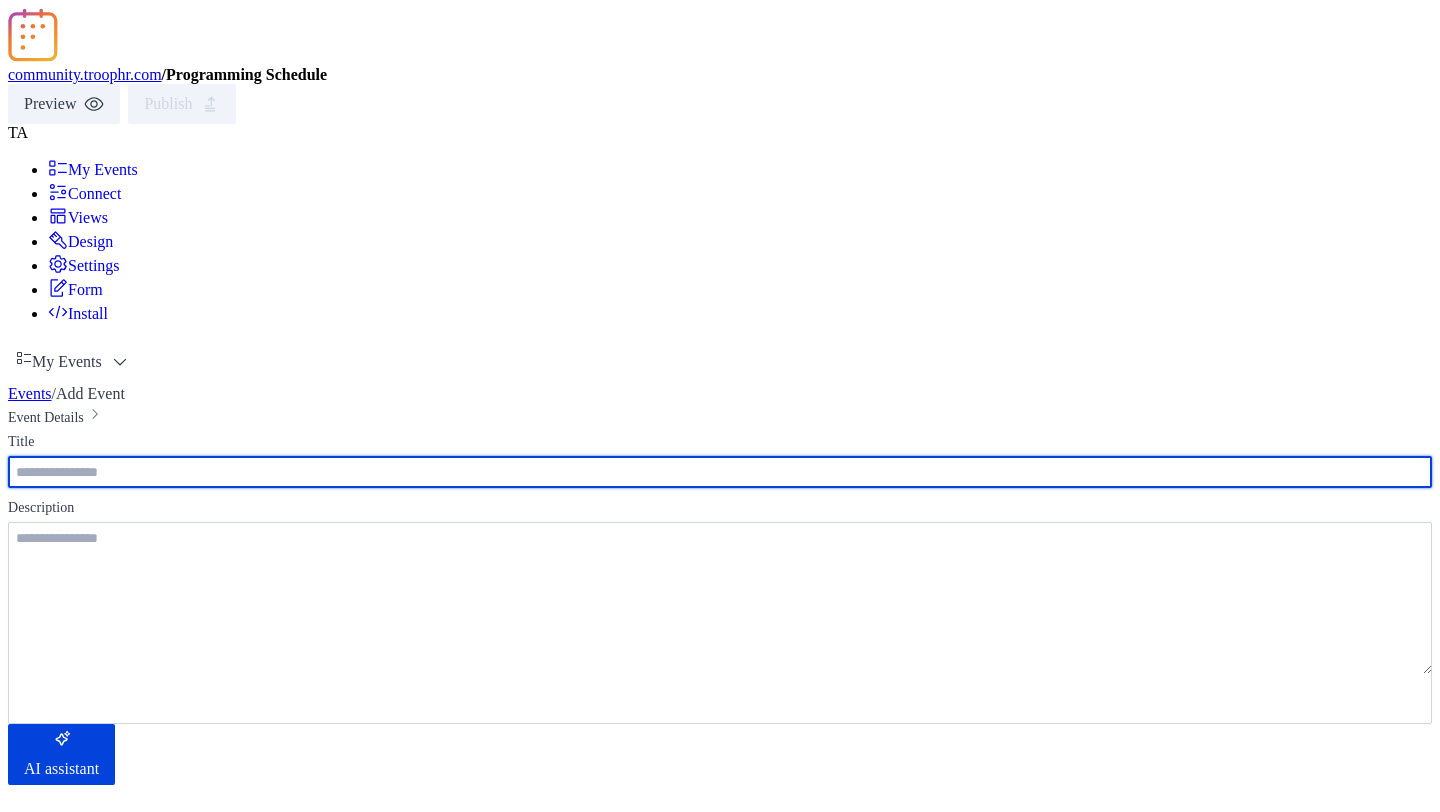 paste on "**********" 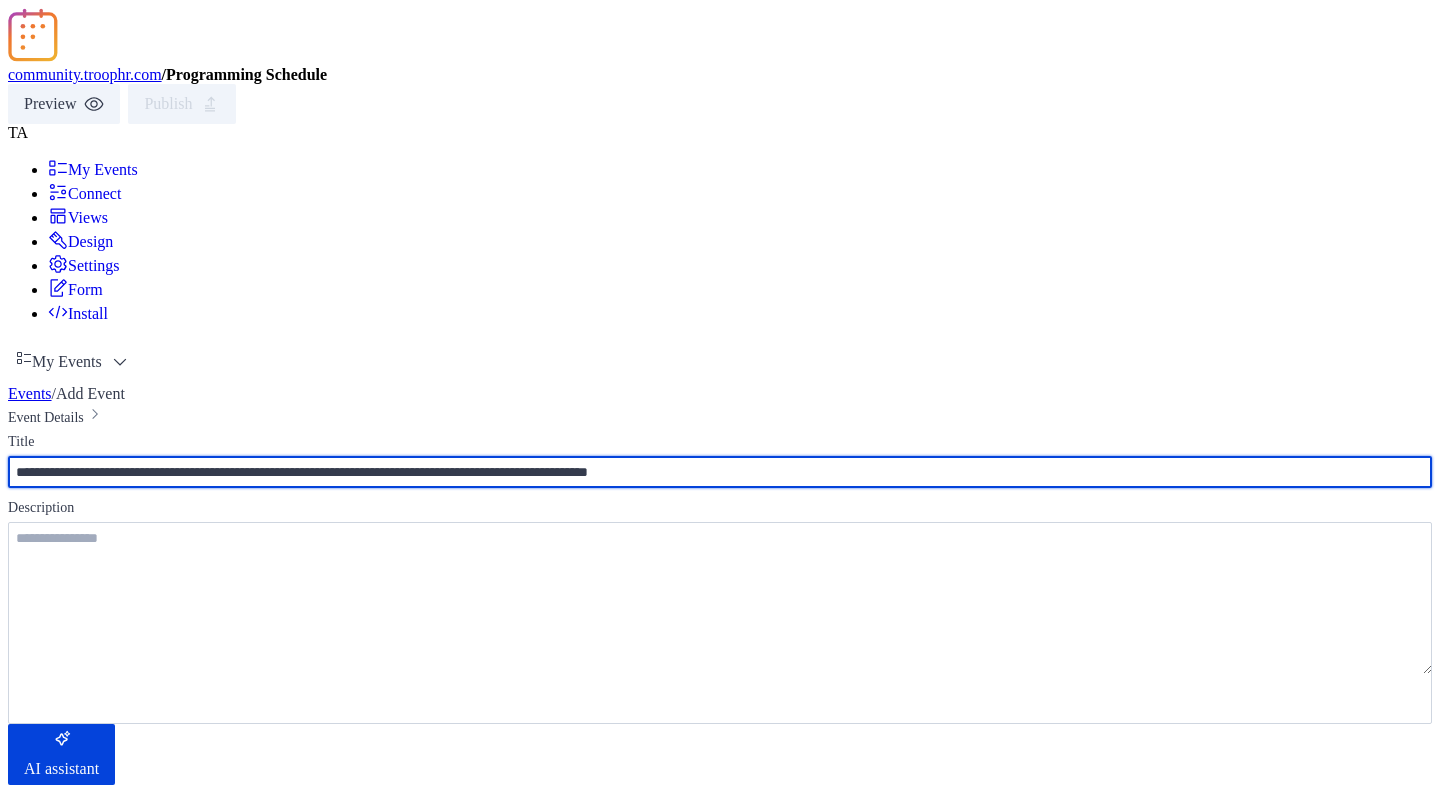 scroll, scrollTop: 0, scrollLeft: 200, axis: horizontal 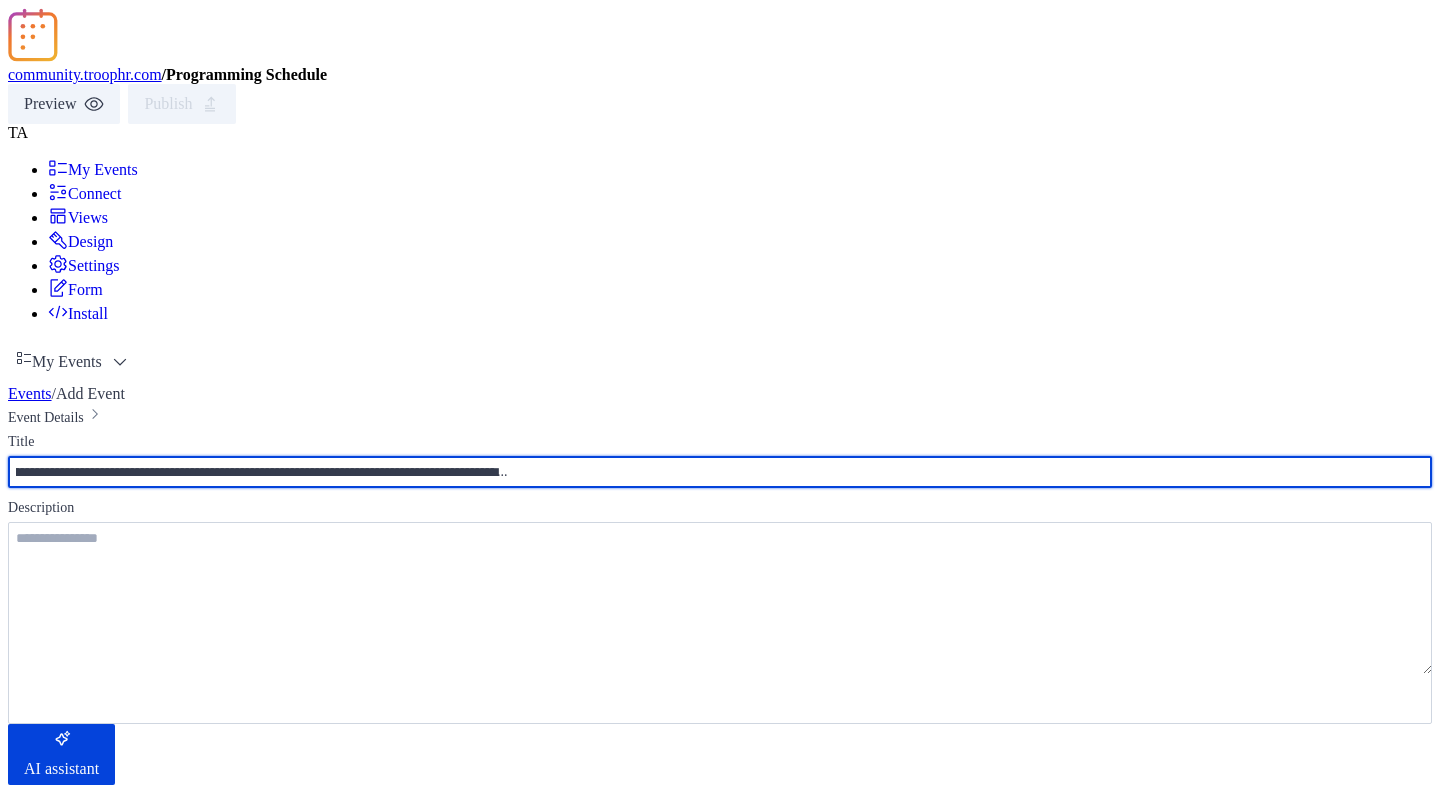 click on "**********" at bounding box center (282, 472) 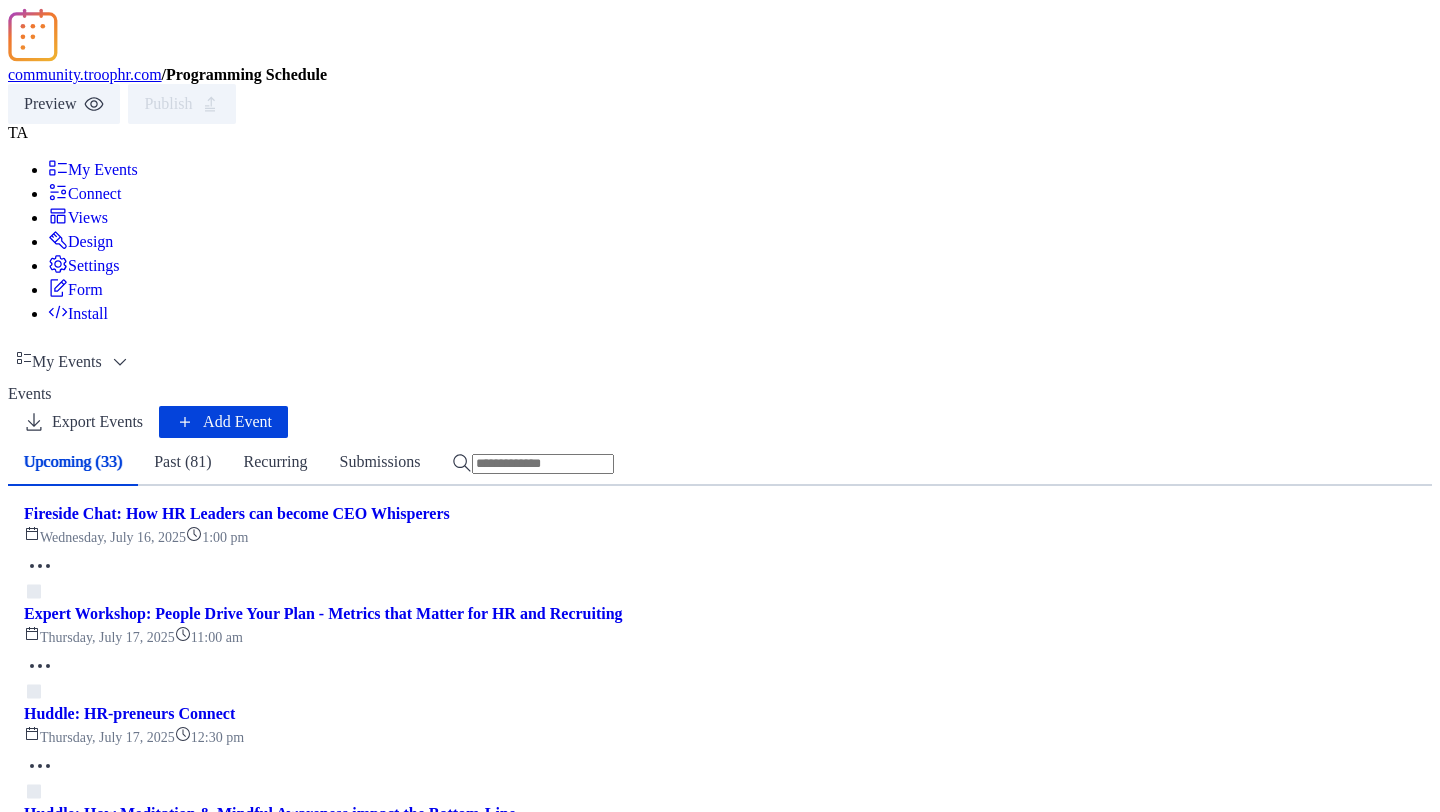 click on "Add Event" at bounding box center (237, 422) 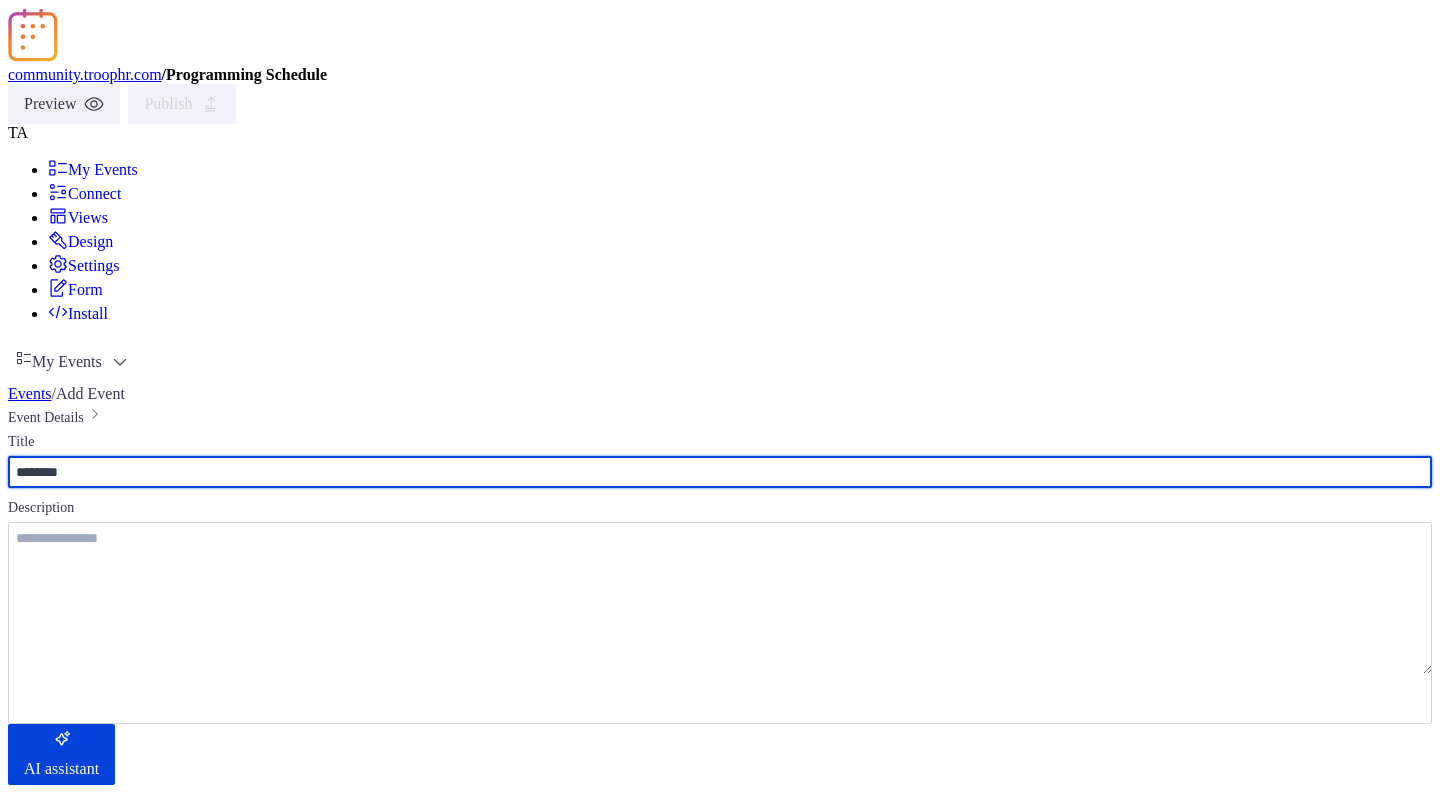 scroll, scrollTop: 1076, scrollLeft: 0, axis: vertical 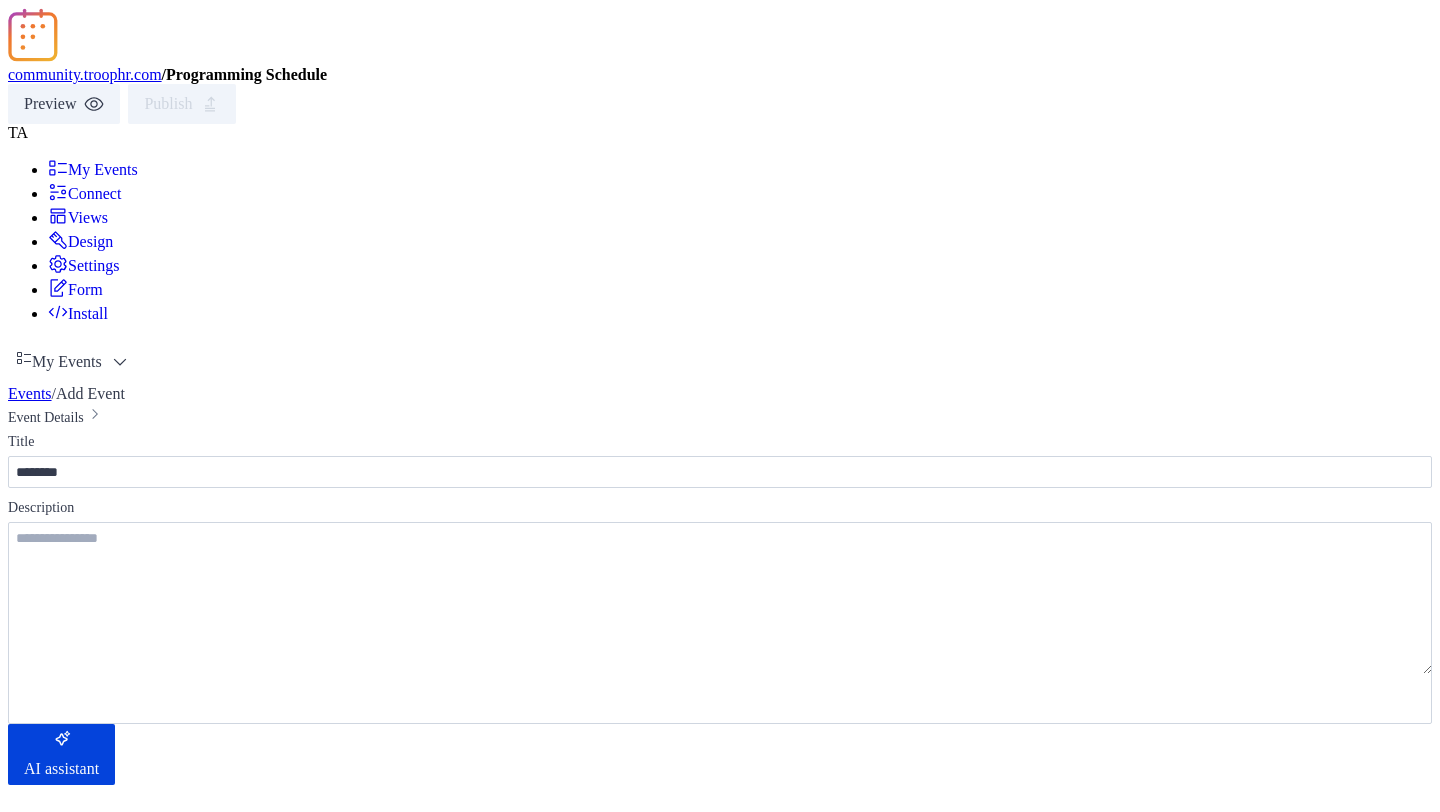 click at bounding box center [720, 1659] 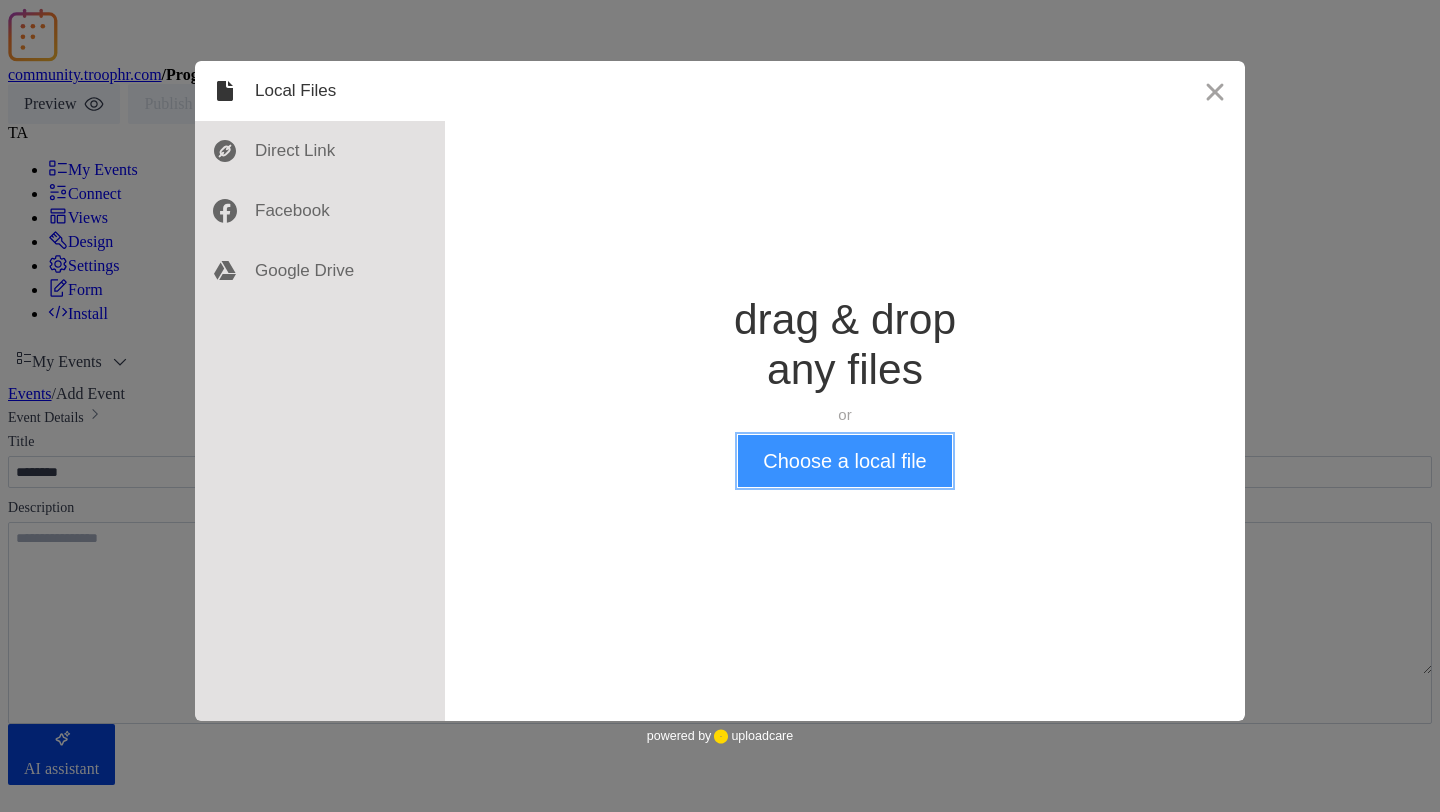 click on "Choose a local file" at bounding box center [844, 461] 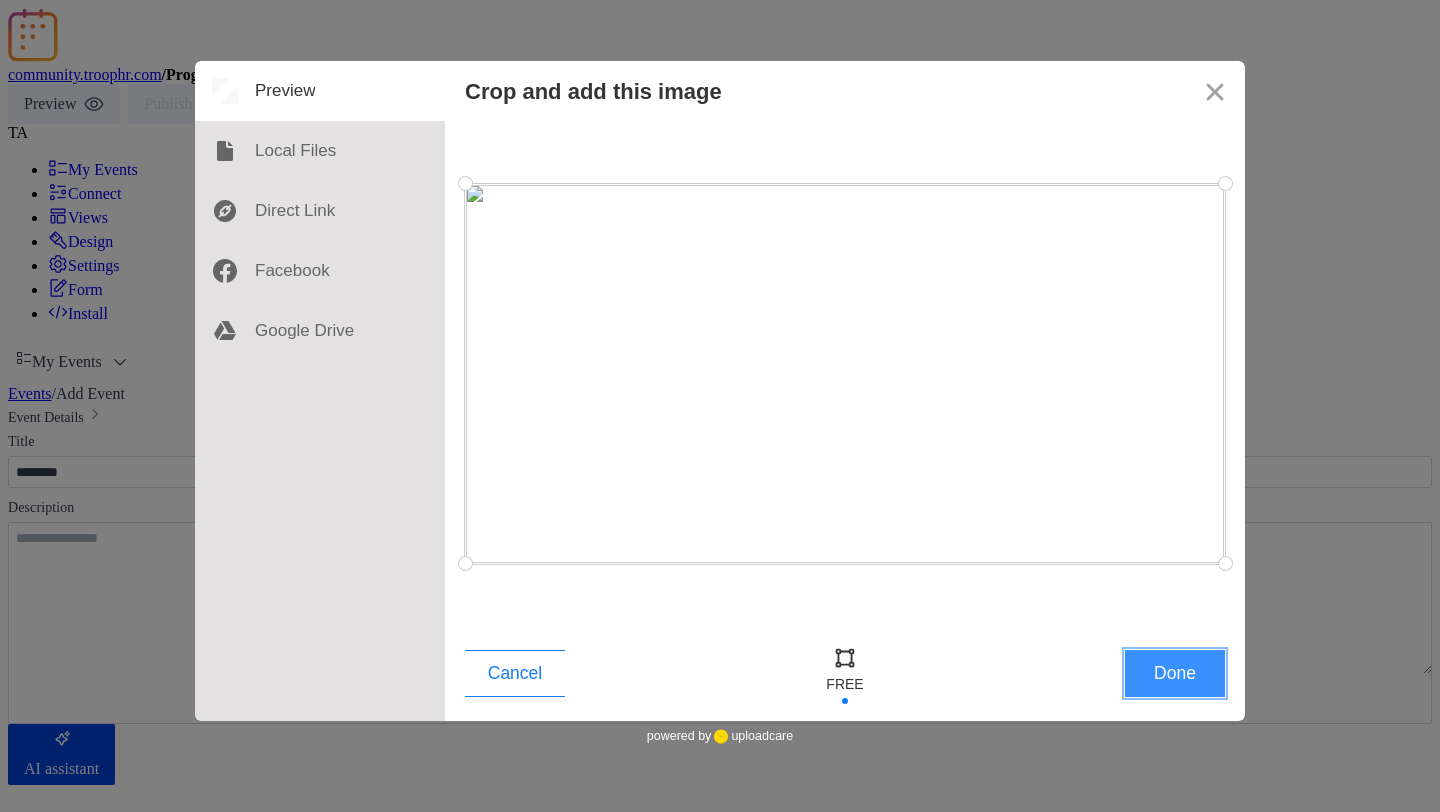 click on "Done" at bounding box center (1175, 673) 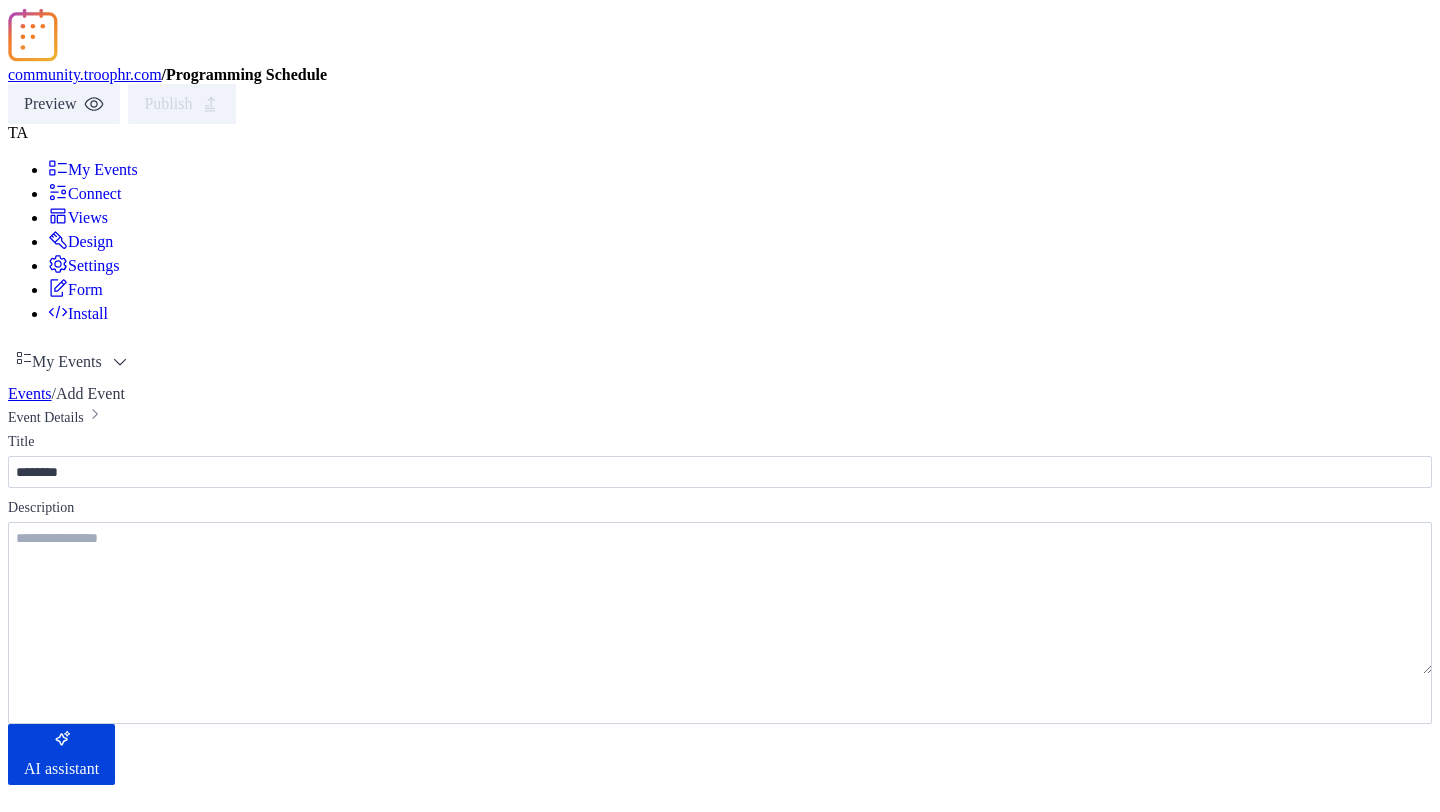 scroll, scrollTop: 246, scrollLeft: 0, axis: vertical 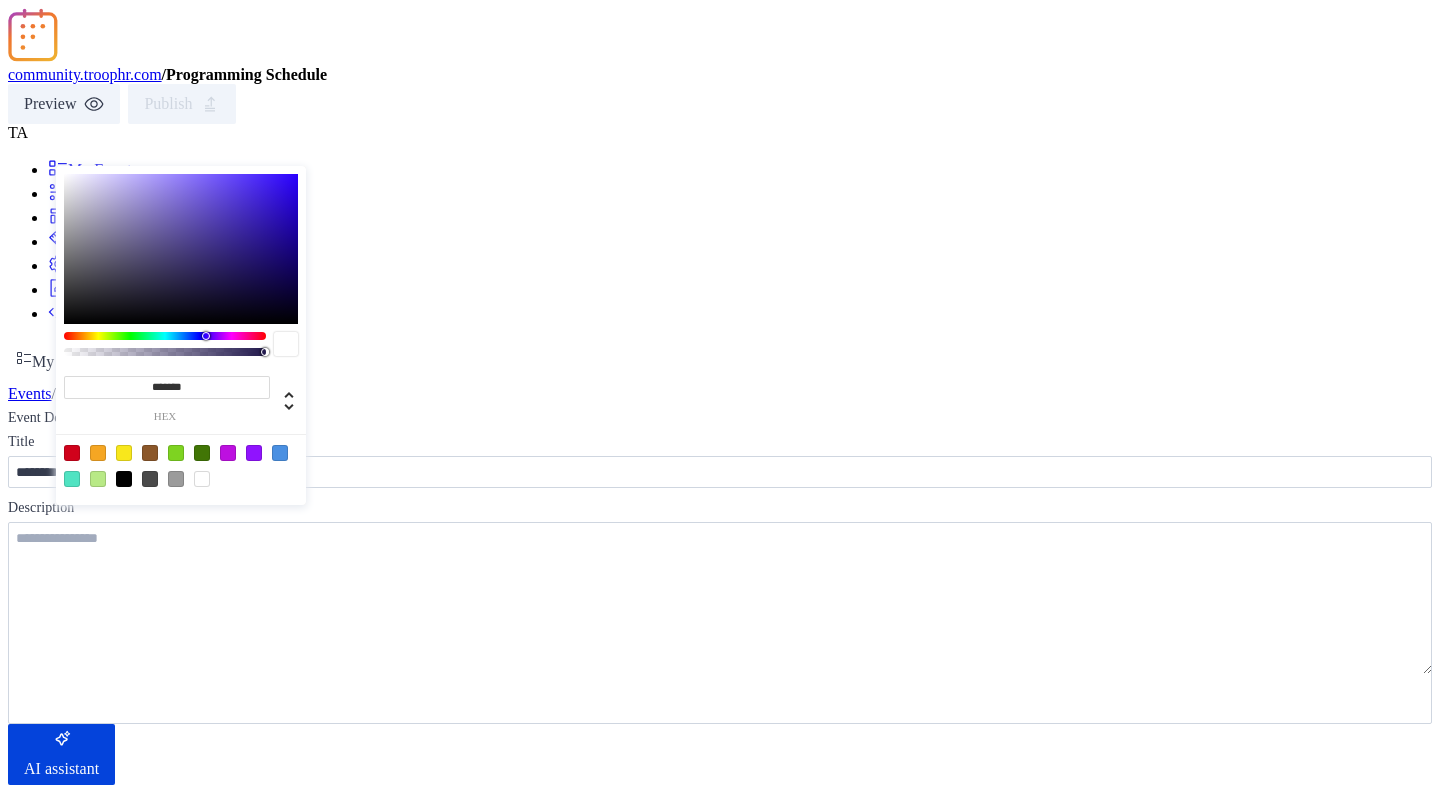 click at bounding box center (202, 453) 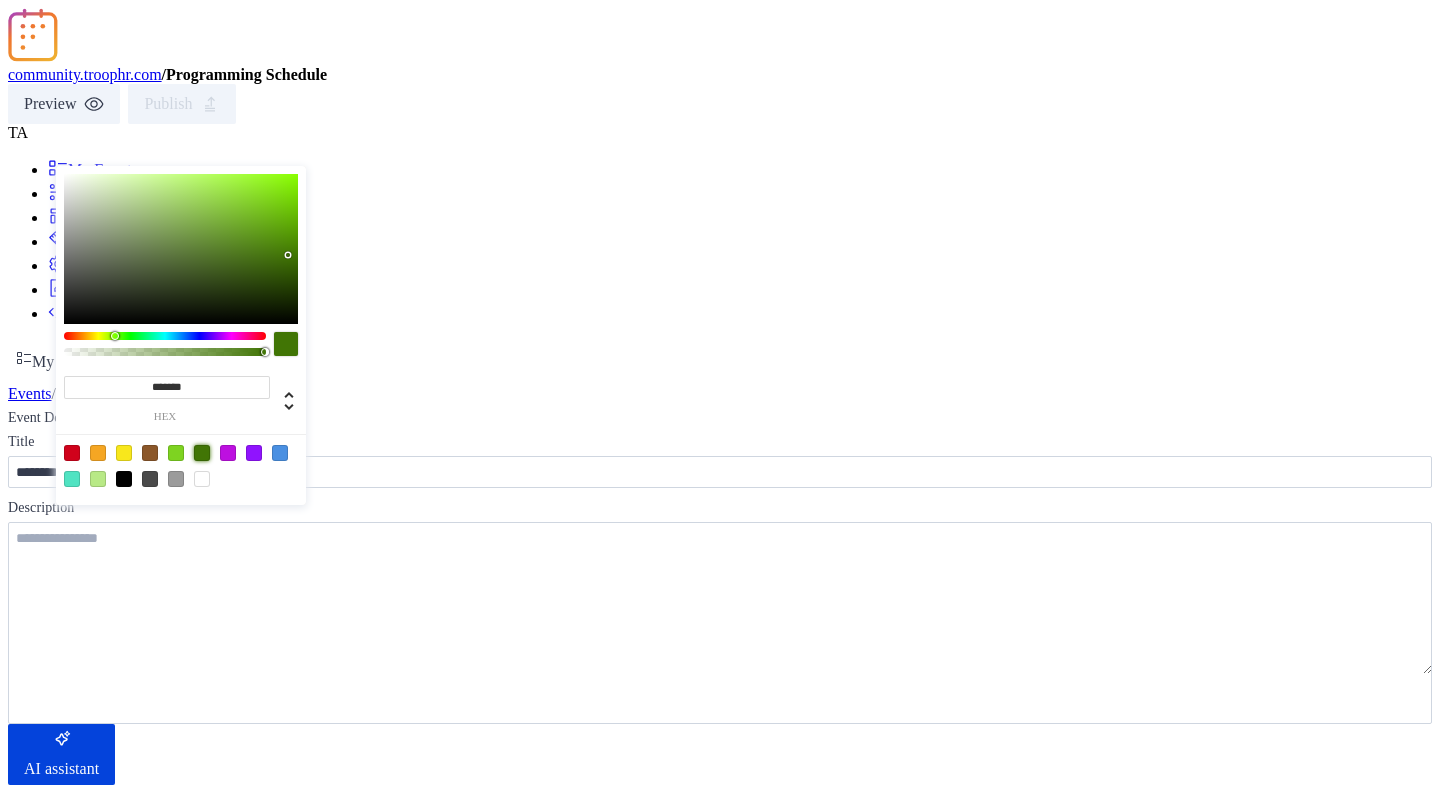 click on "**********" at bounding box center (720, 1259) 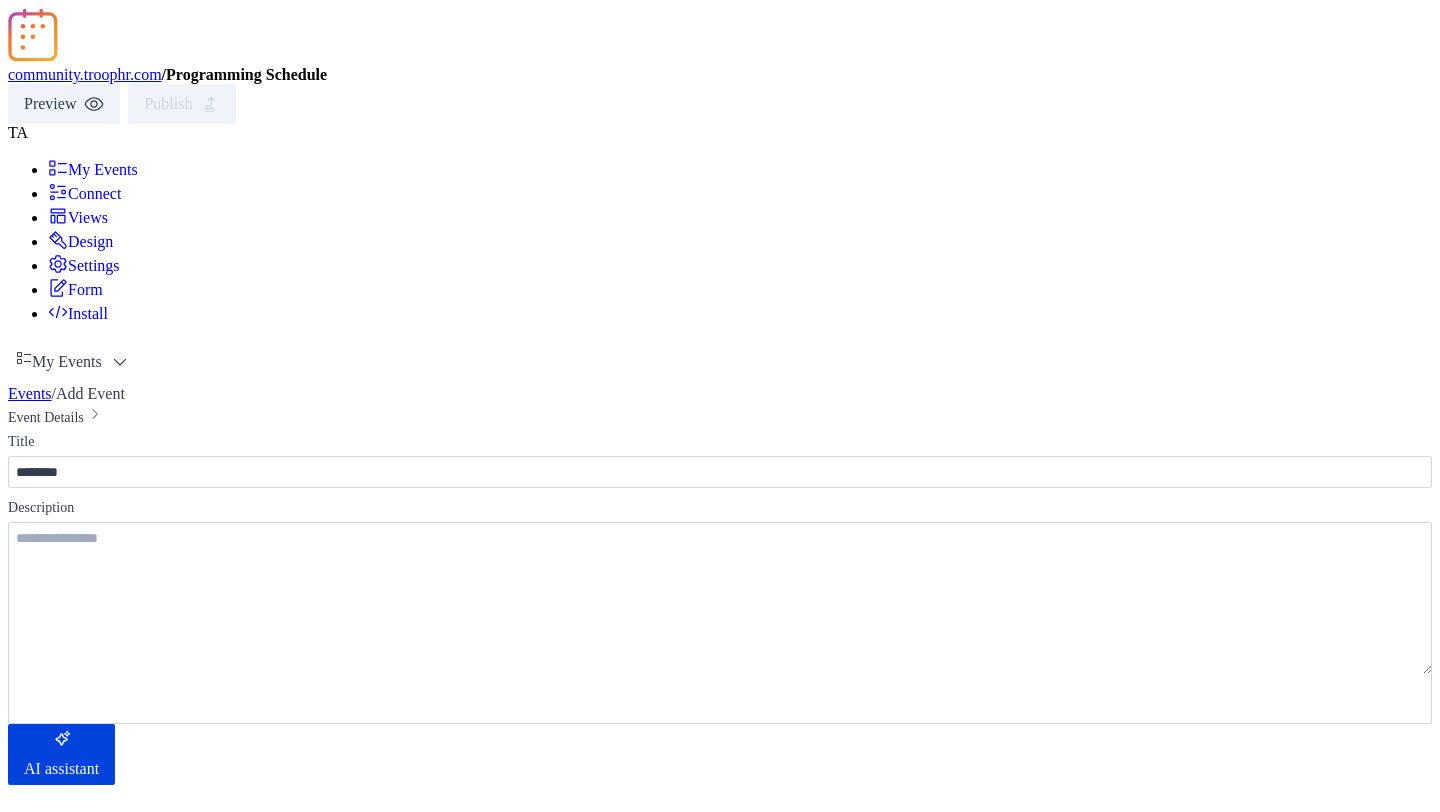 scroll, scrollTop: 47, scrollLeft: 0, axis: vertical 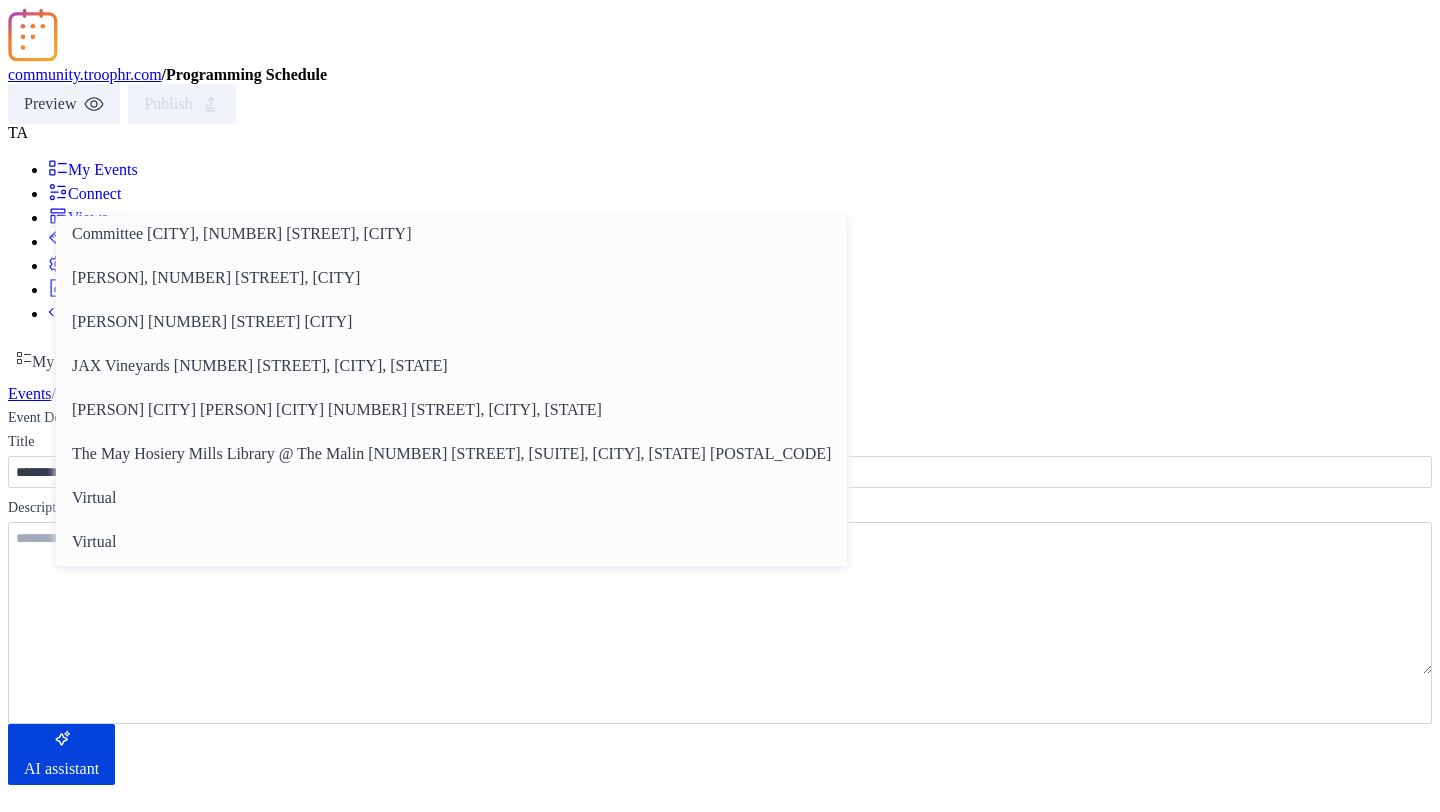 drag, startPoint x: 694, startPoint y: 433, endPoint x: 686, endPoint y: 597, distance: 164.195 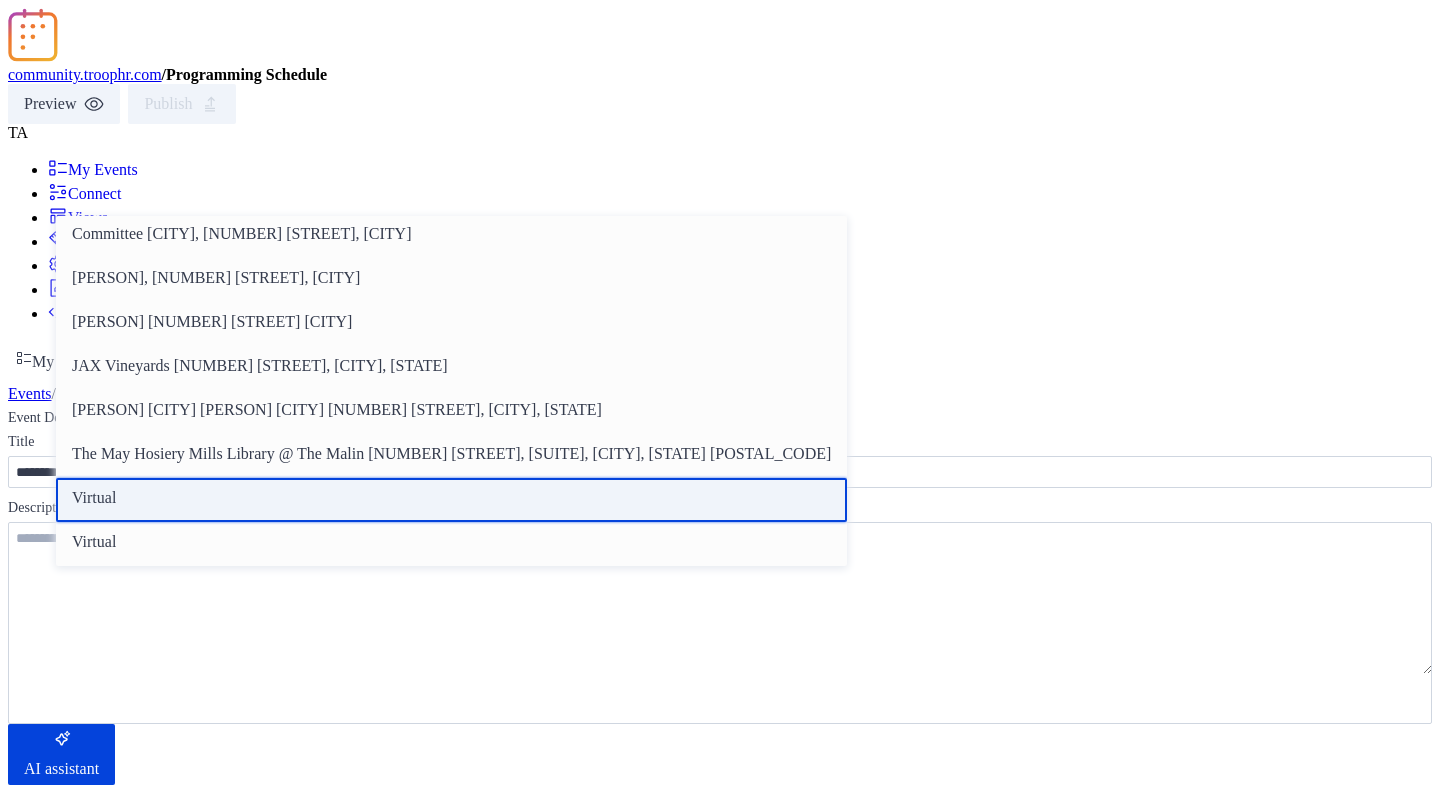 click on "Virtual" at bounding box center (451, 500) 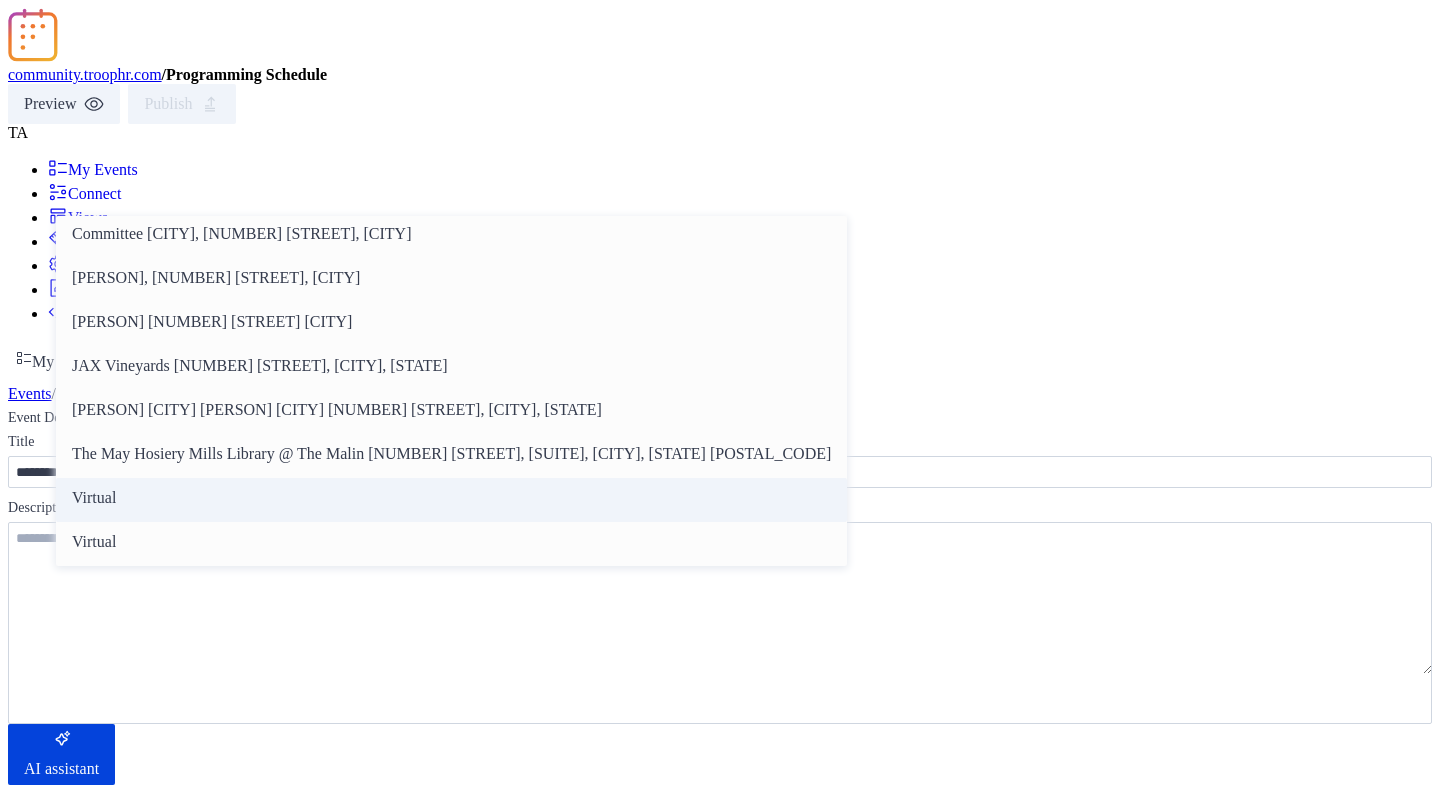 type on "*******" 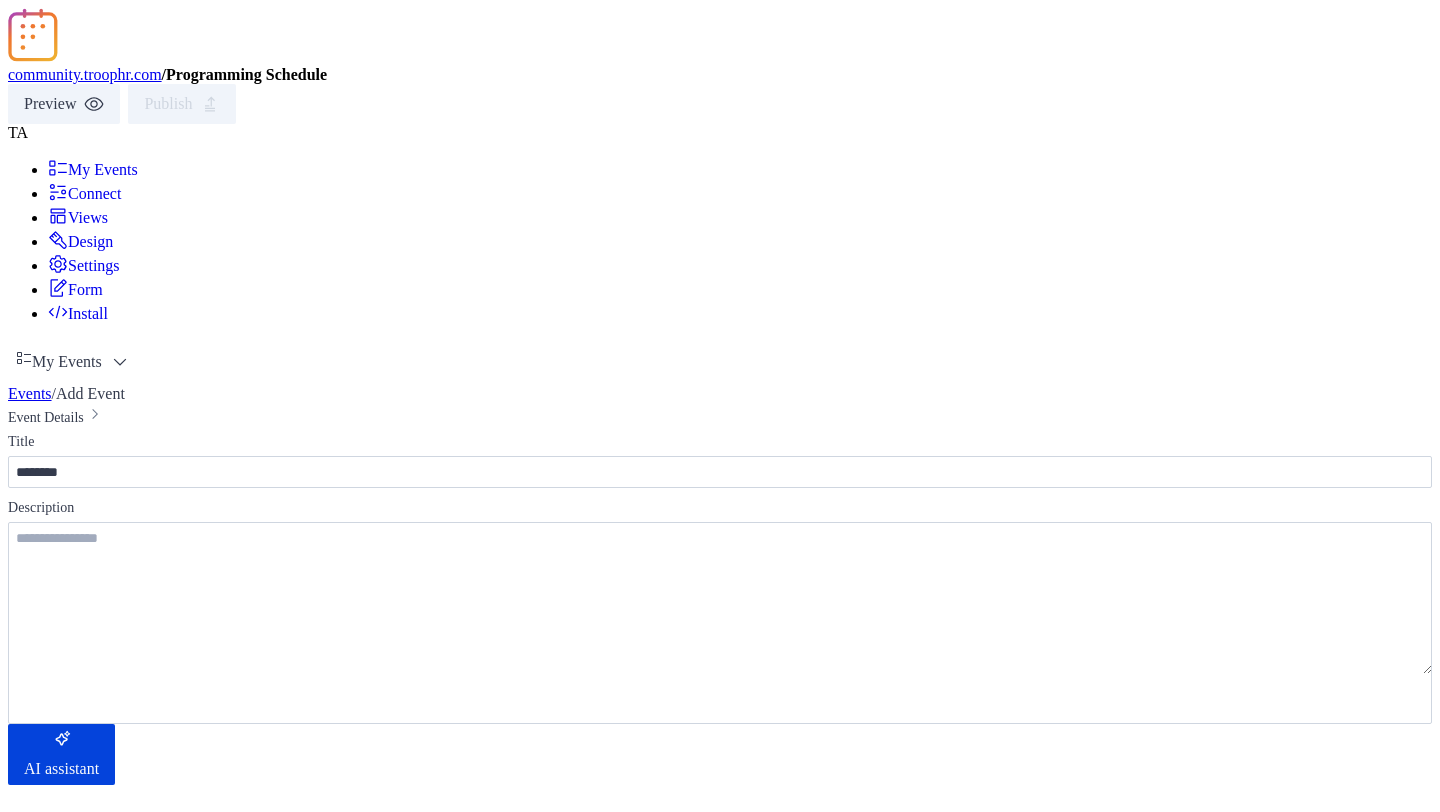 click on "**********" at bounding box center [720, 1259] 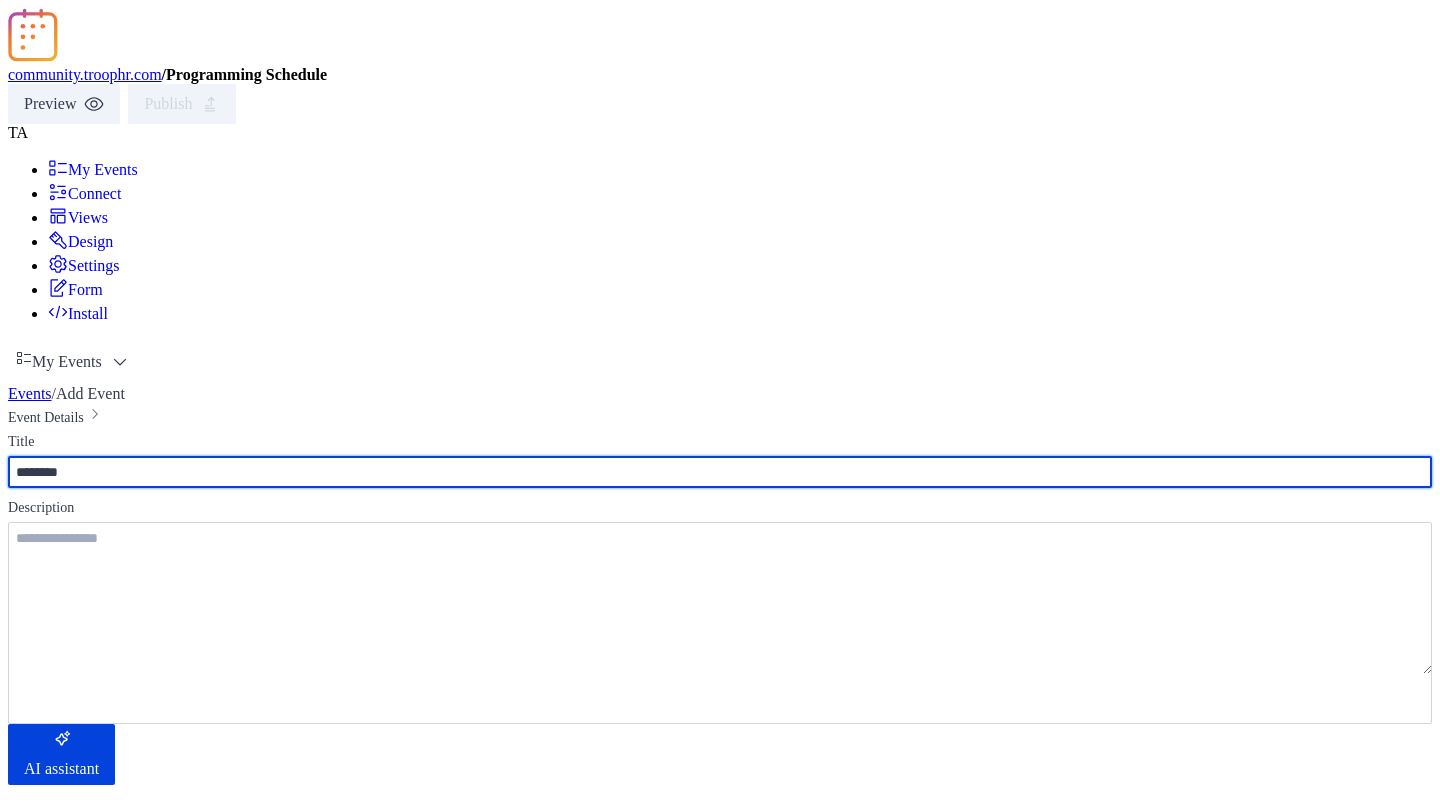 click on "*******" at bounding box center (720, 472) 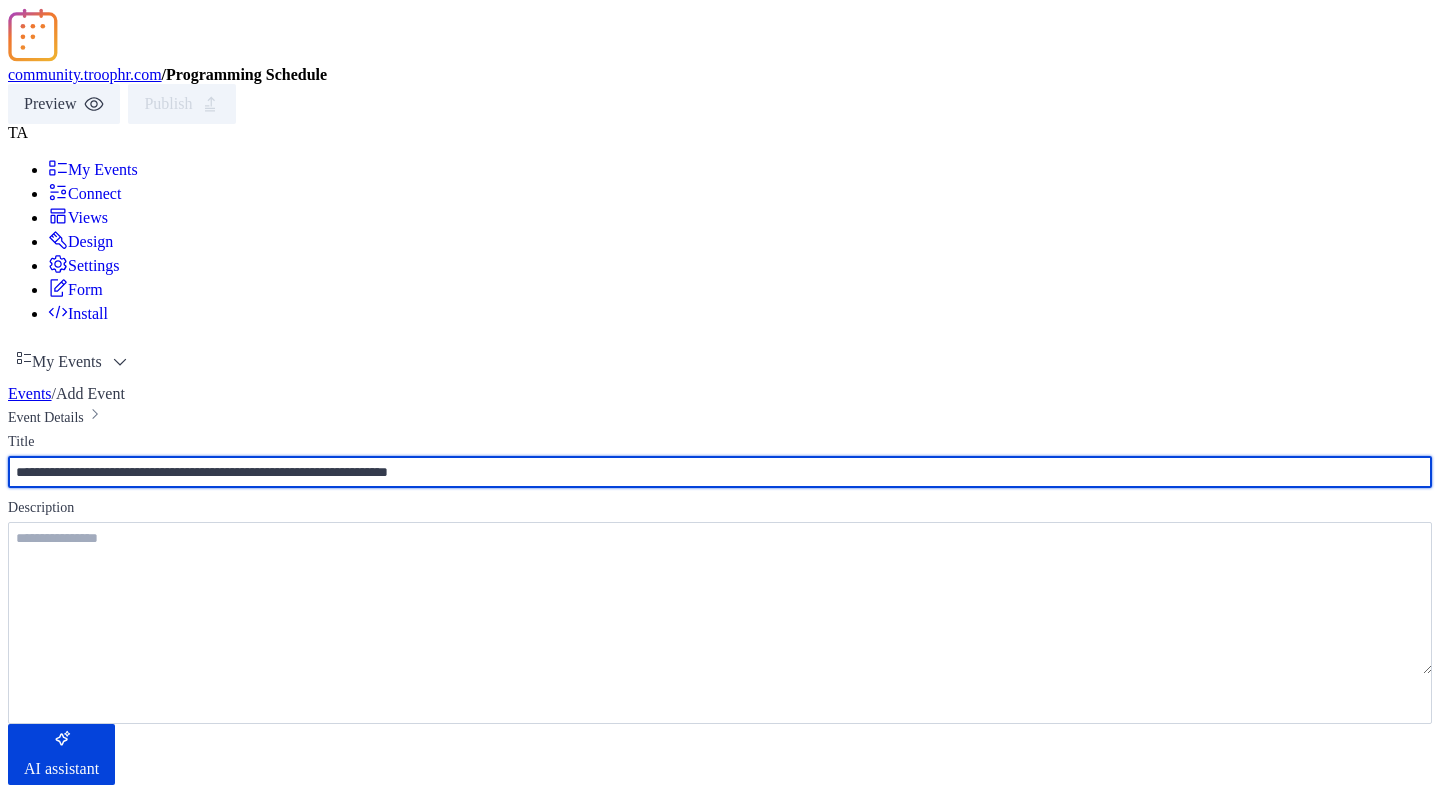 type on "**********" 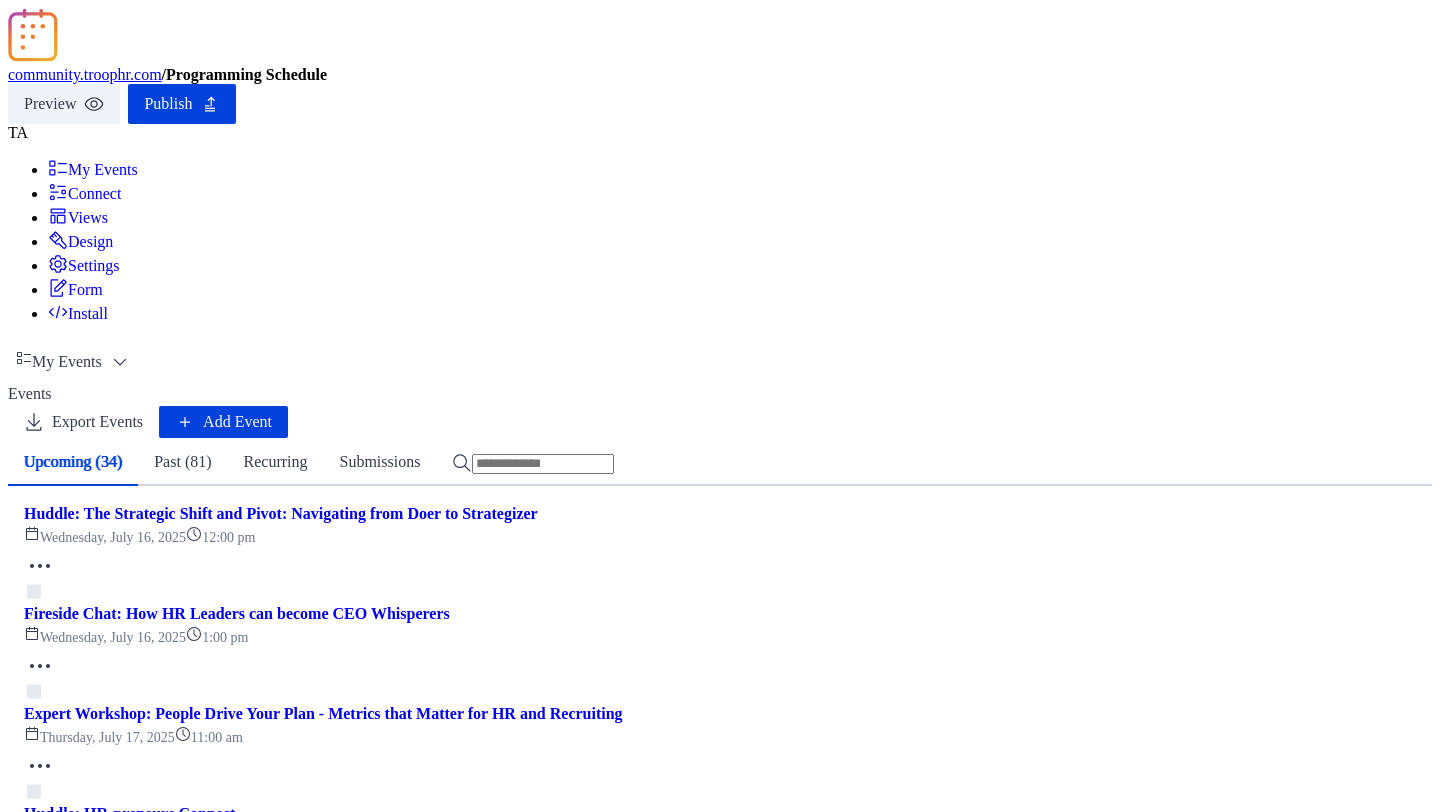 click on "Publish" at bounding box center (168, 104) 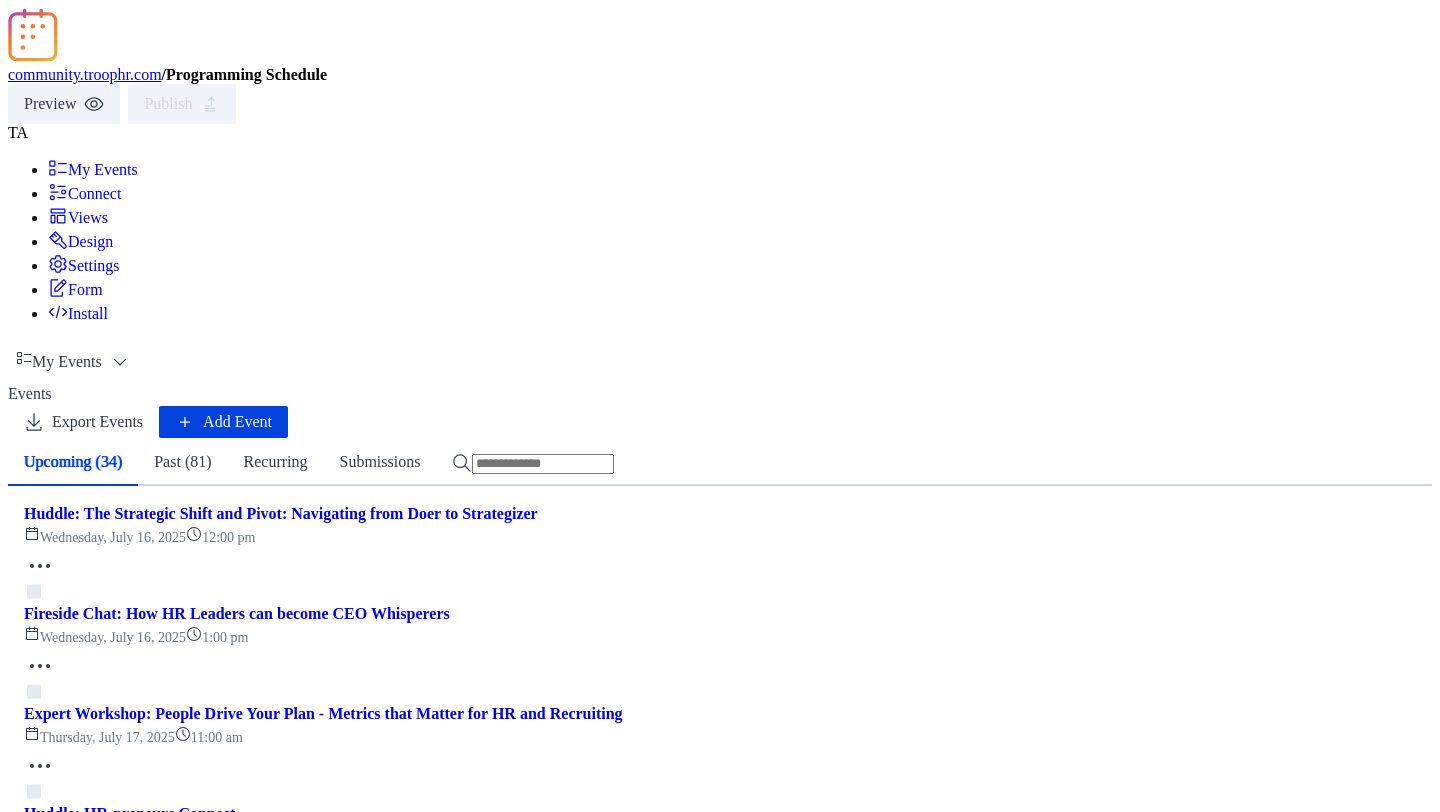 scroll, scrollTop: 3259, scrollLeft: 0, axis: vertical 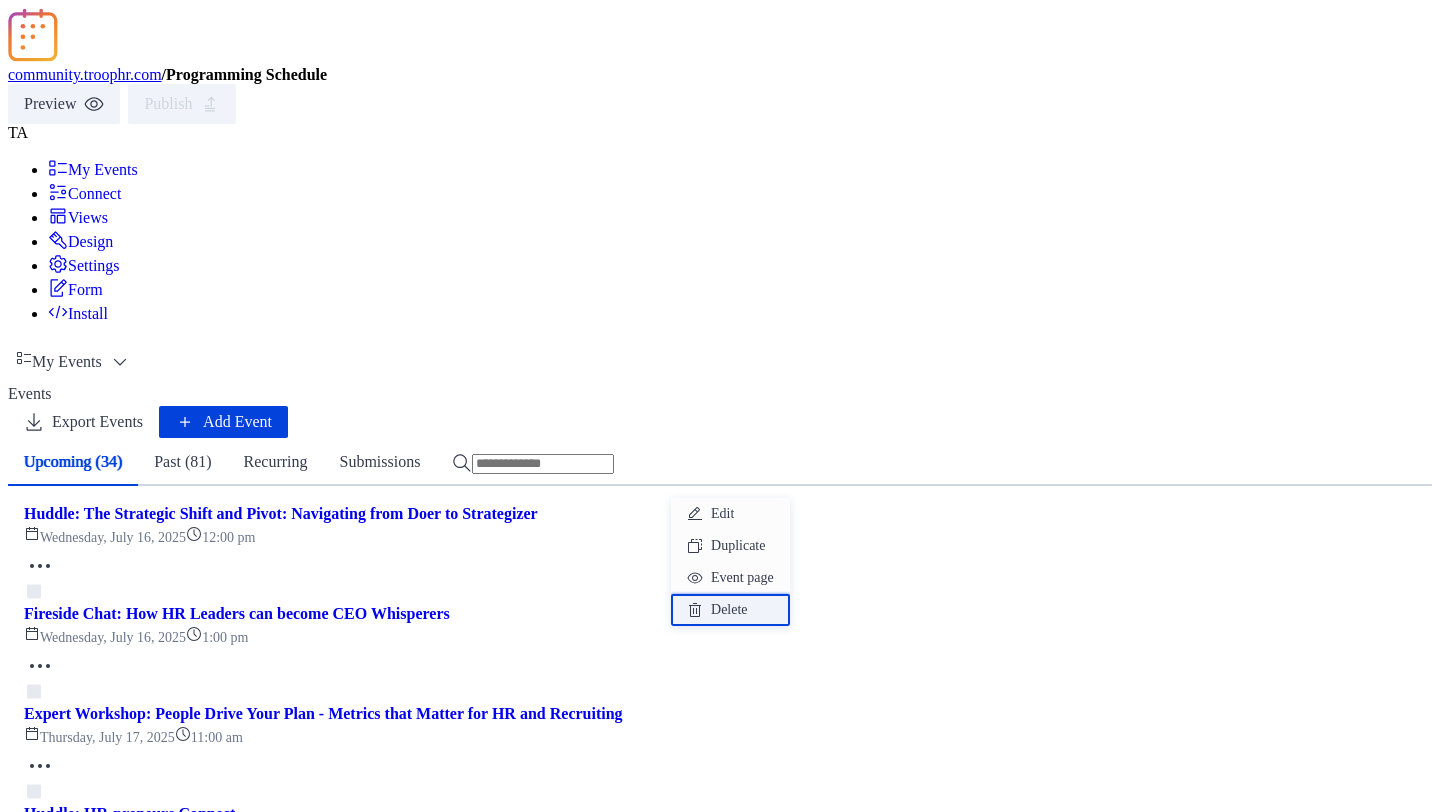 click on "Delete" at bounding box center [729, 610] 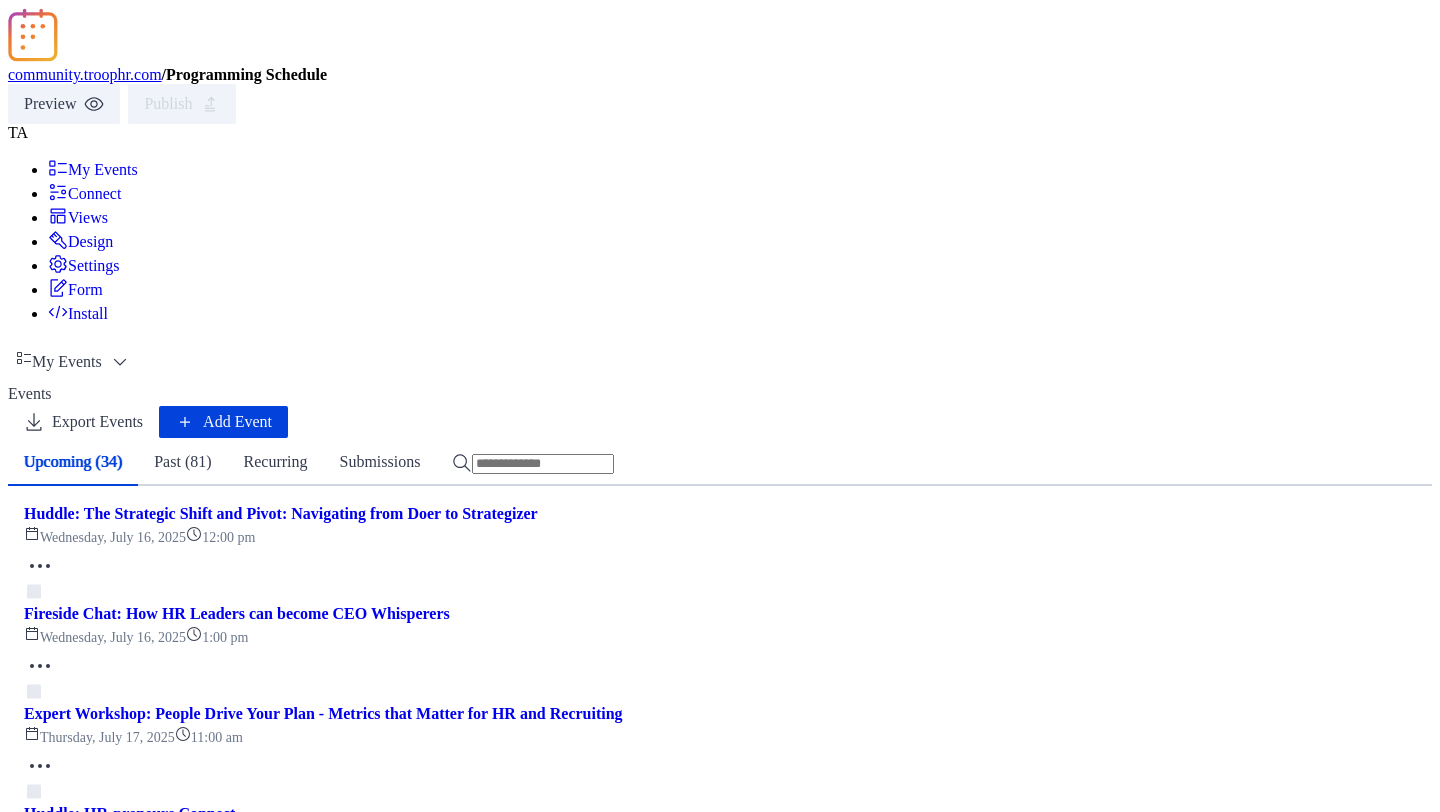 click on "Confirm" at bounding box center (135, 4885) 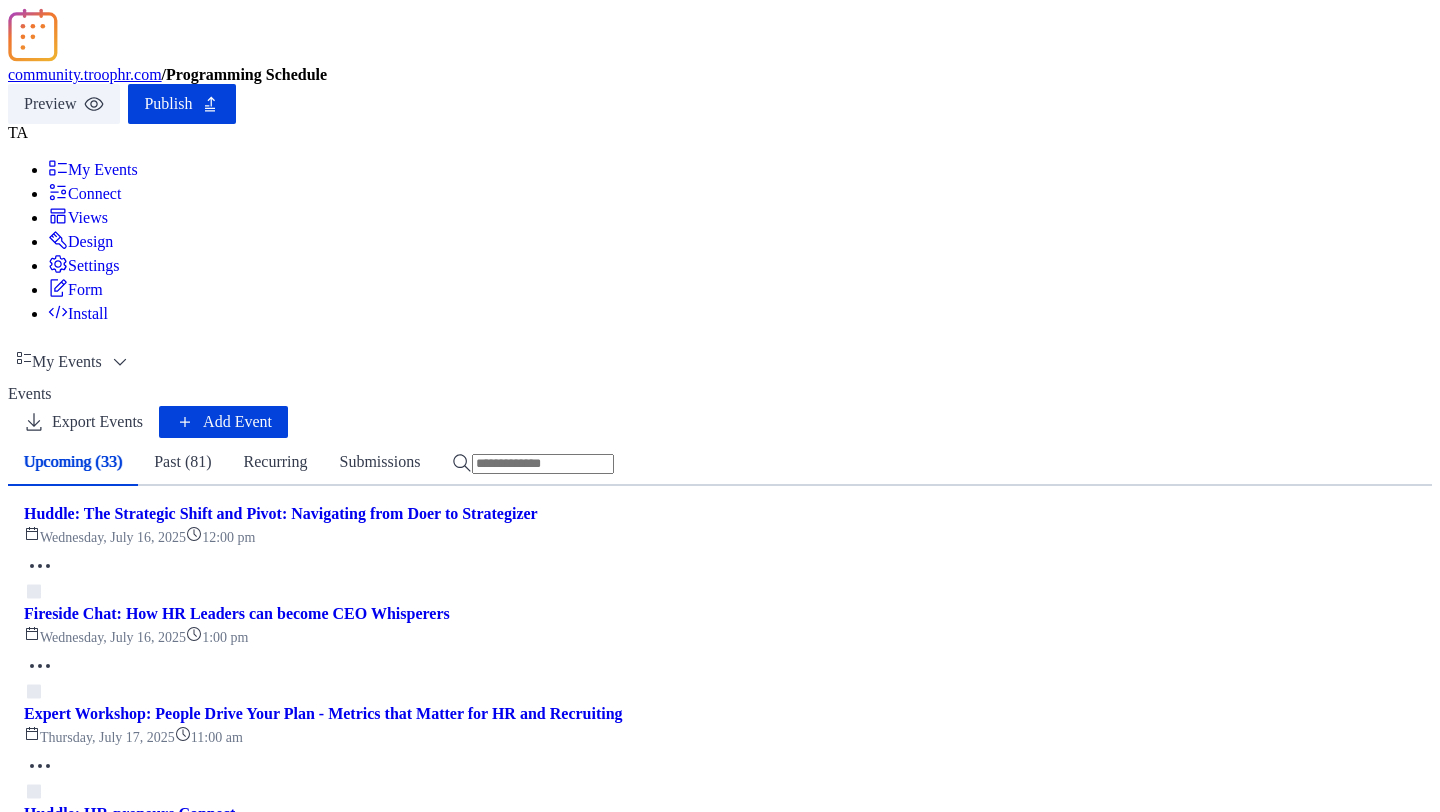 scroll, scrollTop: 3382, scrollLeft: 0, axis: vertical 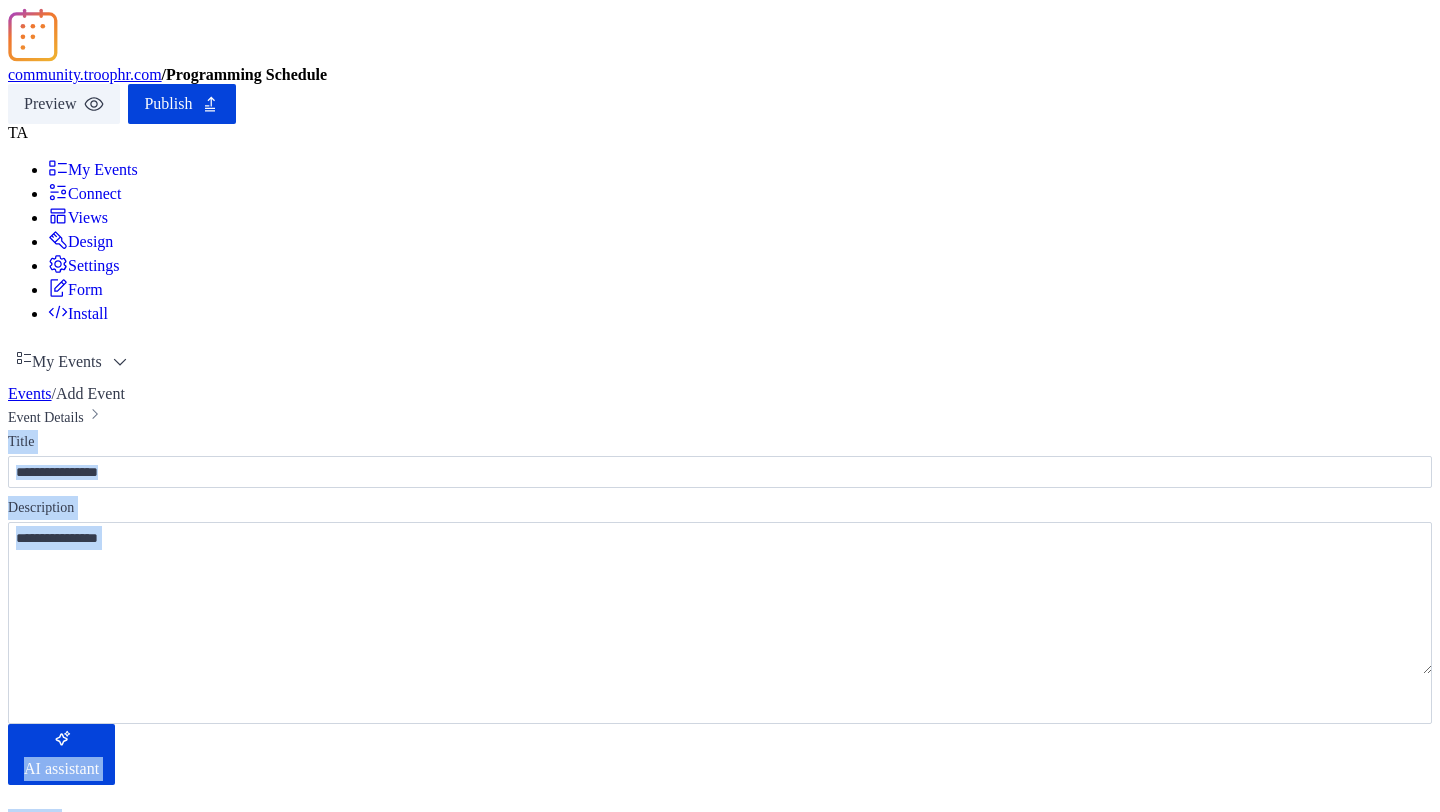 drag, startPoint x: 857, startPoint y: 281, endPoint x: 863, endPoint y: 811, distance: 530.03394 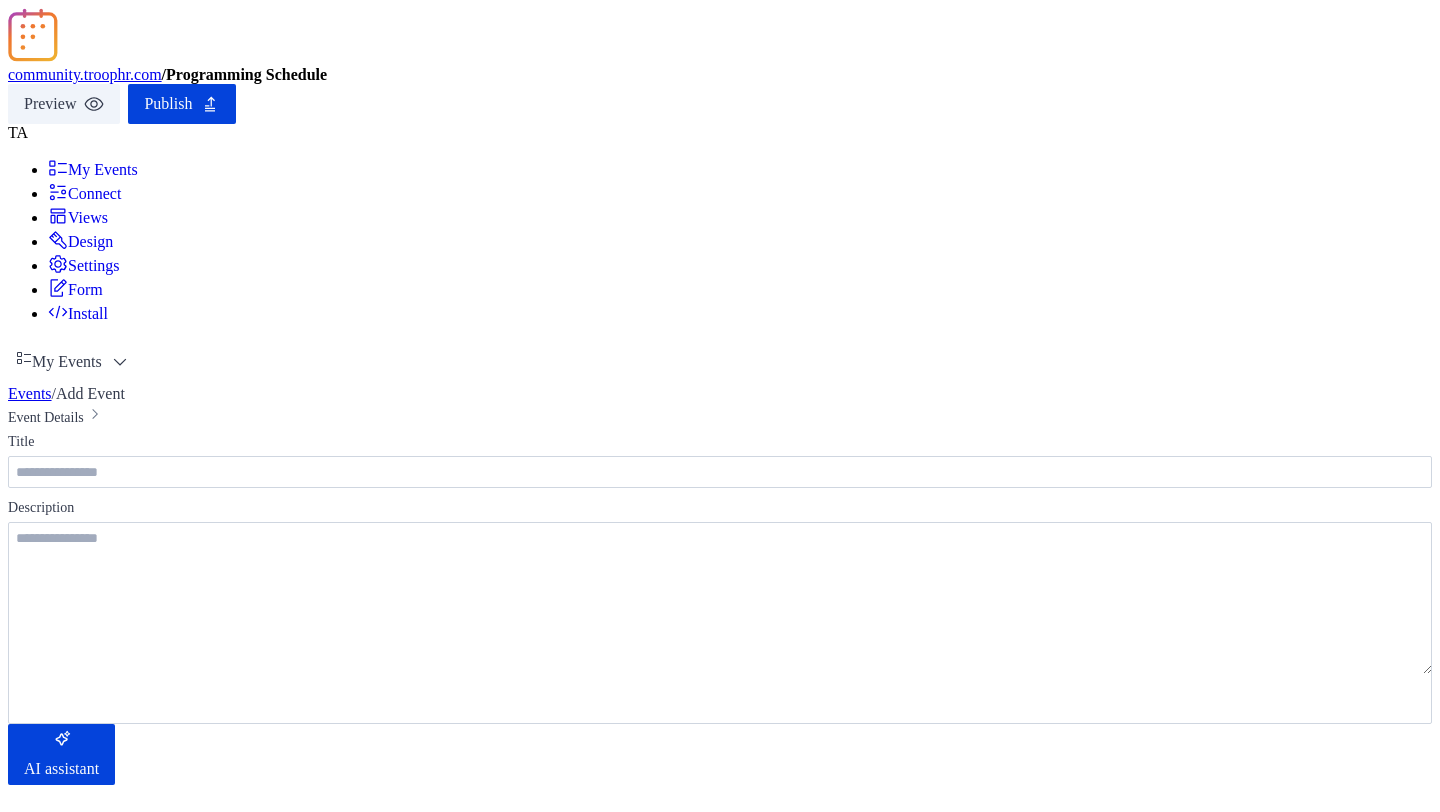 paste on "**********" 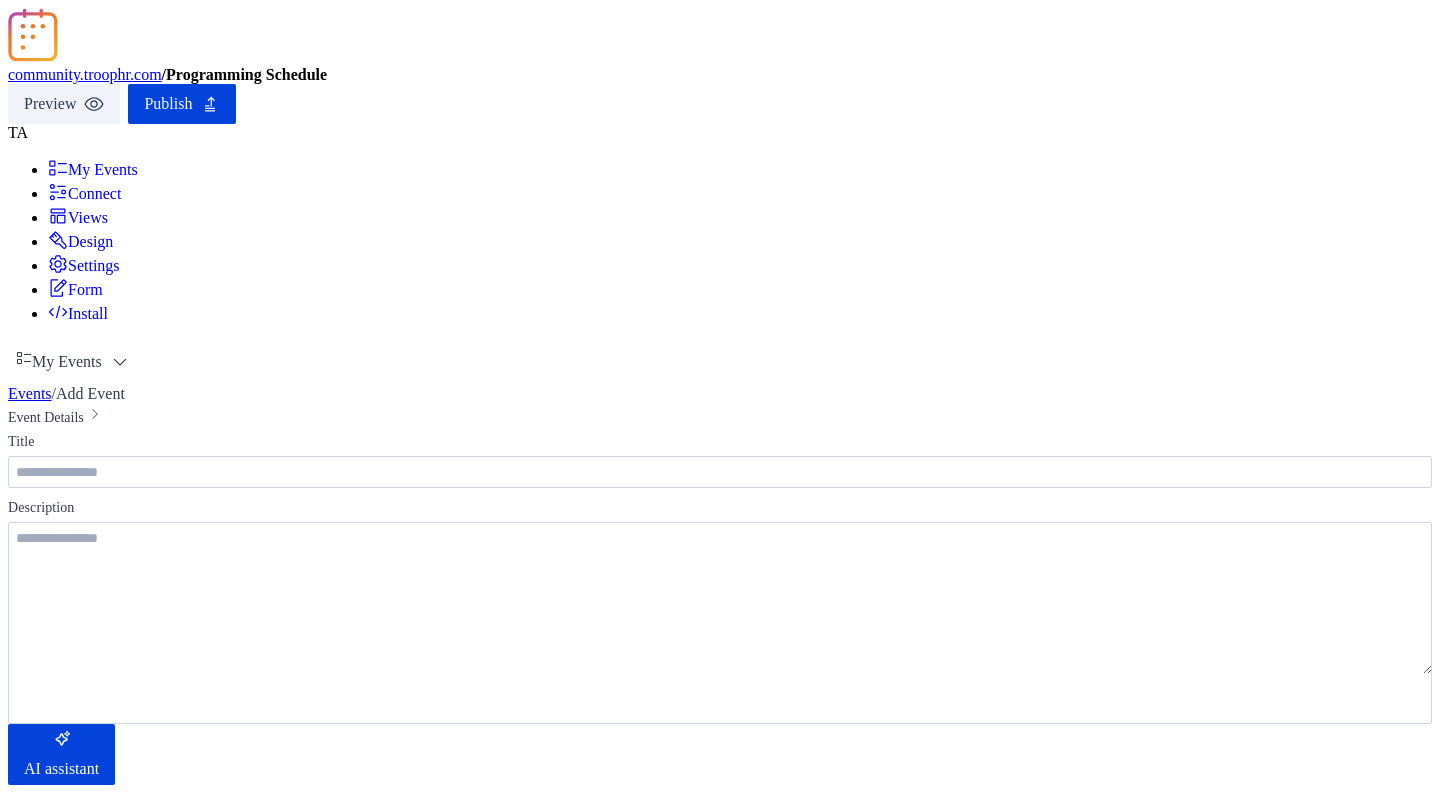 scroll, scrollTop: 801, scrollLeft: 0, axis: vertical 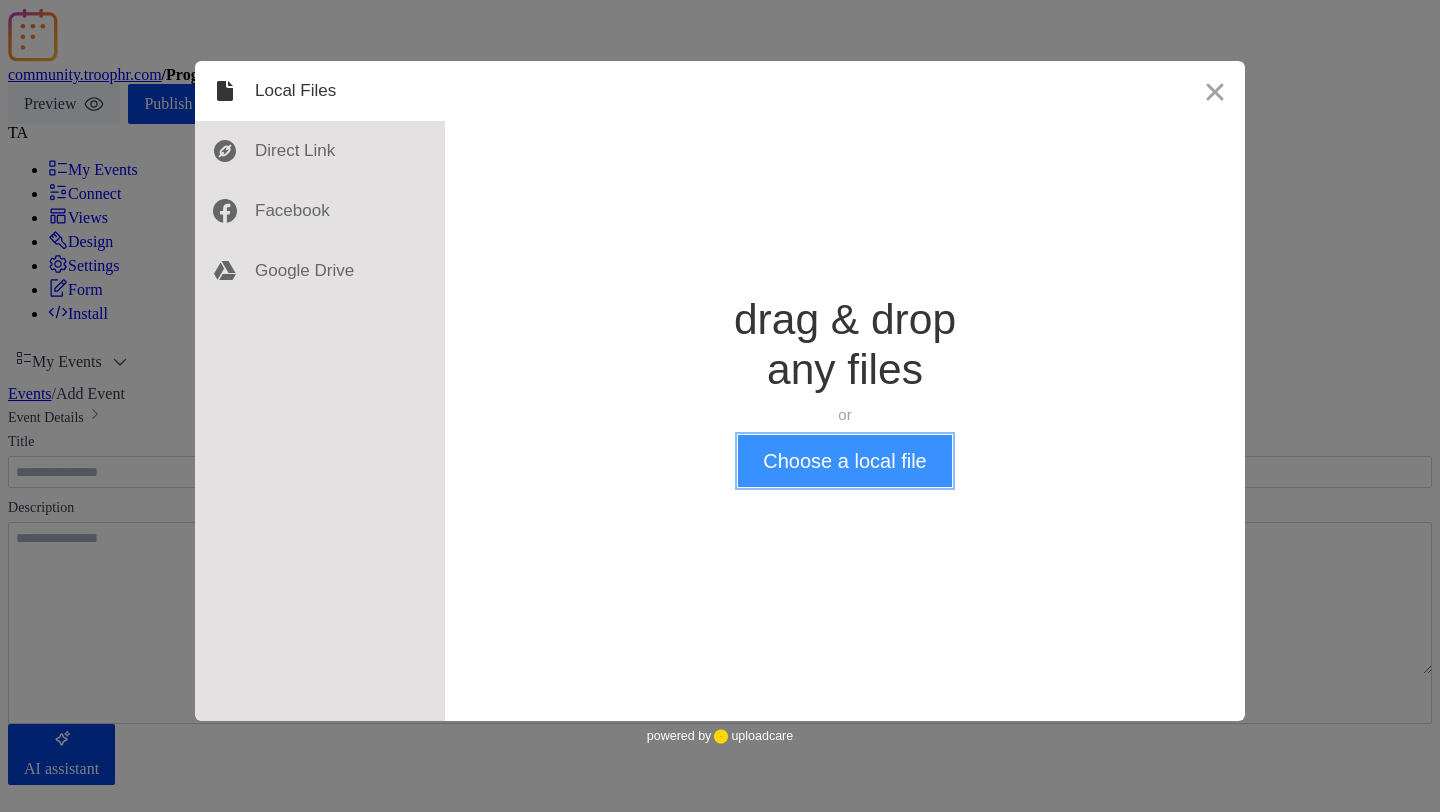 click on "Choose a local file" at bounding box center (844, 461) 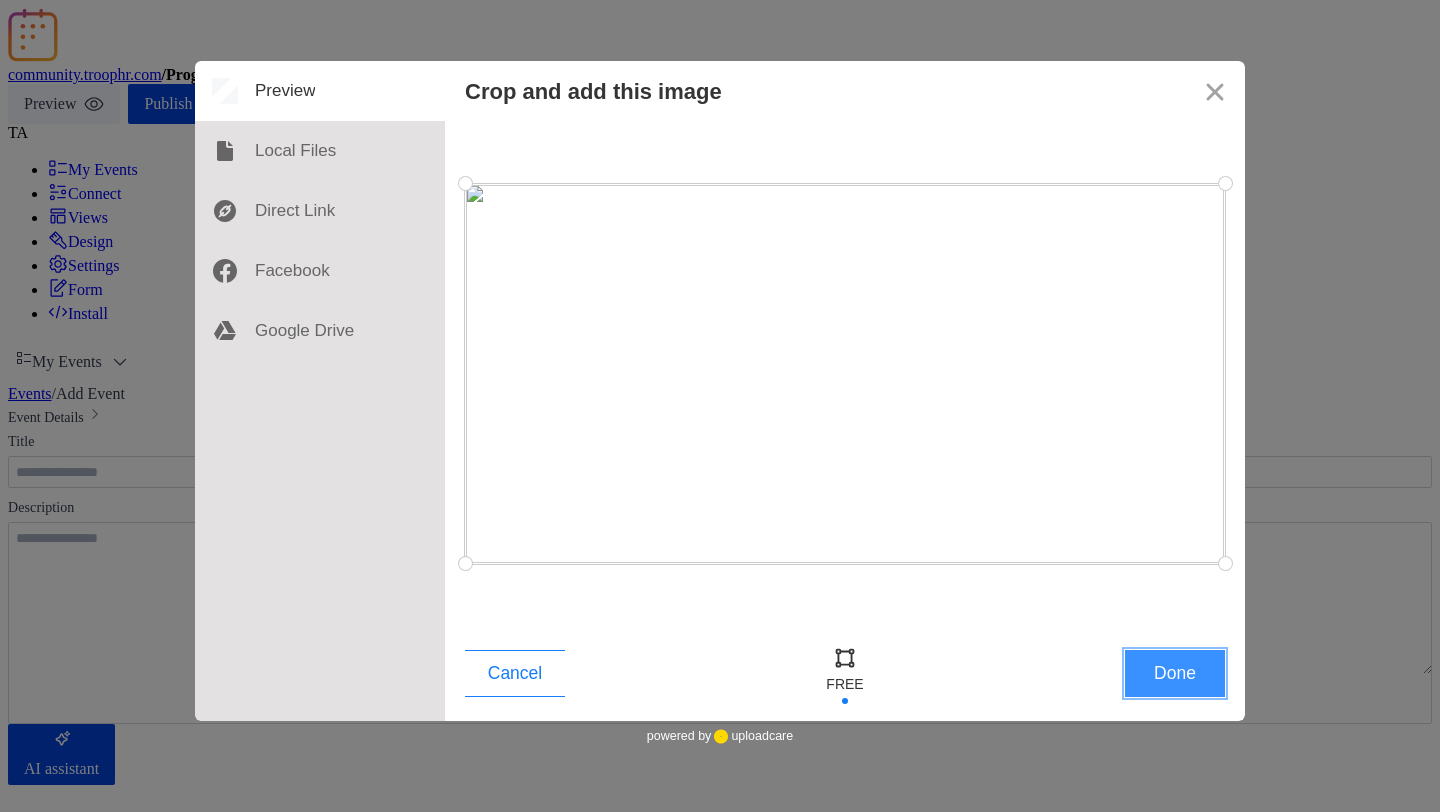 click on "Done" at bounding box center (1175, 673) 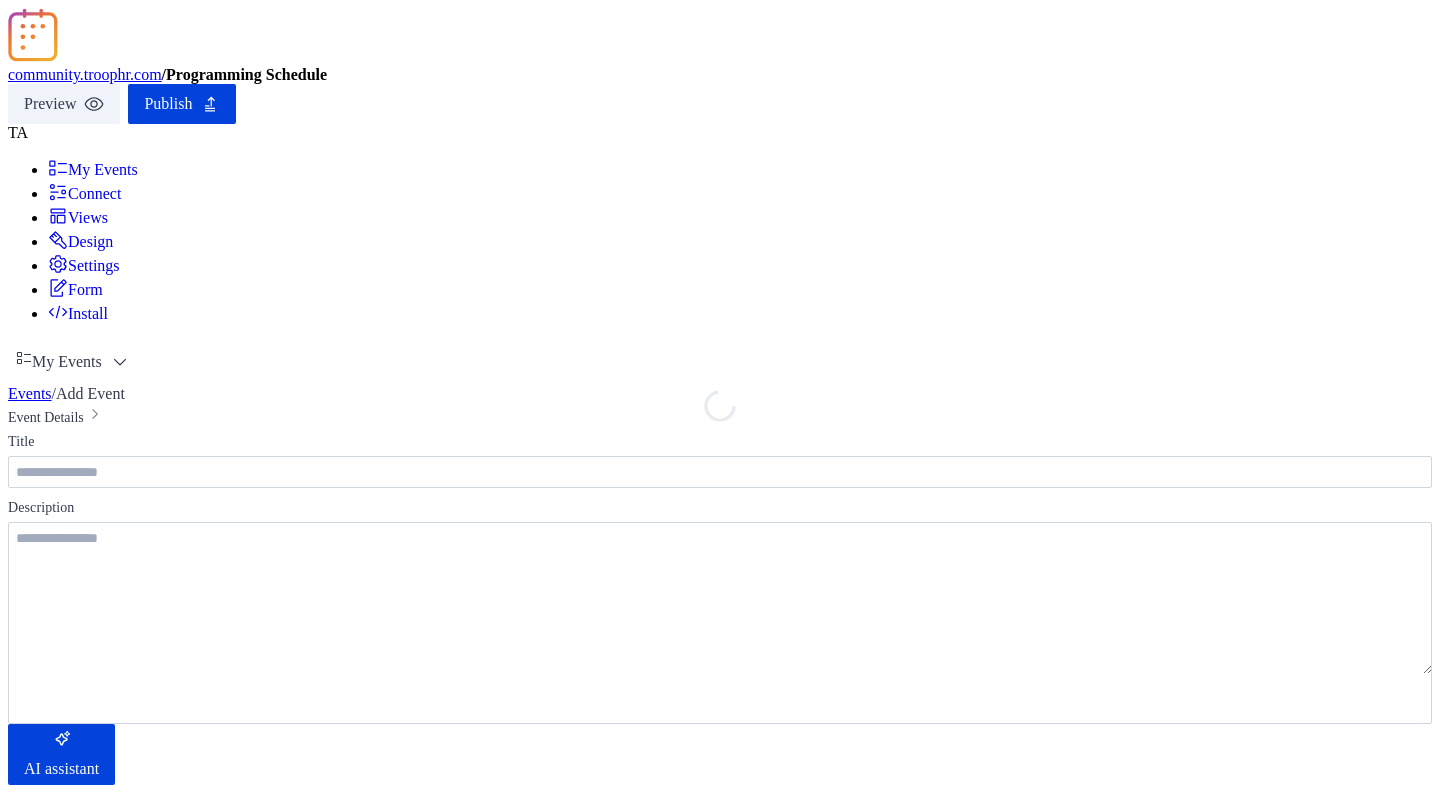 scroll, scrollTop: 567, scrollLeft: 0, axis: vertical 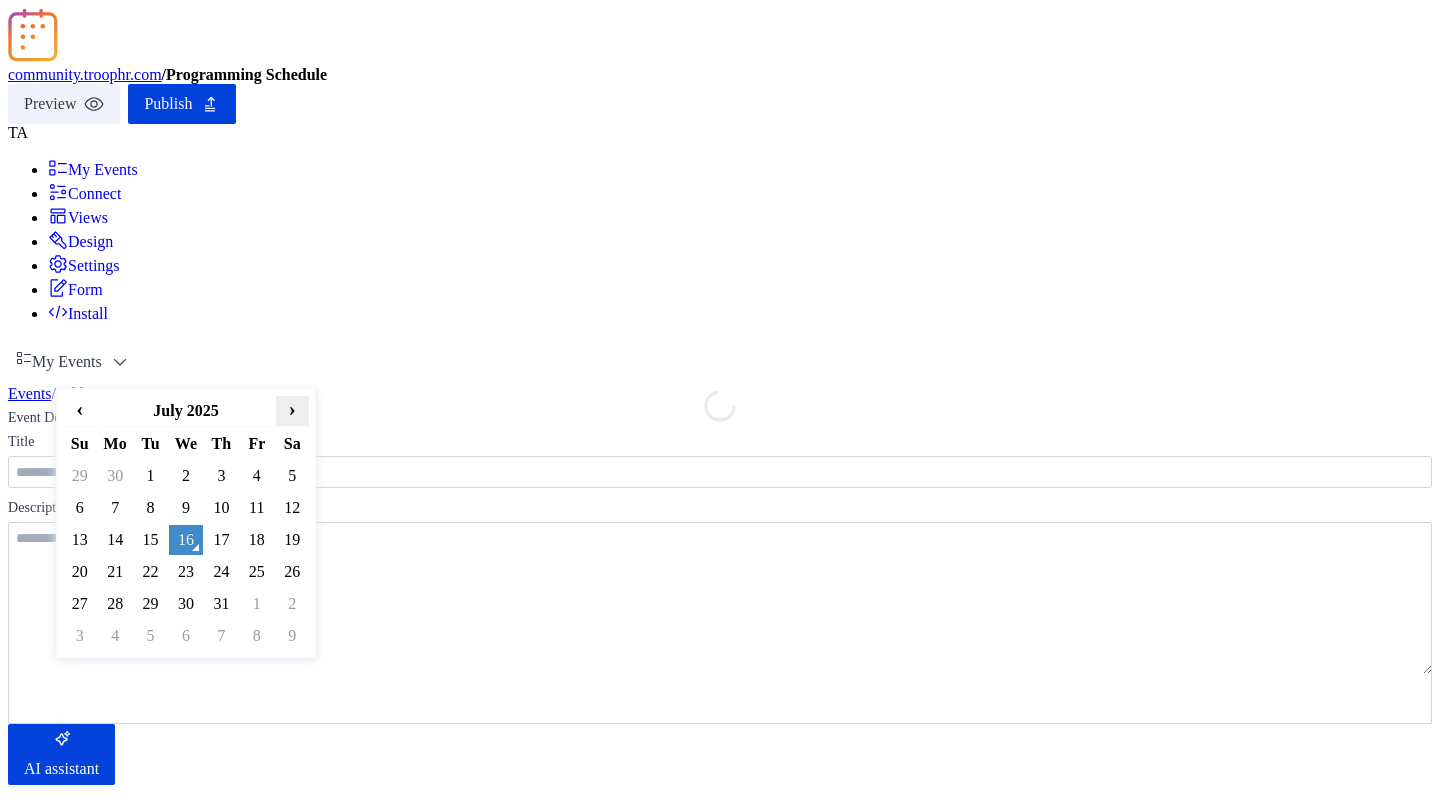 click on "›" at bounding box center [292, 409] 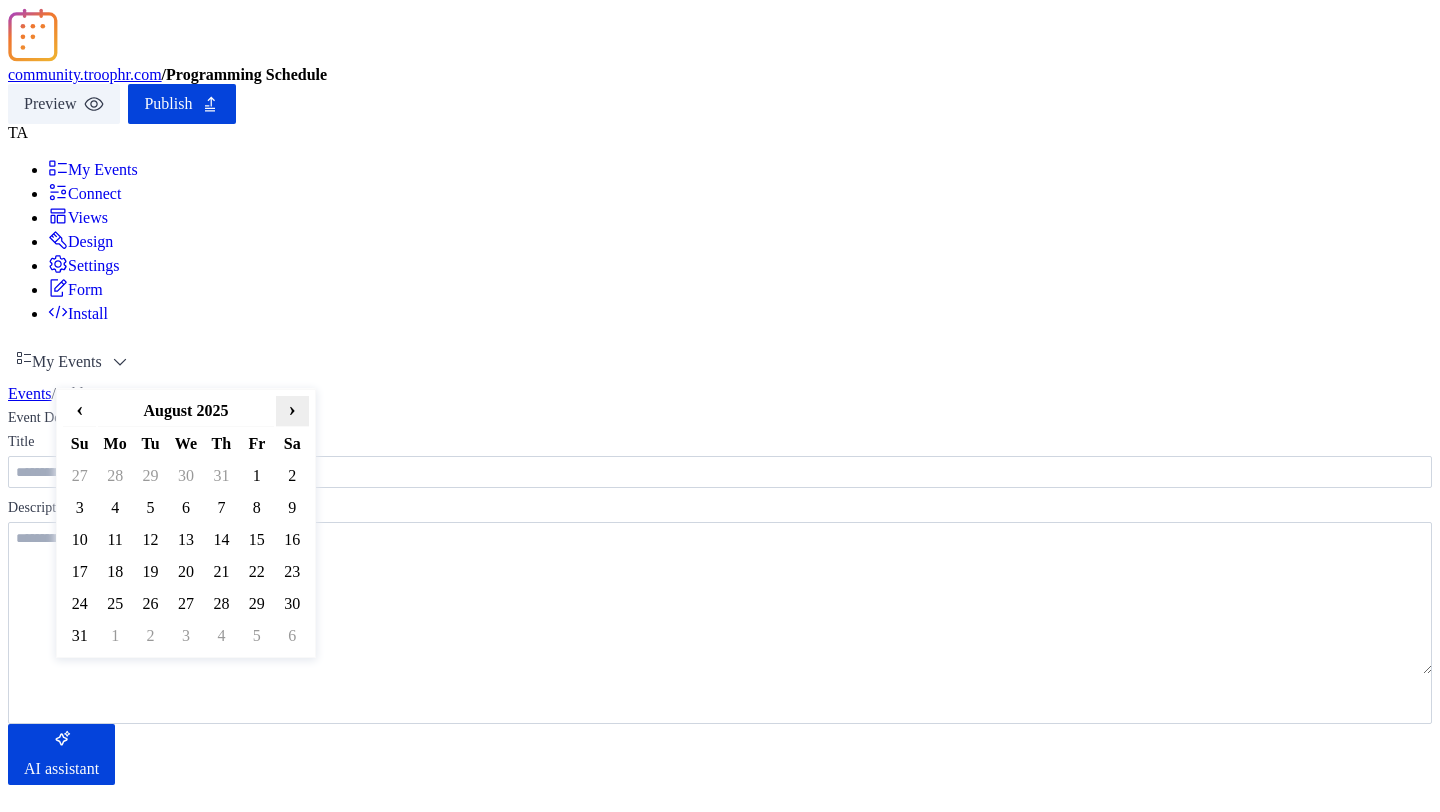 click on "›" at bounding box center (292, 409) 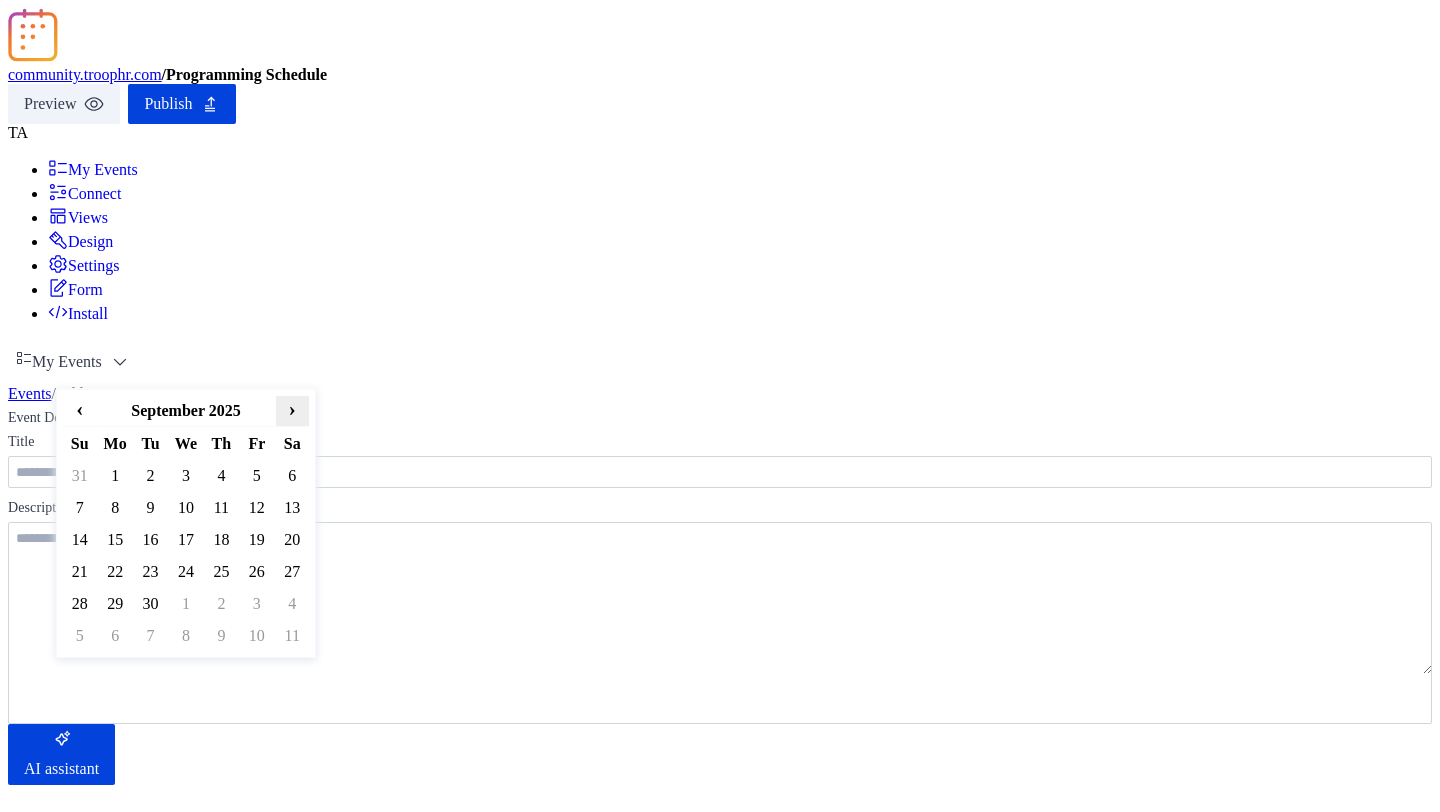 click on "›" at bounding box center (292, 409) 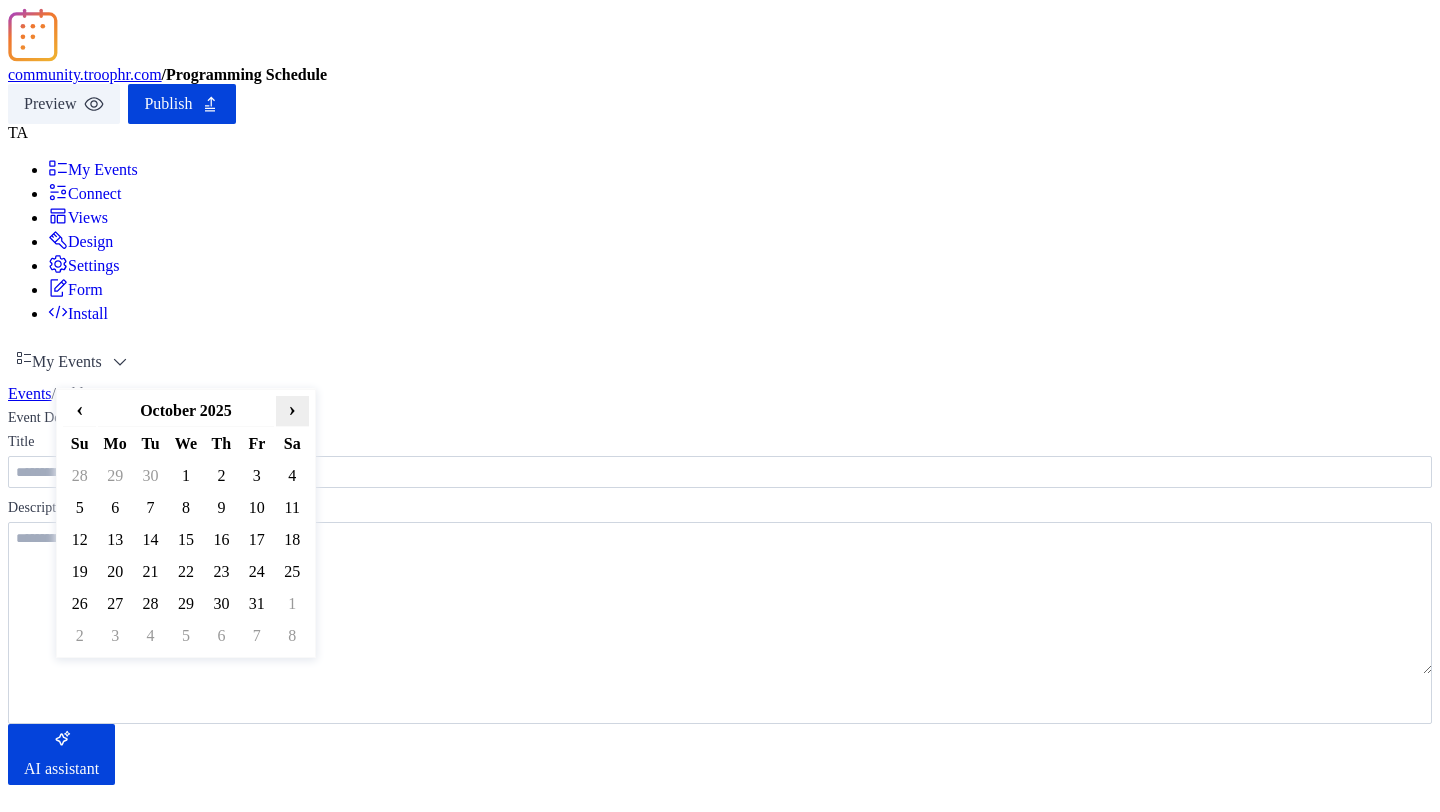 click on "›" at bounding box center [292, 409] 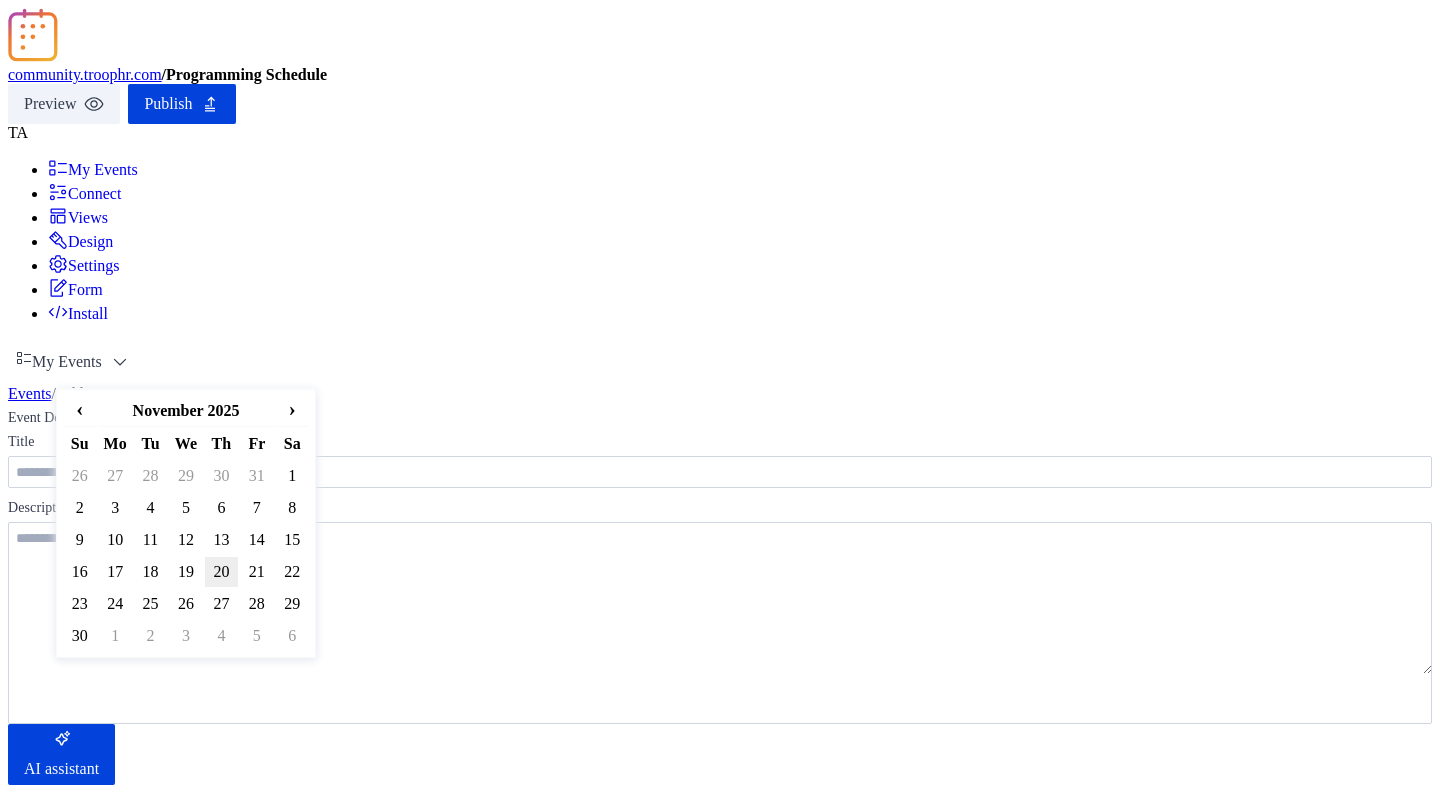 click on "20" at bounding box center (221, 572) 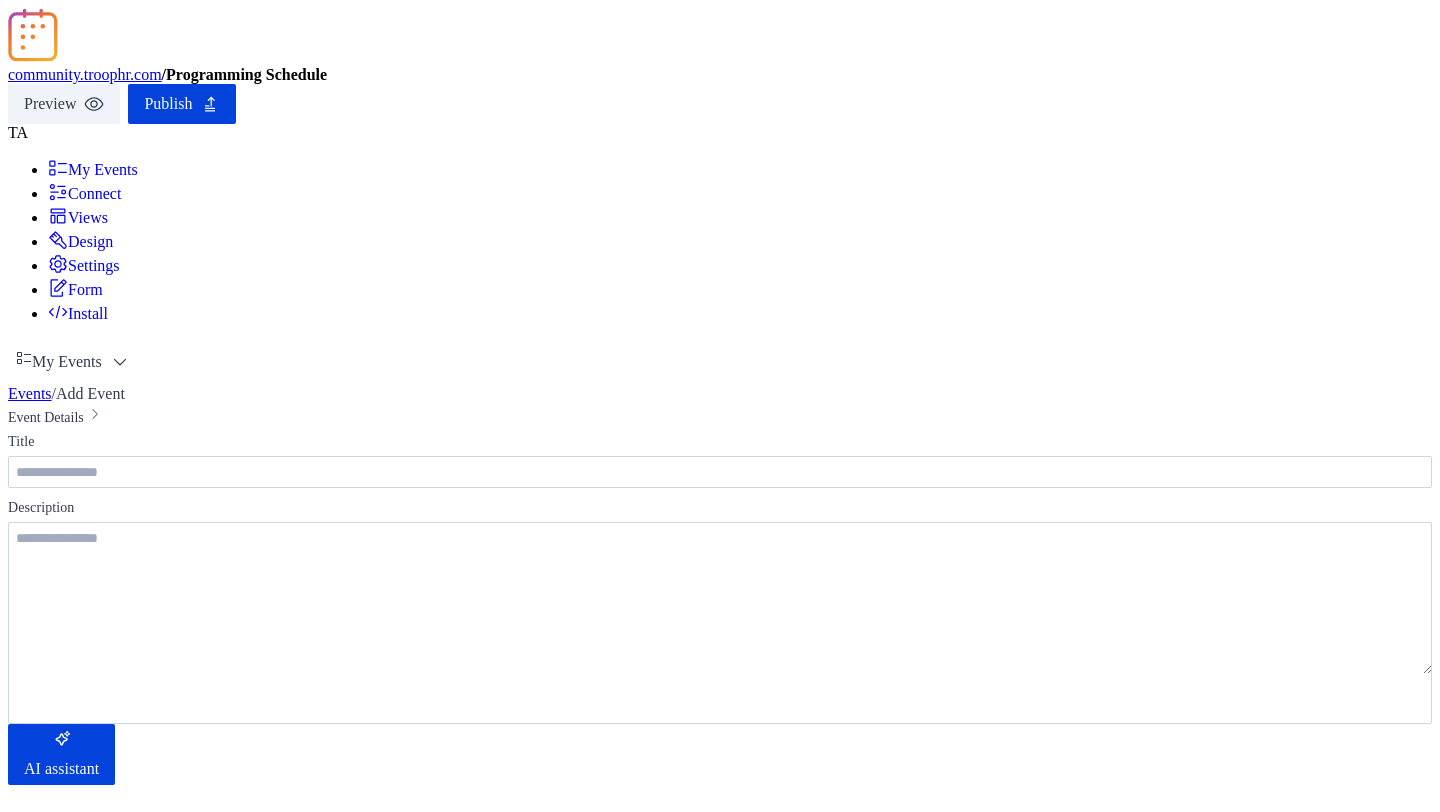 click on "********" at bounding box center [270, 1121] 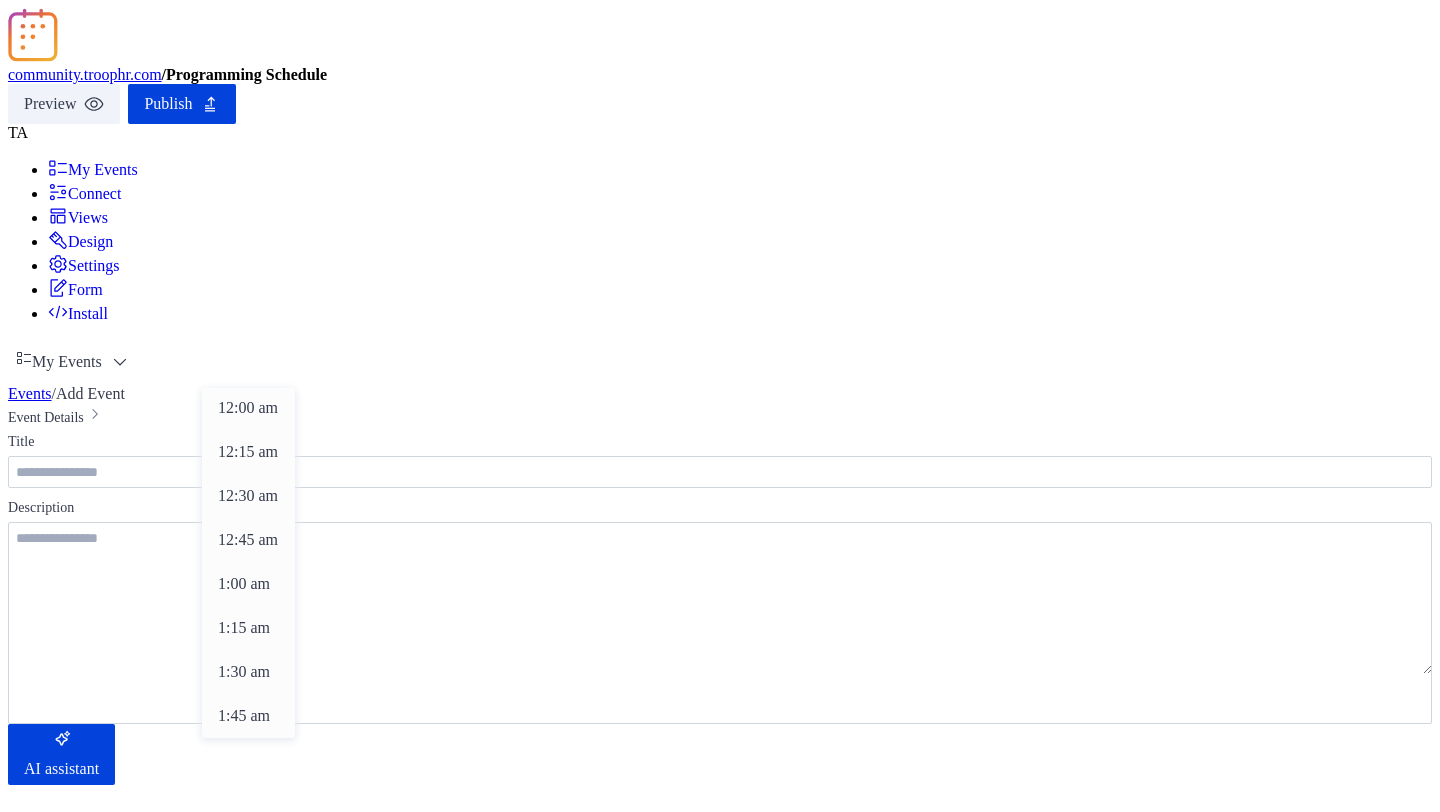 scroll, scrollTop: 2112, scrollLeft: 0, axis: vertical 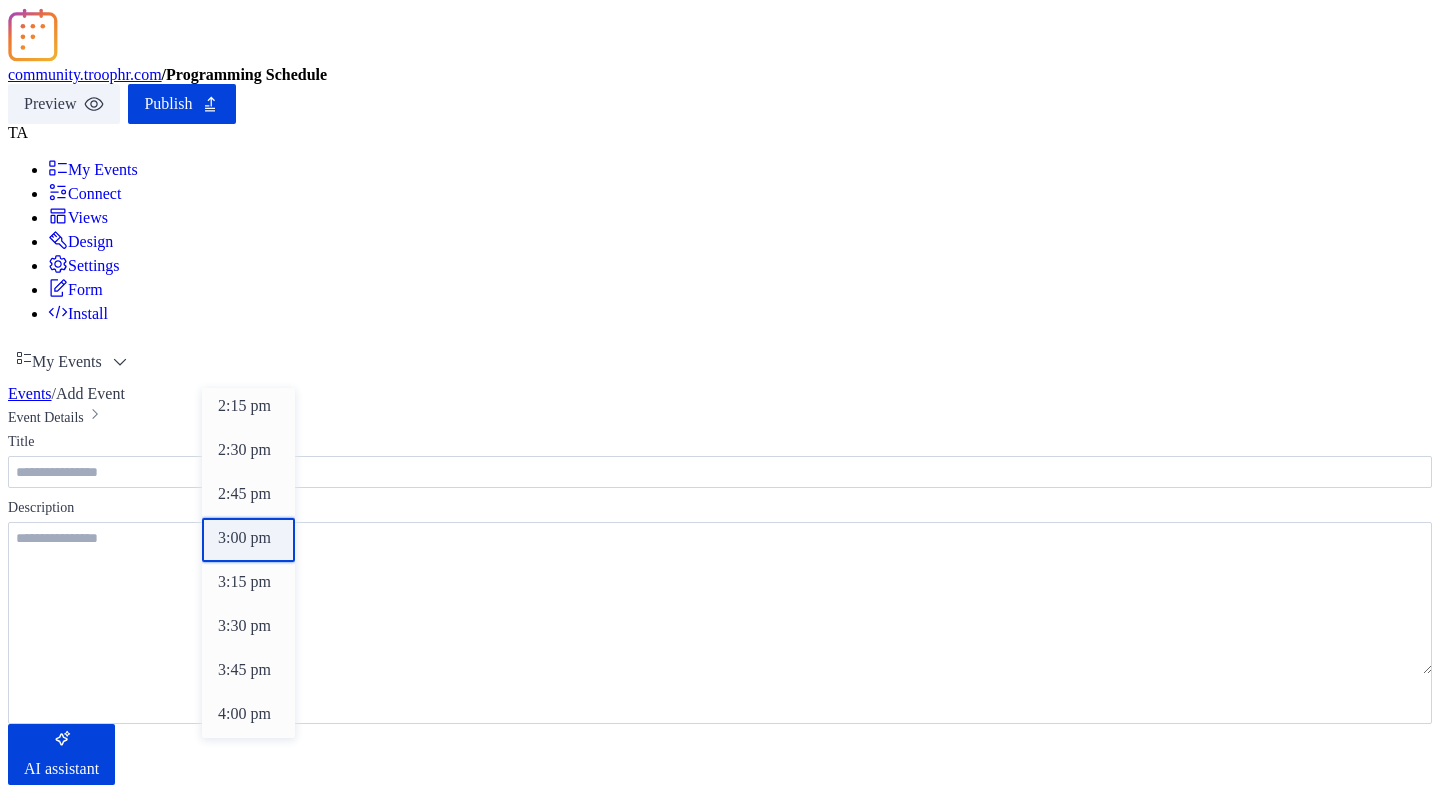 click on "3:00 pm" at bounding box center (244, 538) 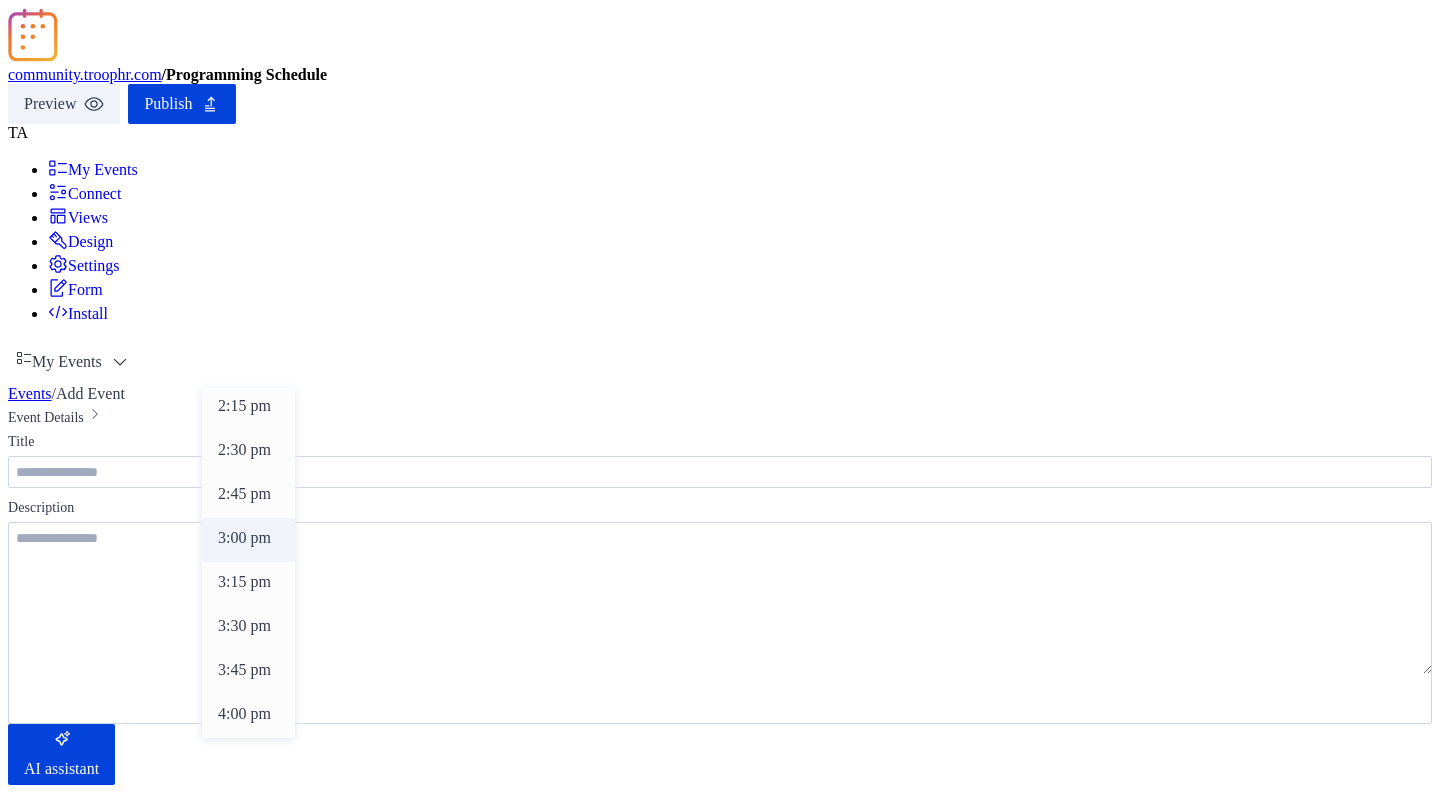 type on "*******" 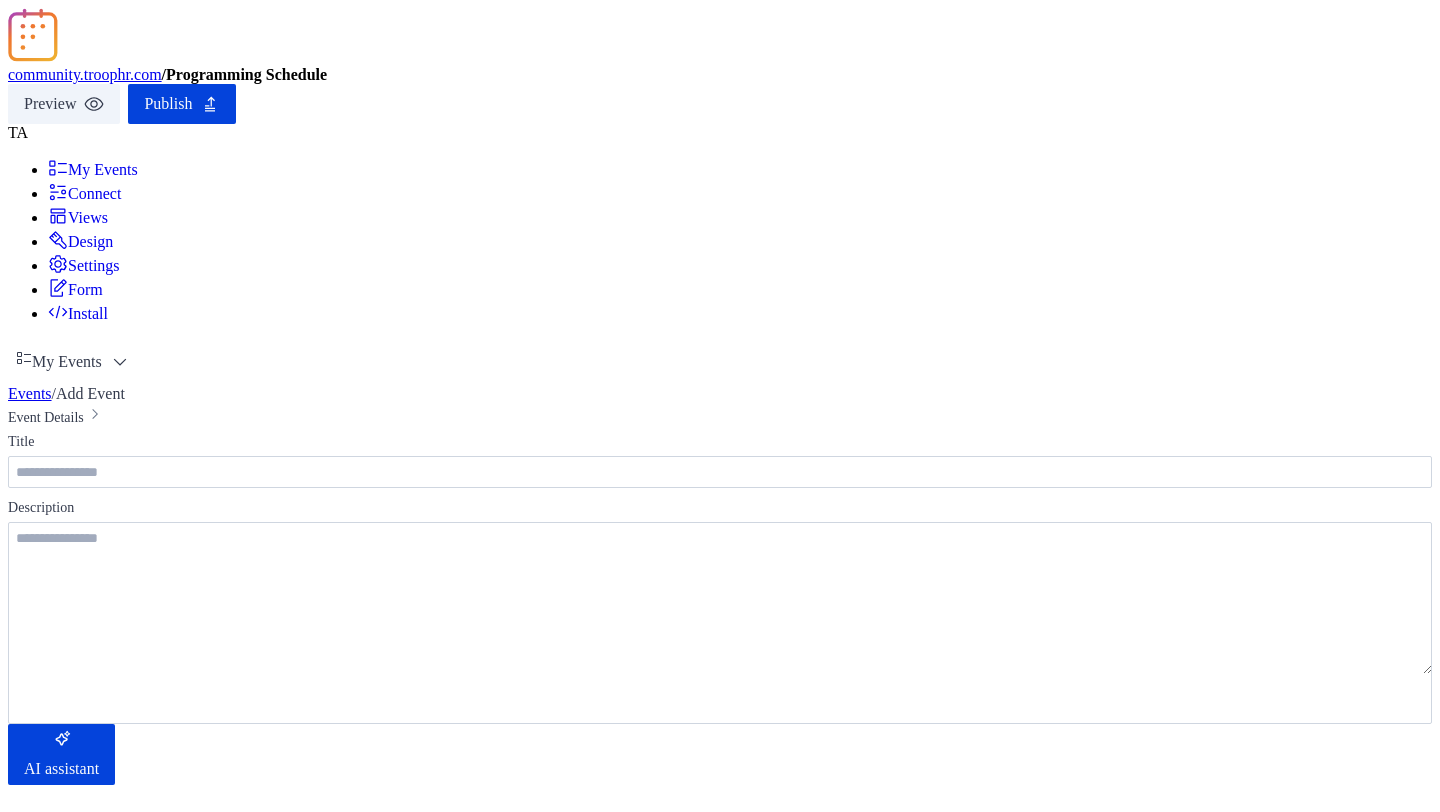 click on "**********" at bounding box center (720, 1185) 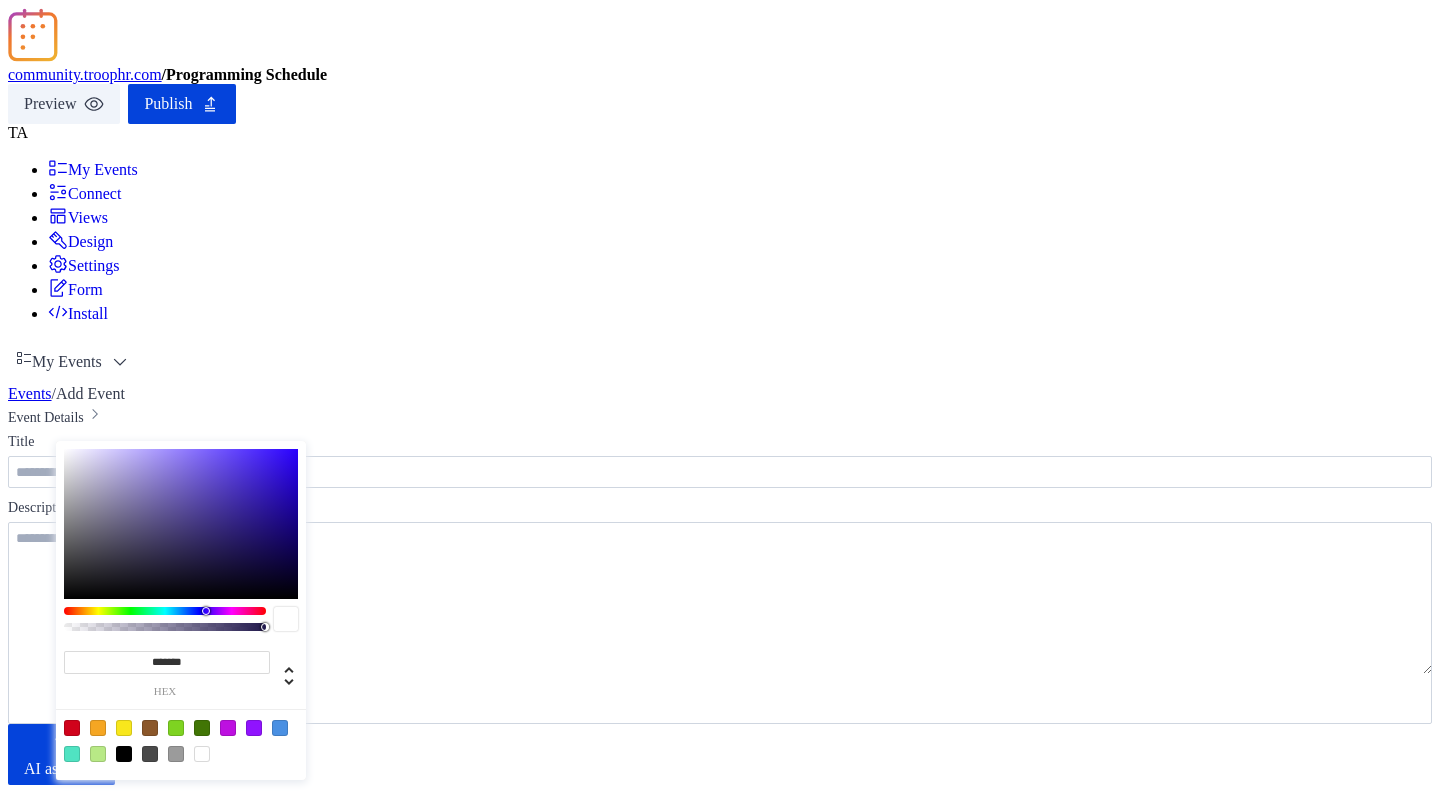click at bounding box center (202, 728) 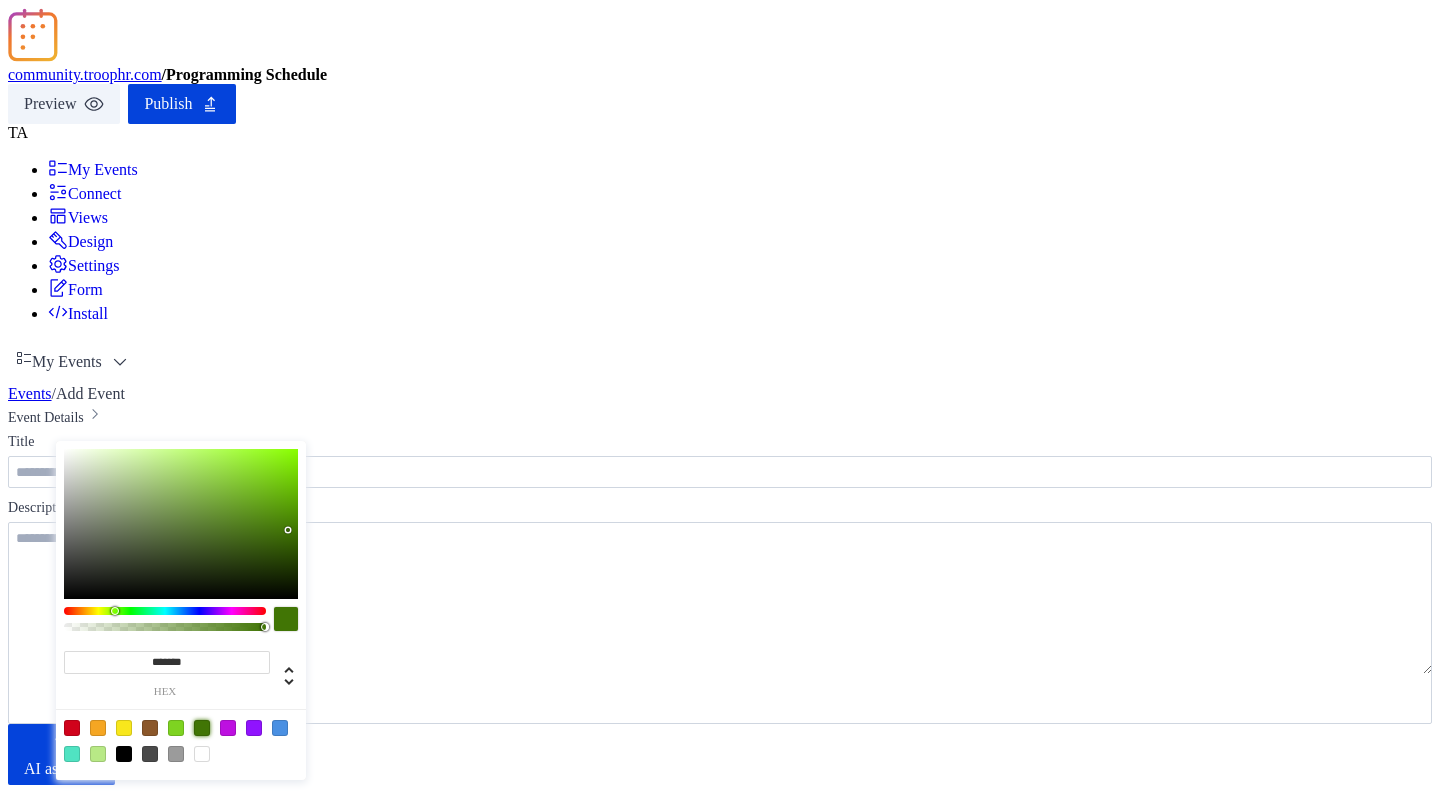click at bounding box center (720, 851) 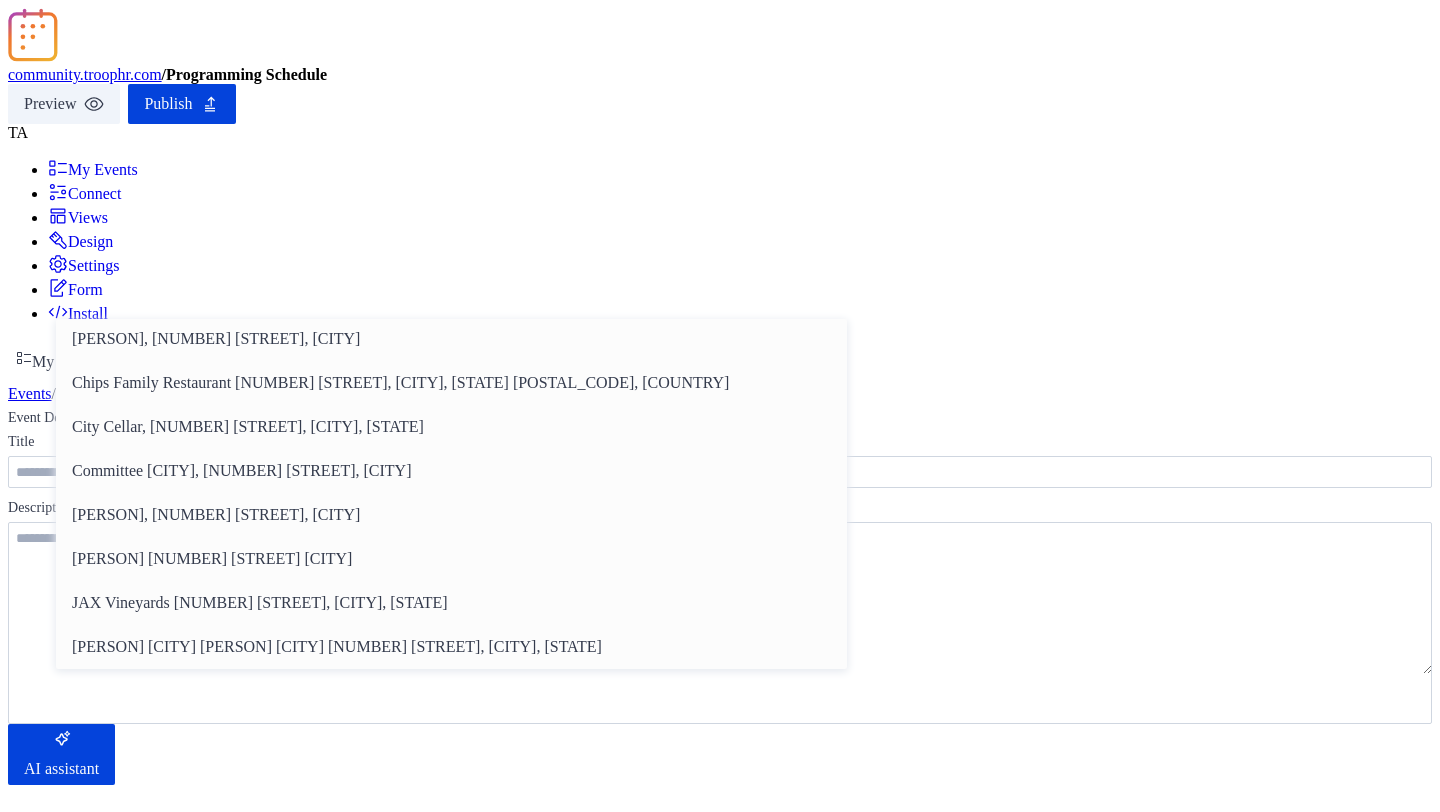 click on "**********" at bounding box center [720, 1259] 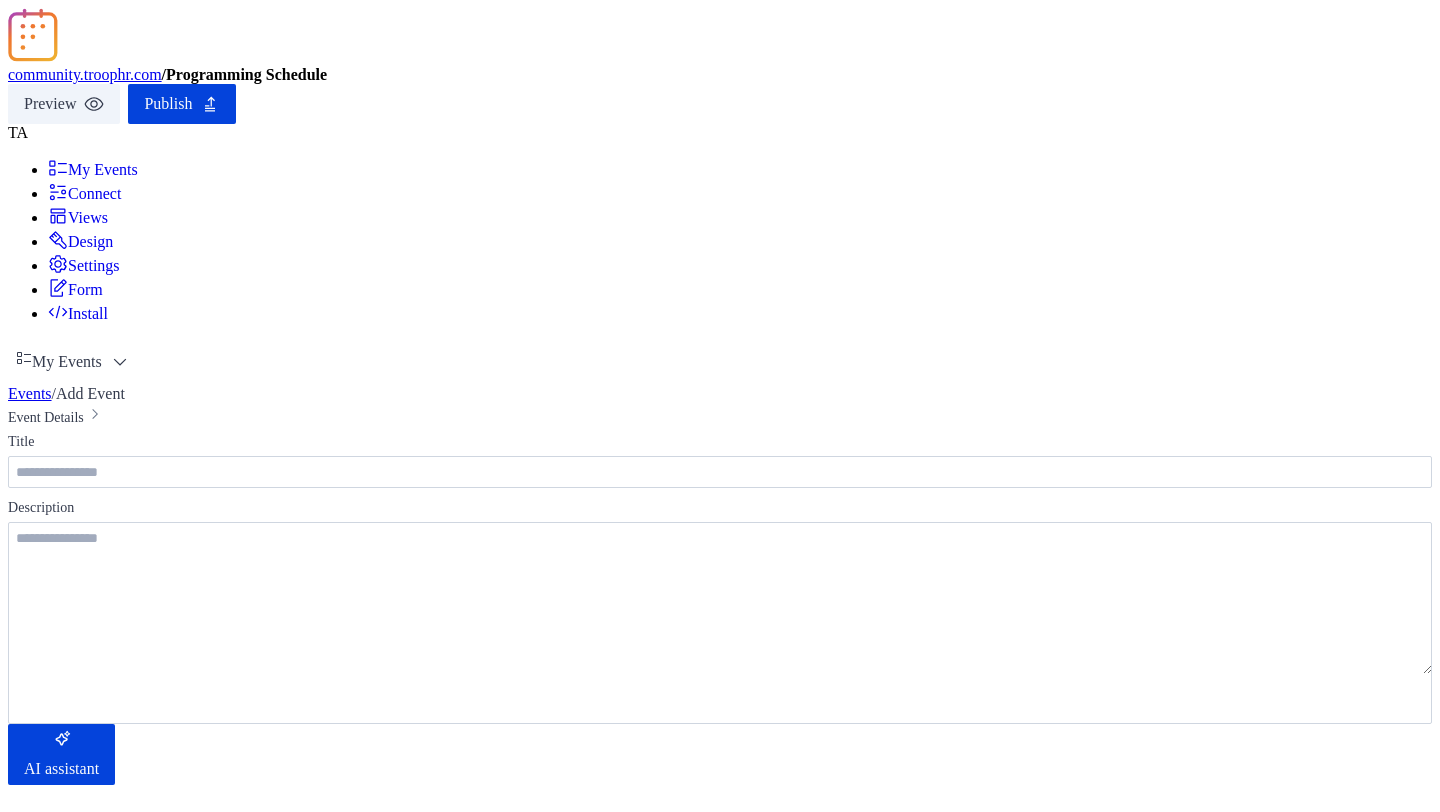 click at bounding box center [720, 851] 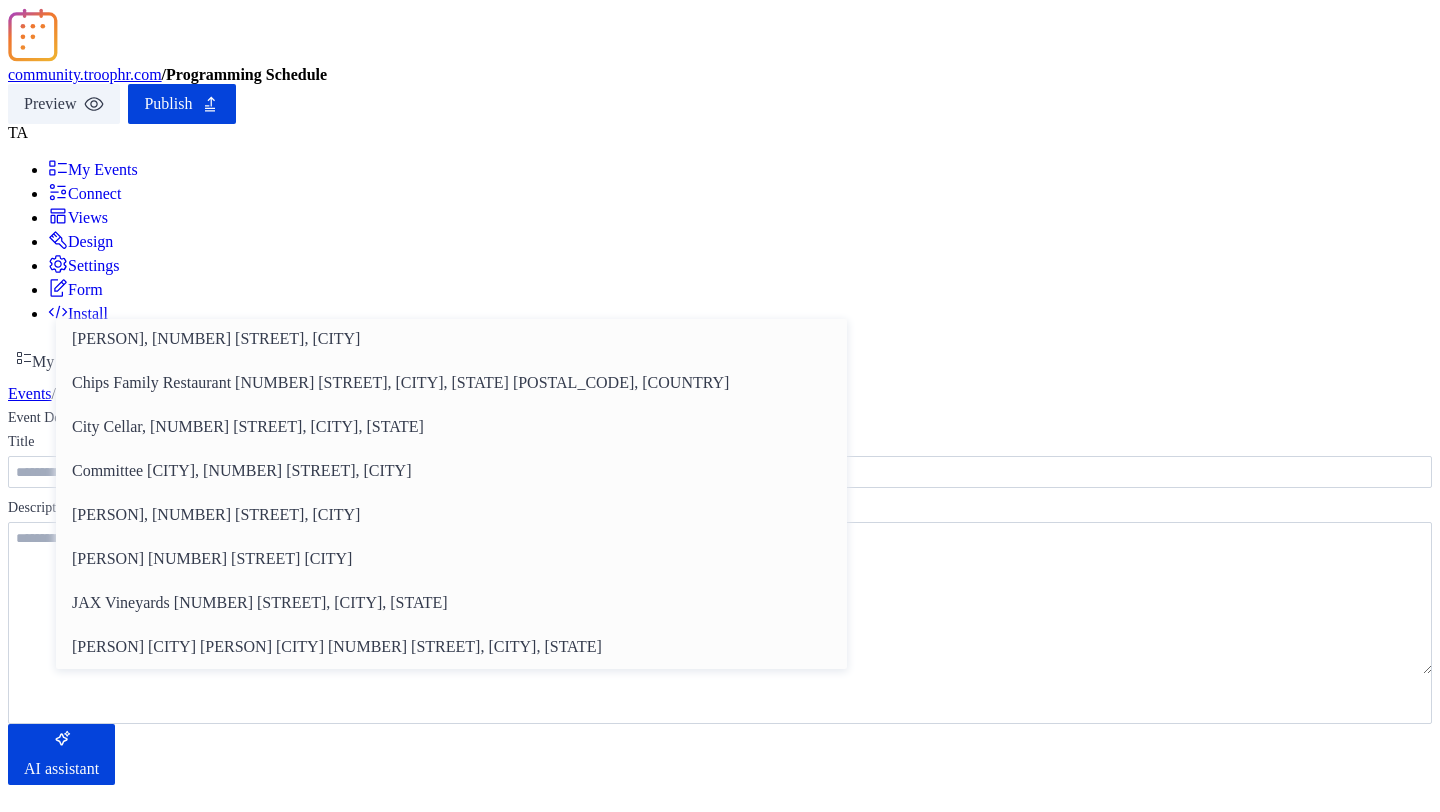 scroll, scrollTop: 134, scrollLeft: 0, axis: vertical 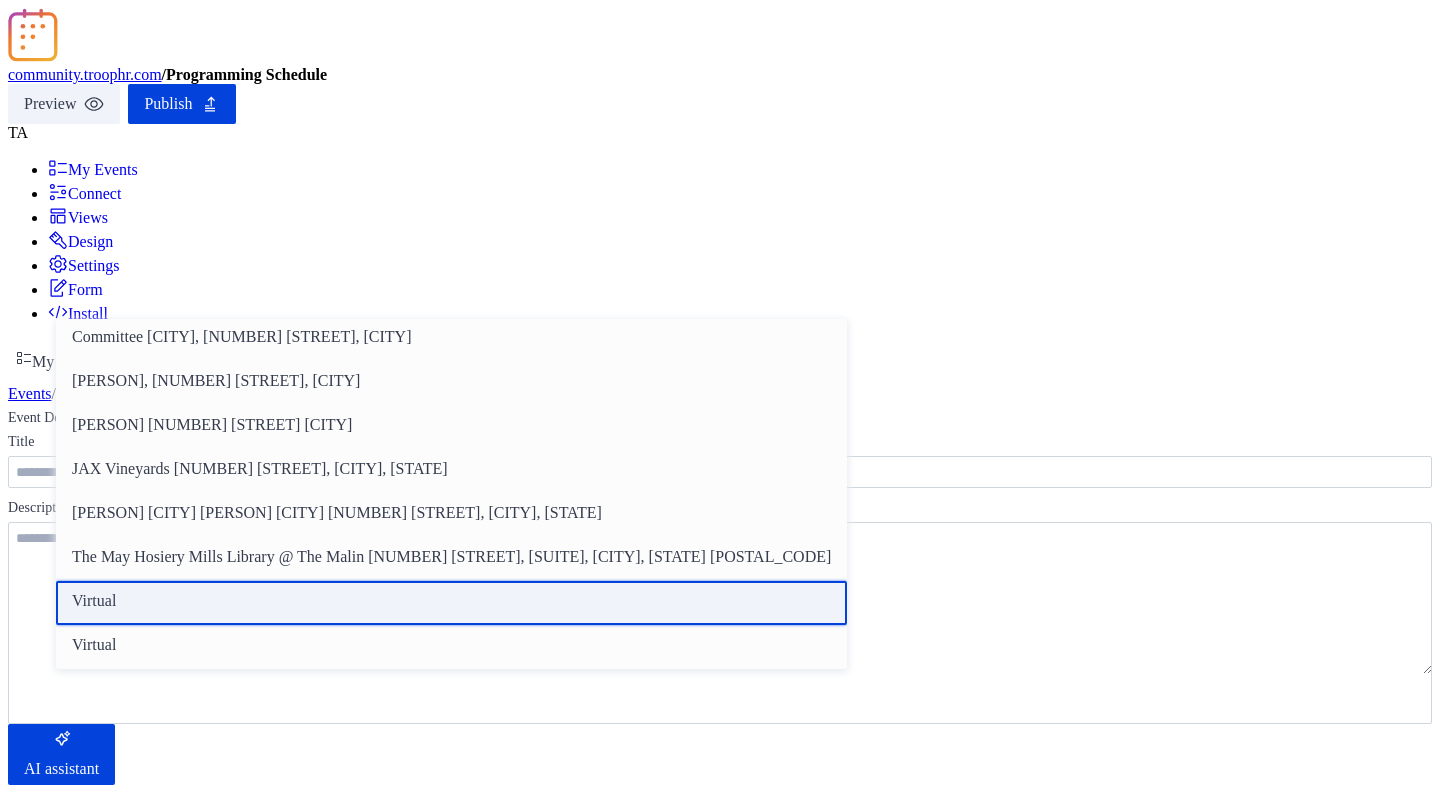 click on "Virtual" at bounding box center [451, 603] 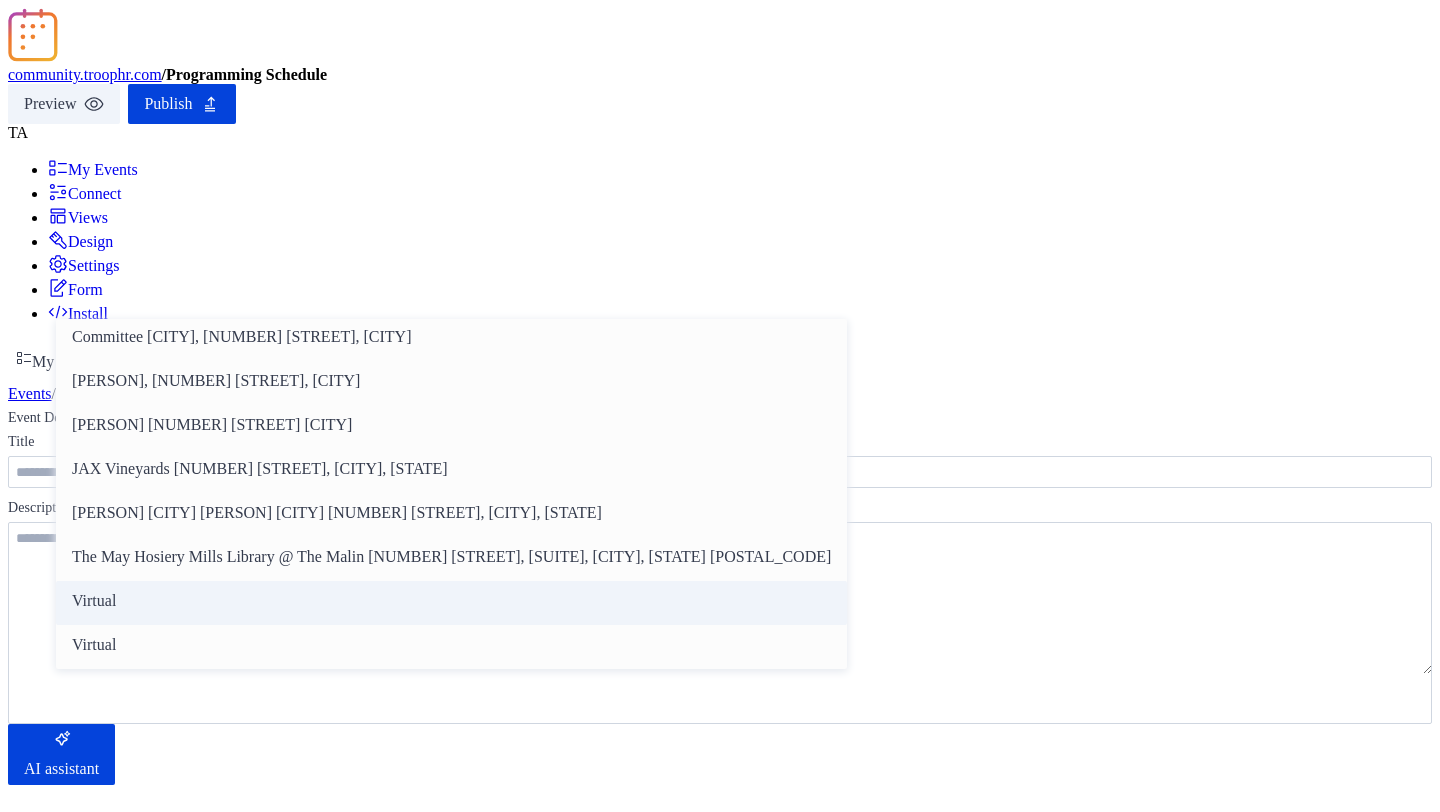 type on "*******" 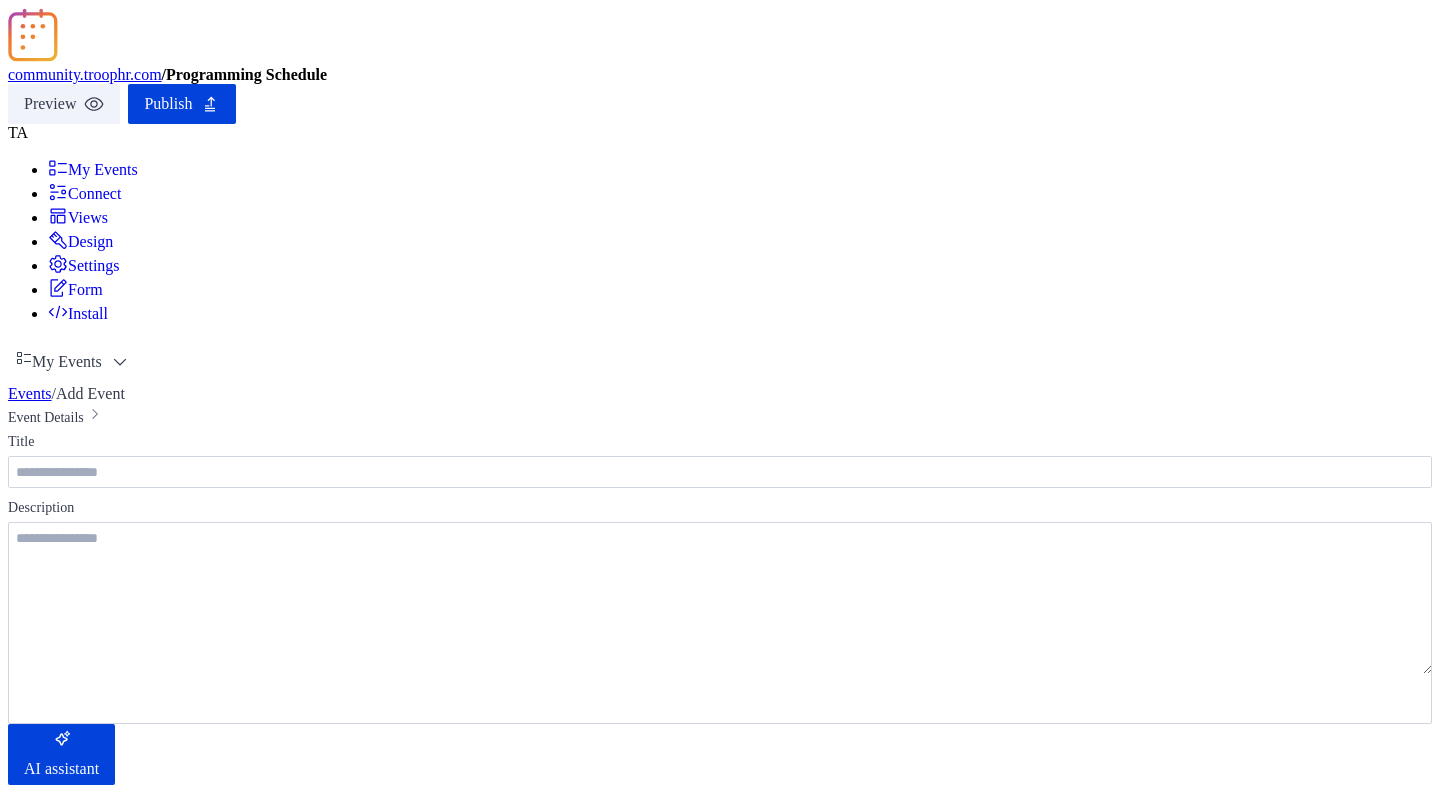 click on "**********" at bounding box center [720, 1259] 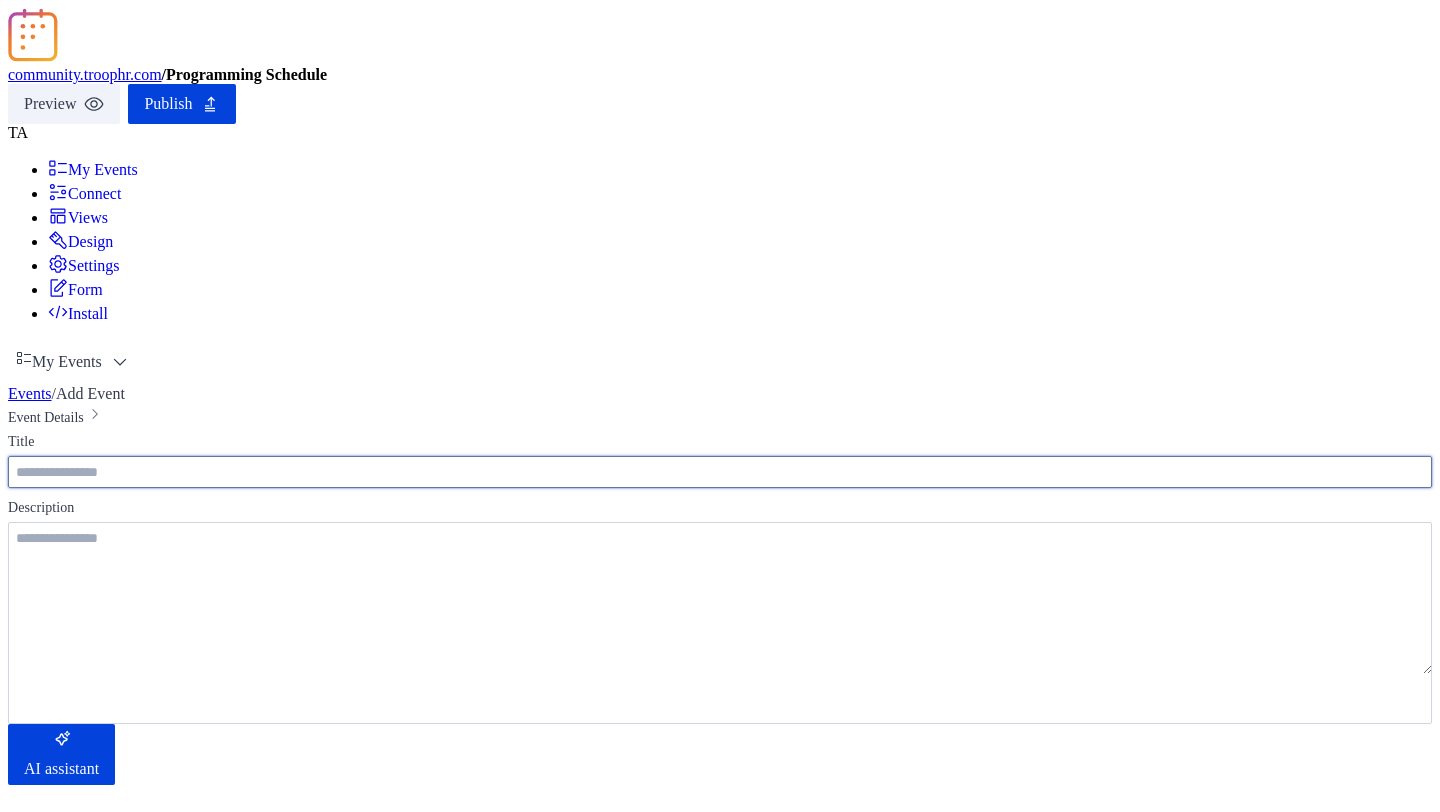 click at bounding box center (720, 472) 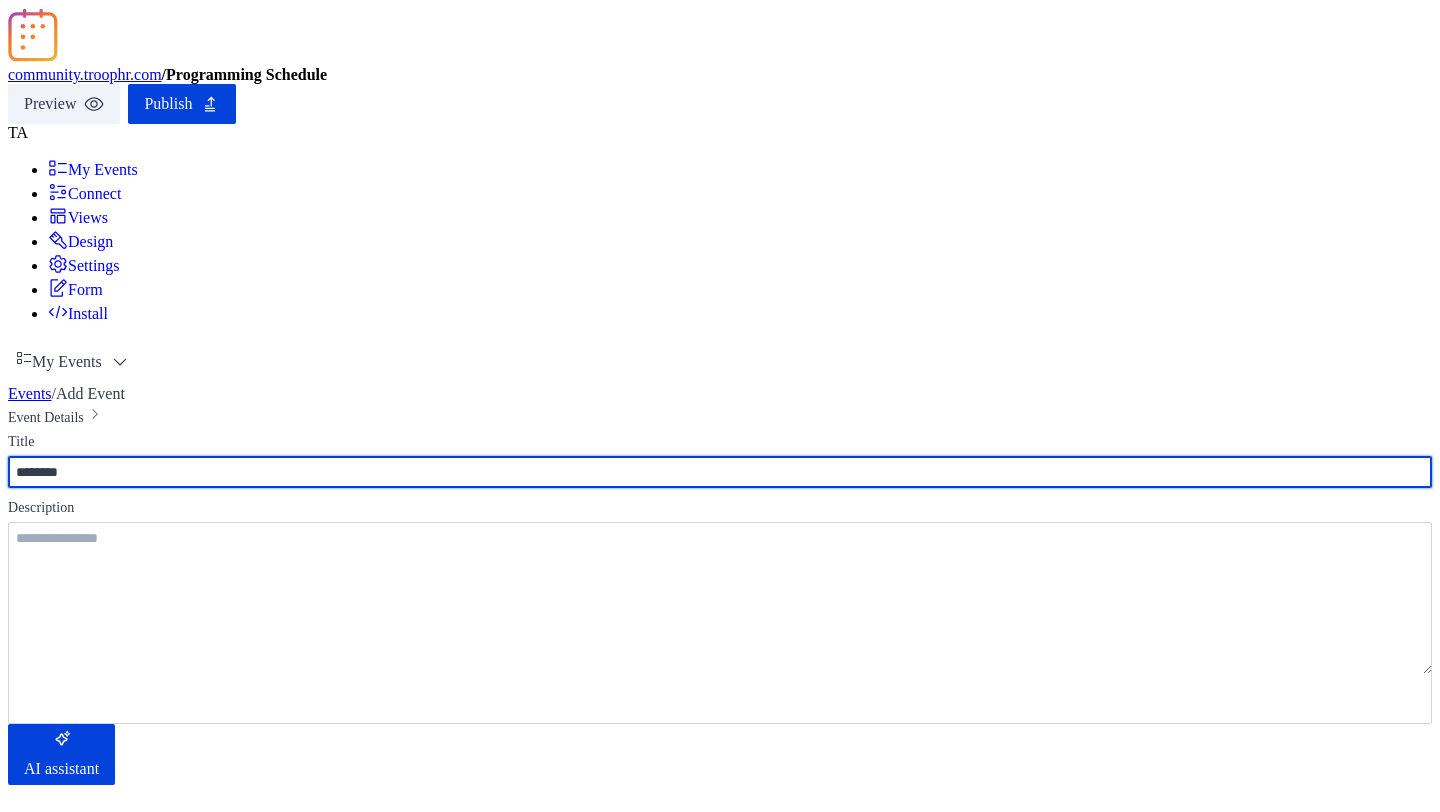 paste on "**********" 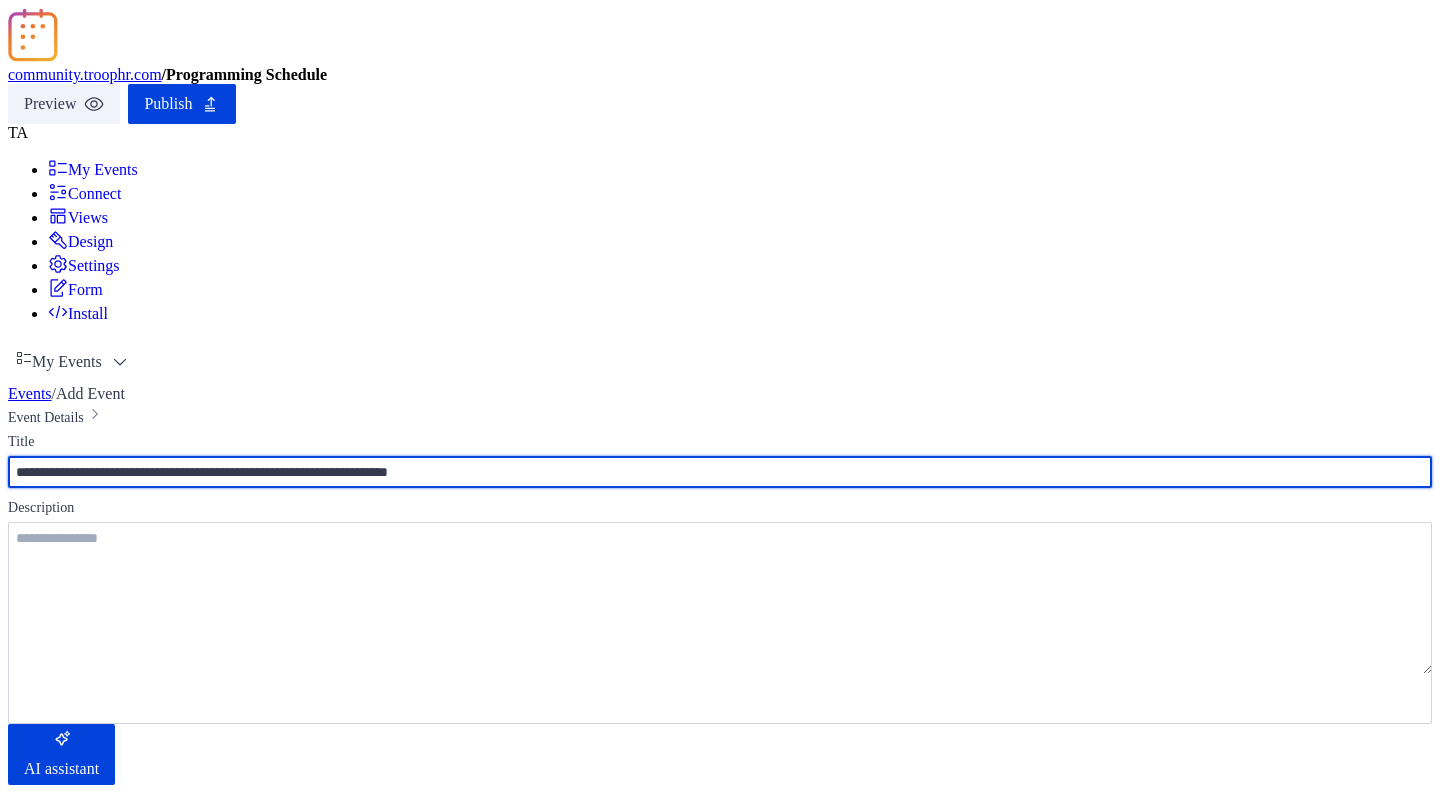 type on "**********" 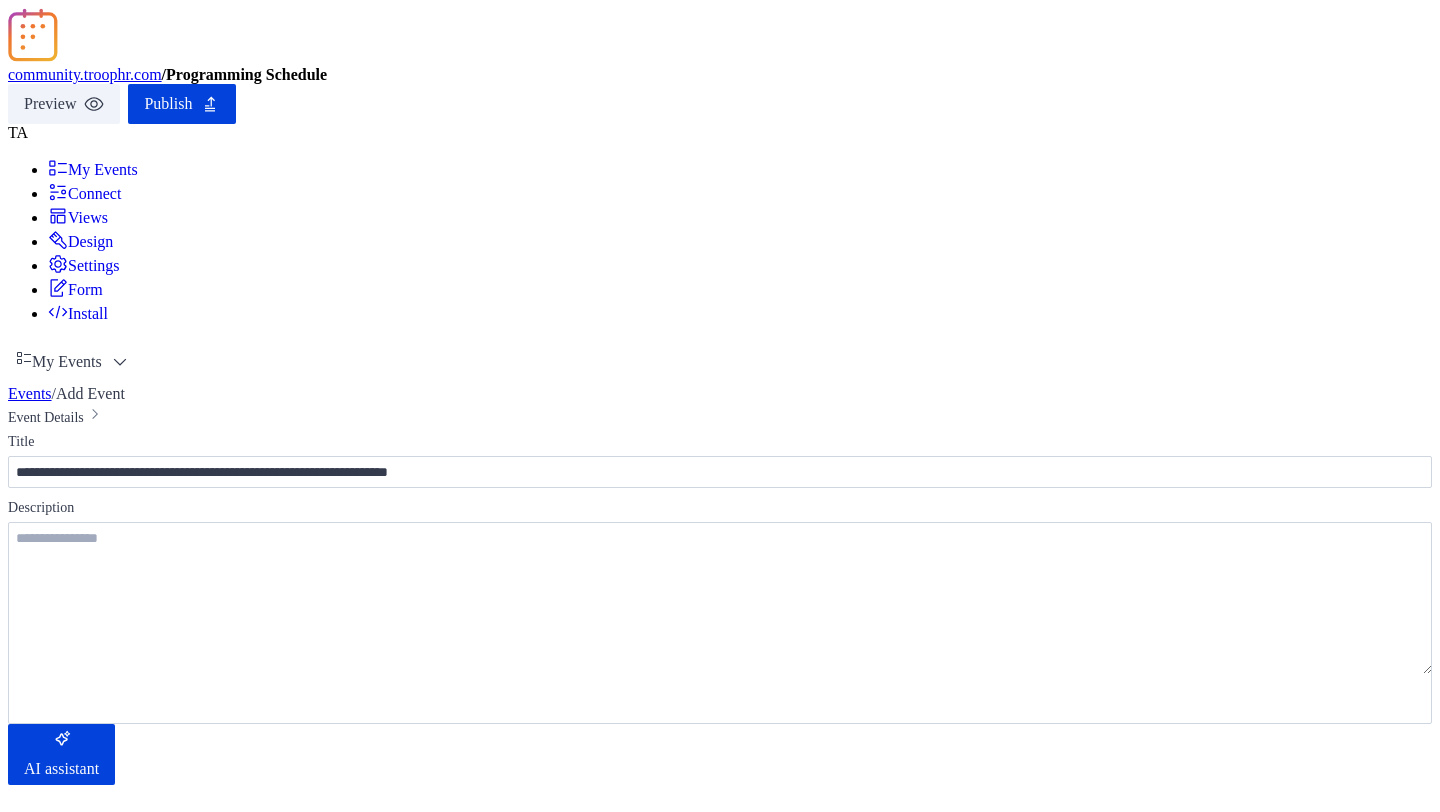 click on "Save" at bounding box center [123, 2133] 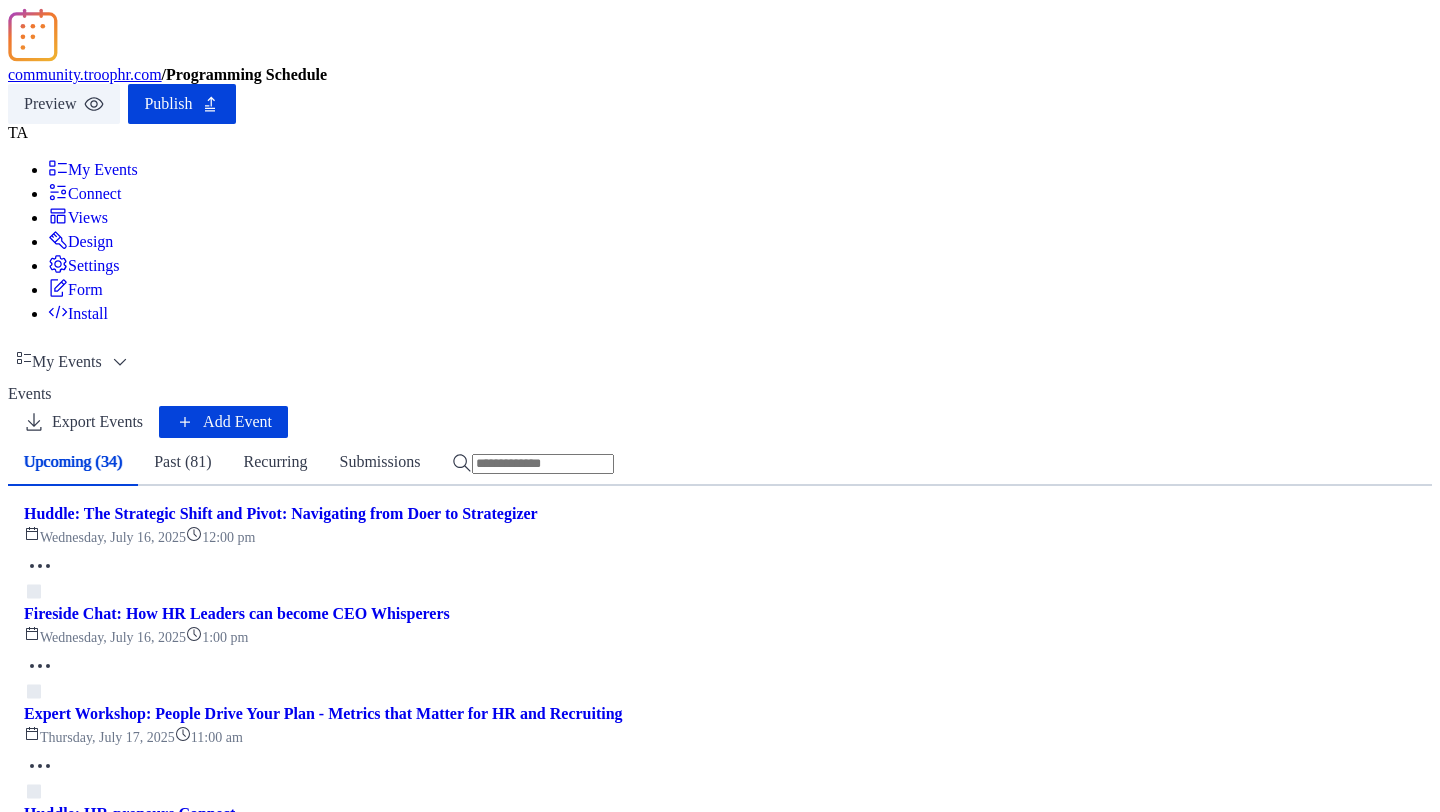 click on "Publish" at bounding box center (182, 104) 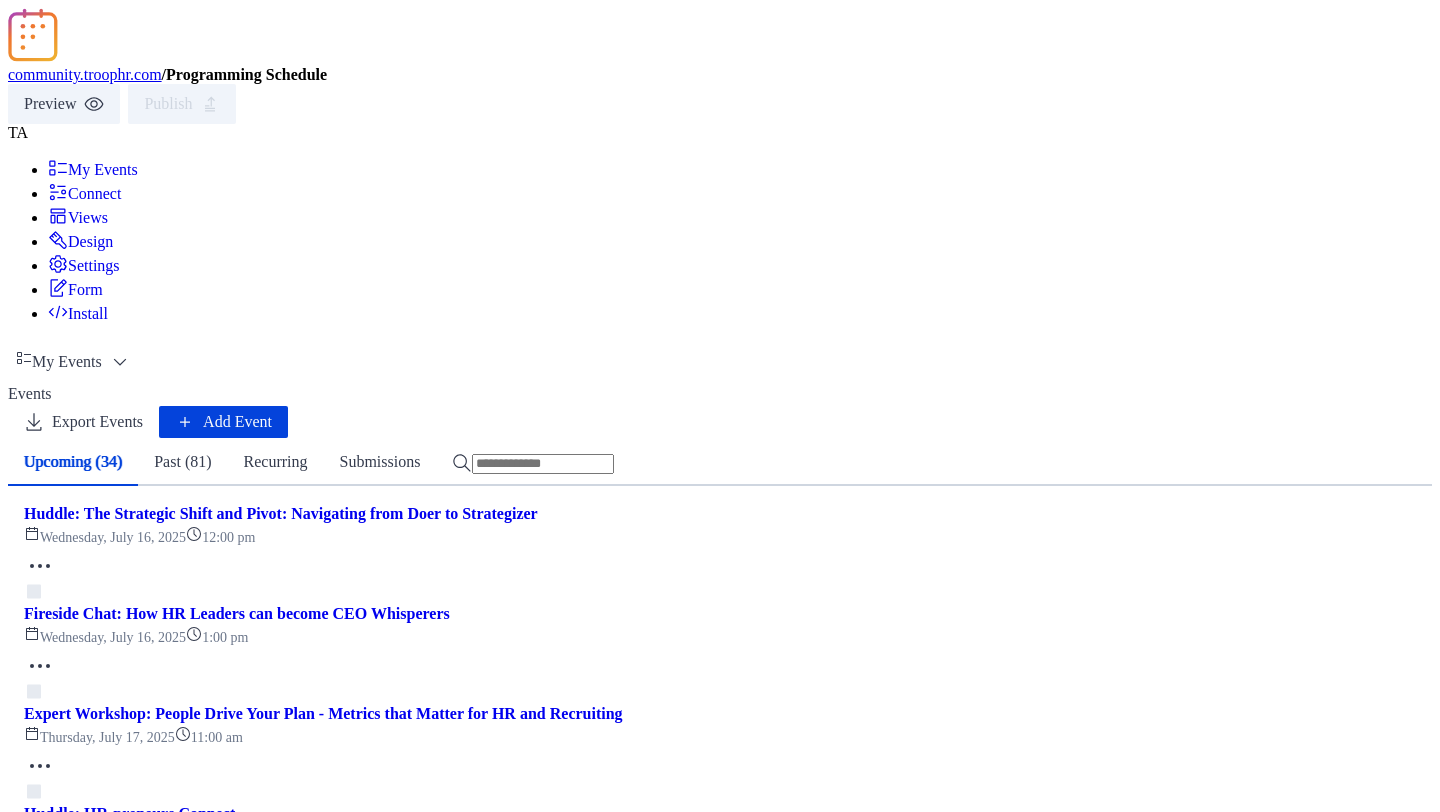click on "Add Event" at bounding box center (223, 422) 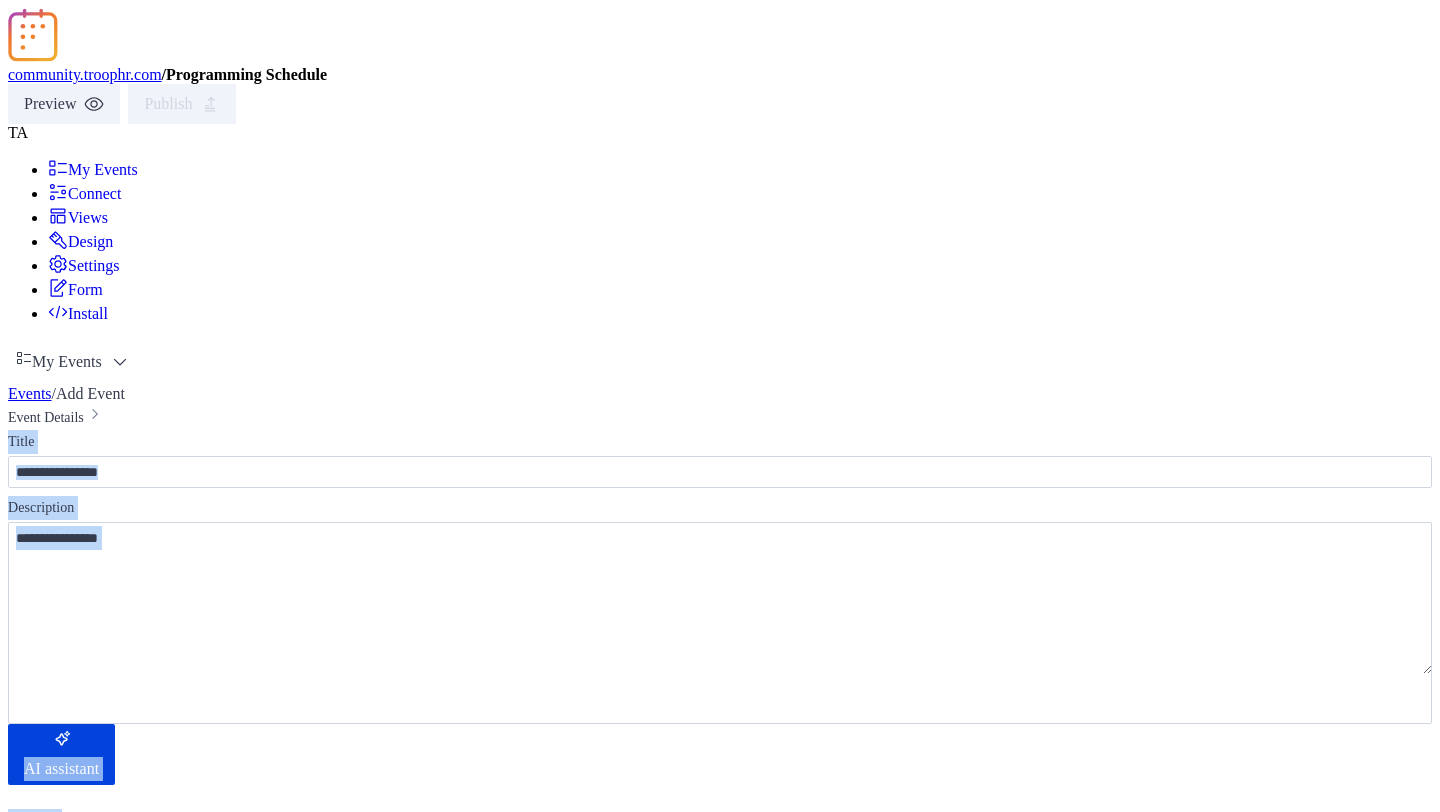 drag, startPoint x: 857, startPoint y: 261, endPoint x: 838, endPoint y: 771, distance: 510.3538 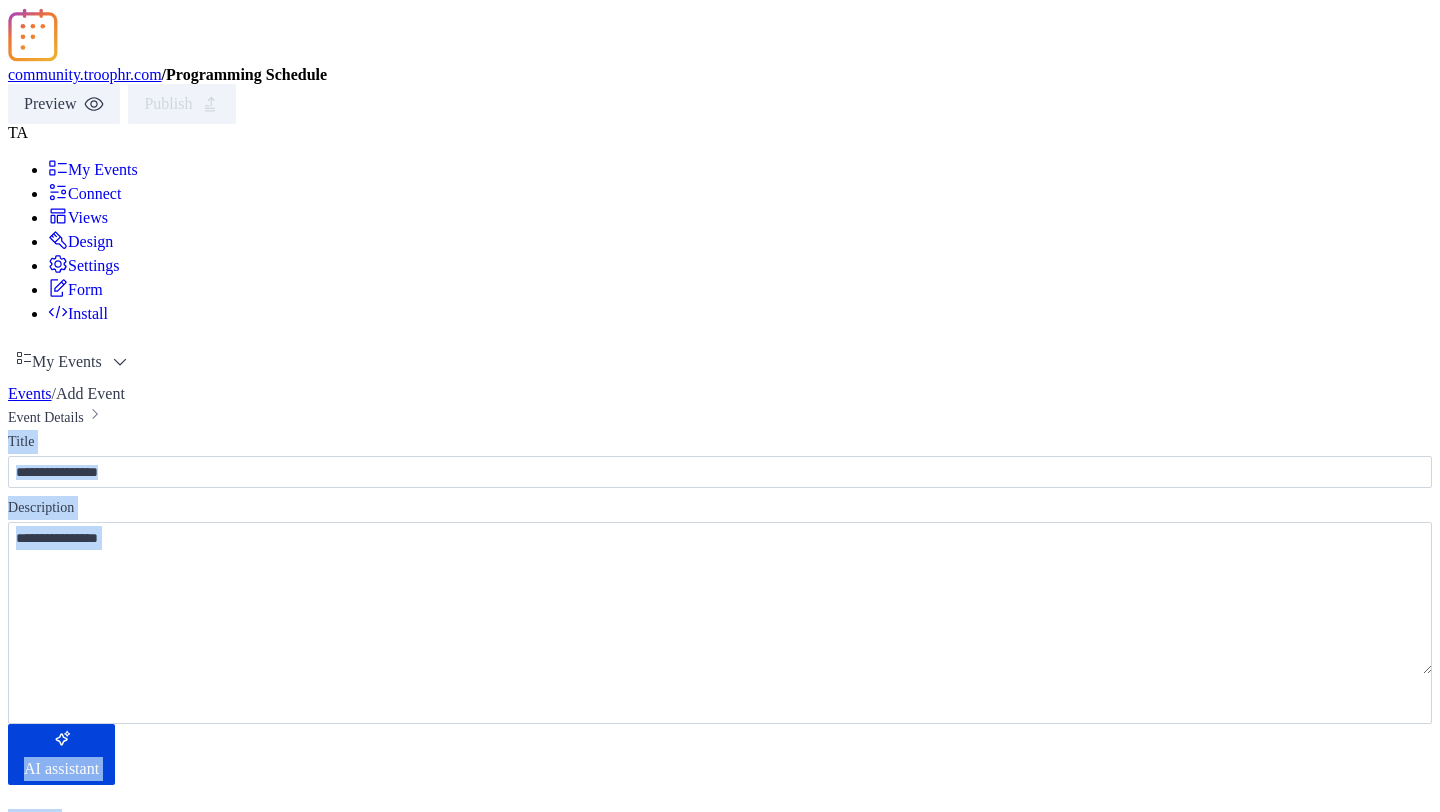 click at bounding box center [720, 1659] 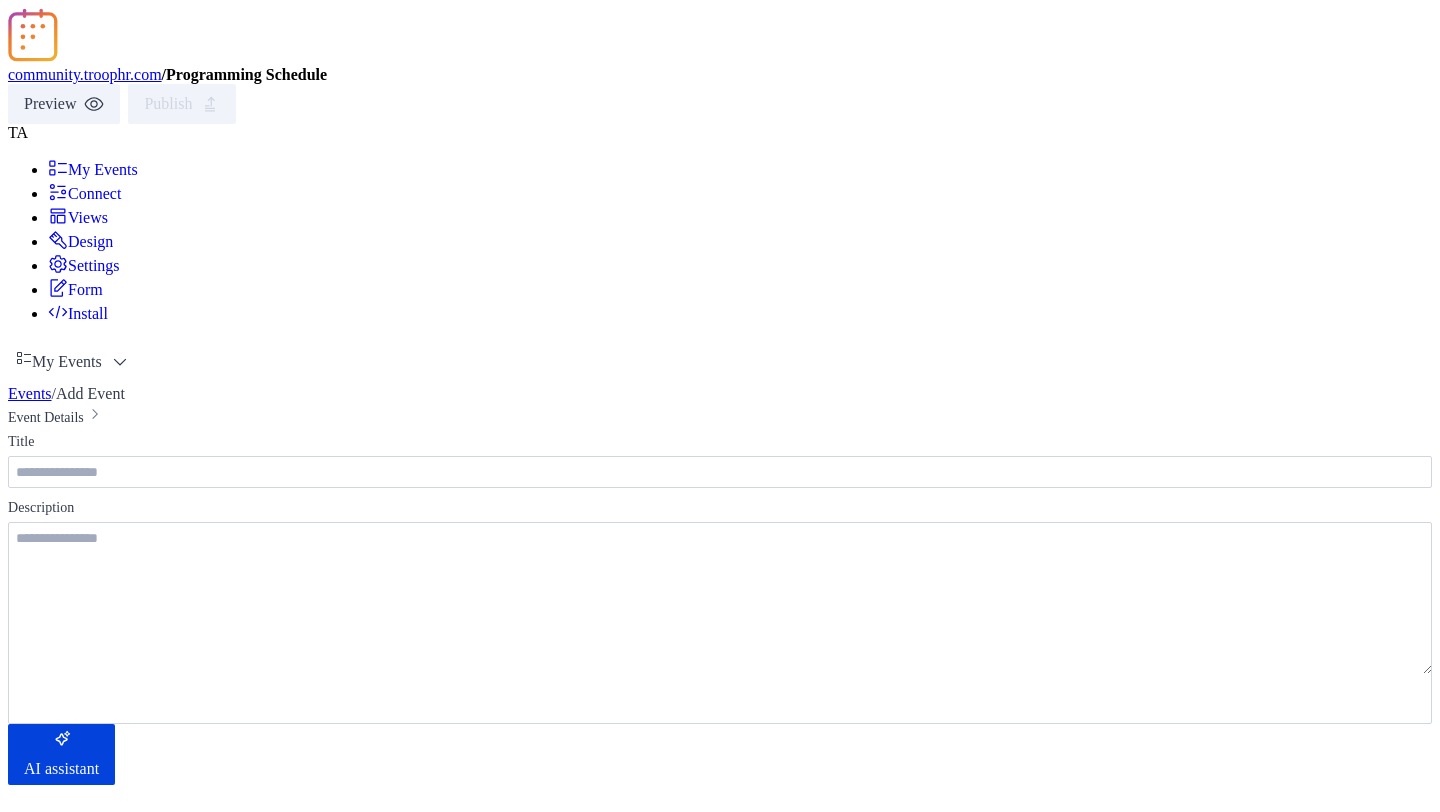 paste on "**********" 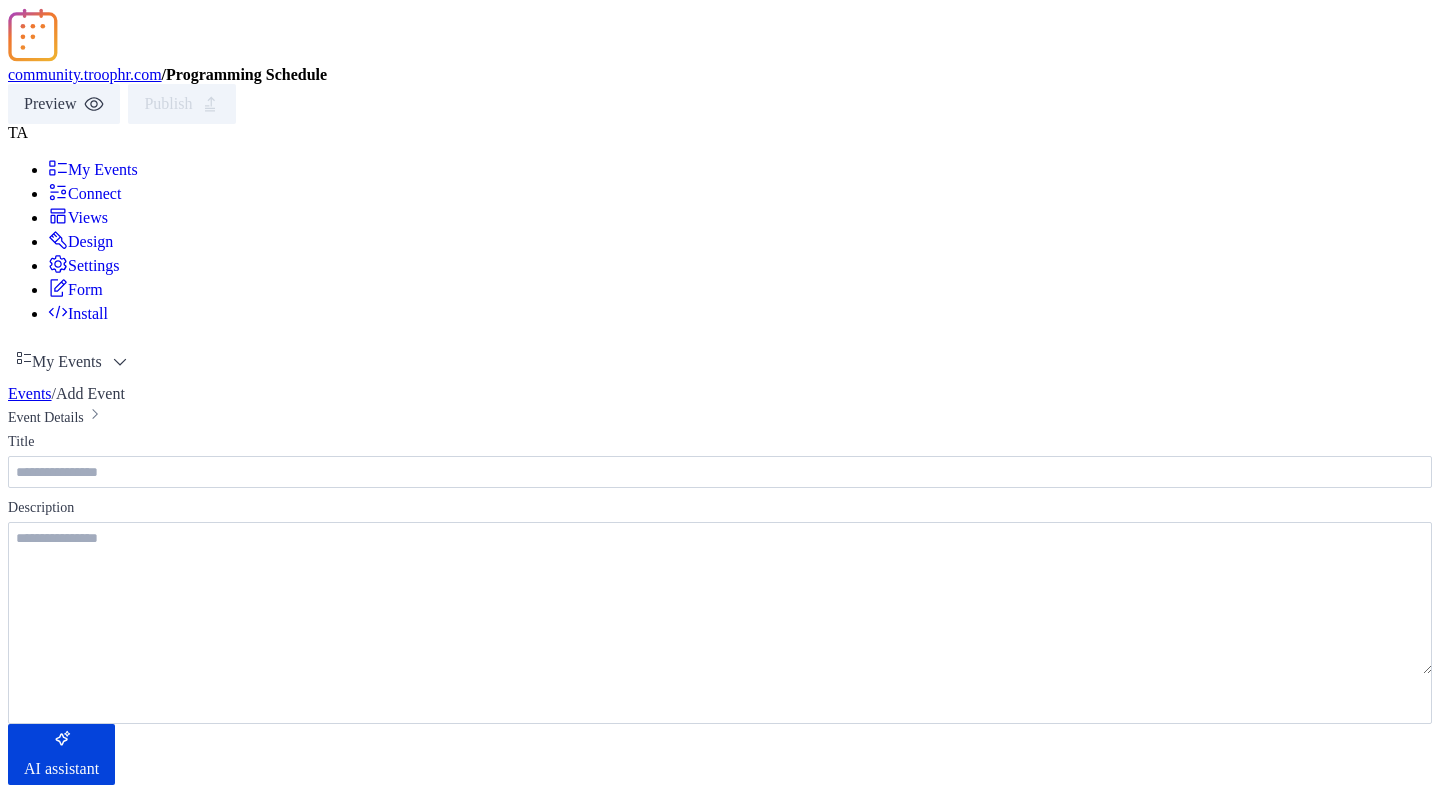 type on "**********" 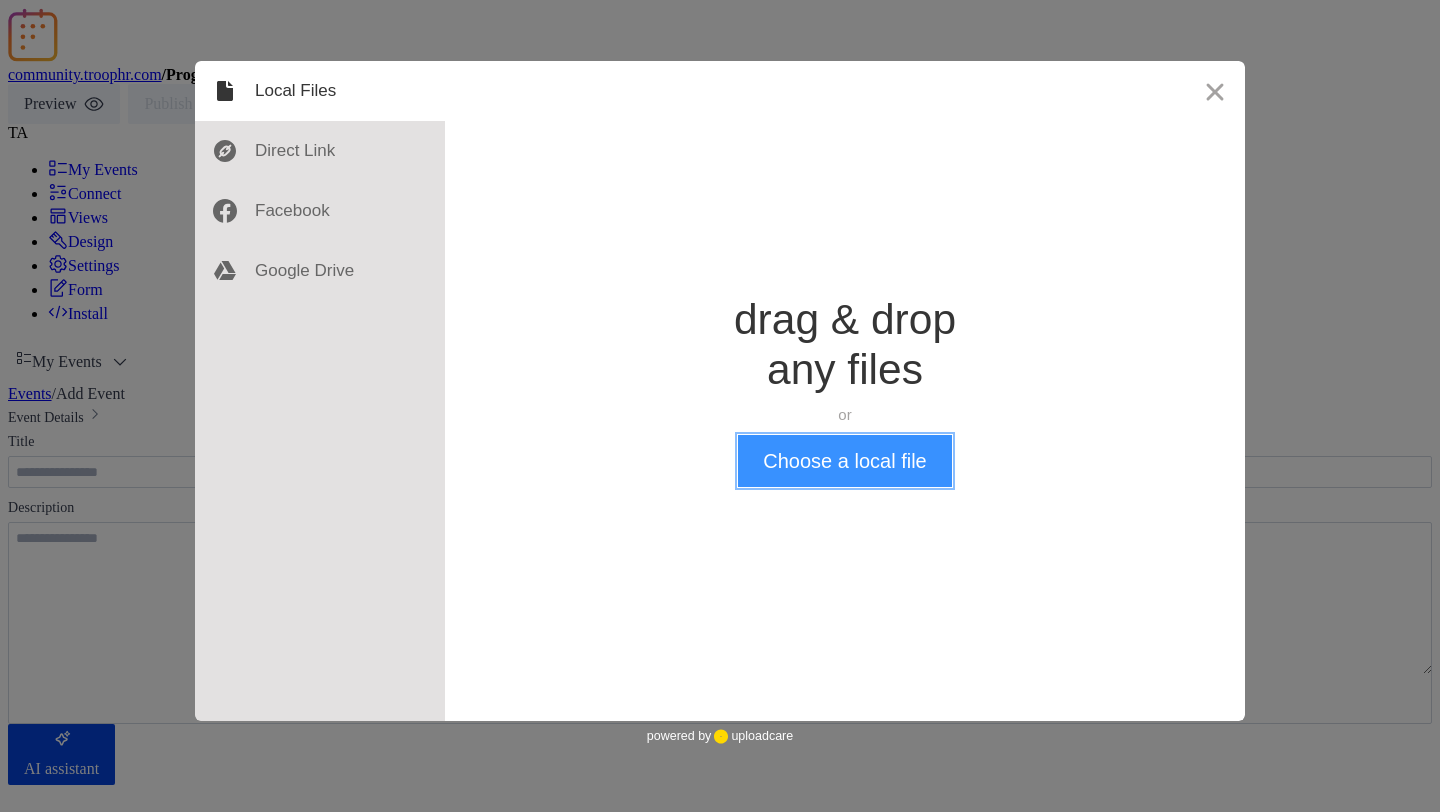click on "Choose a local file" at bounding box center [844, 461] 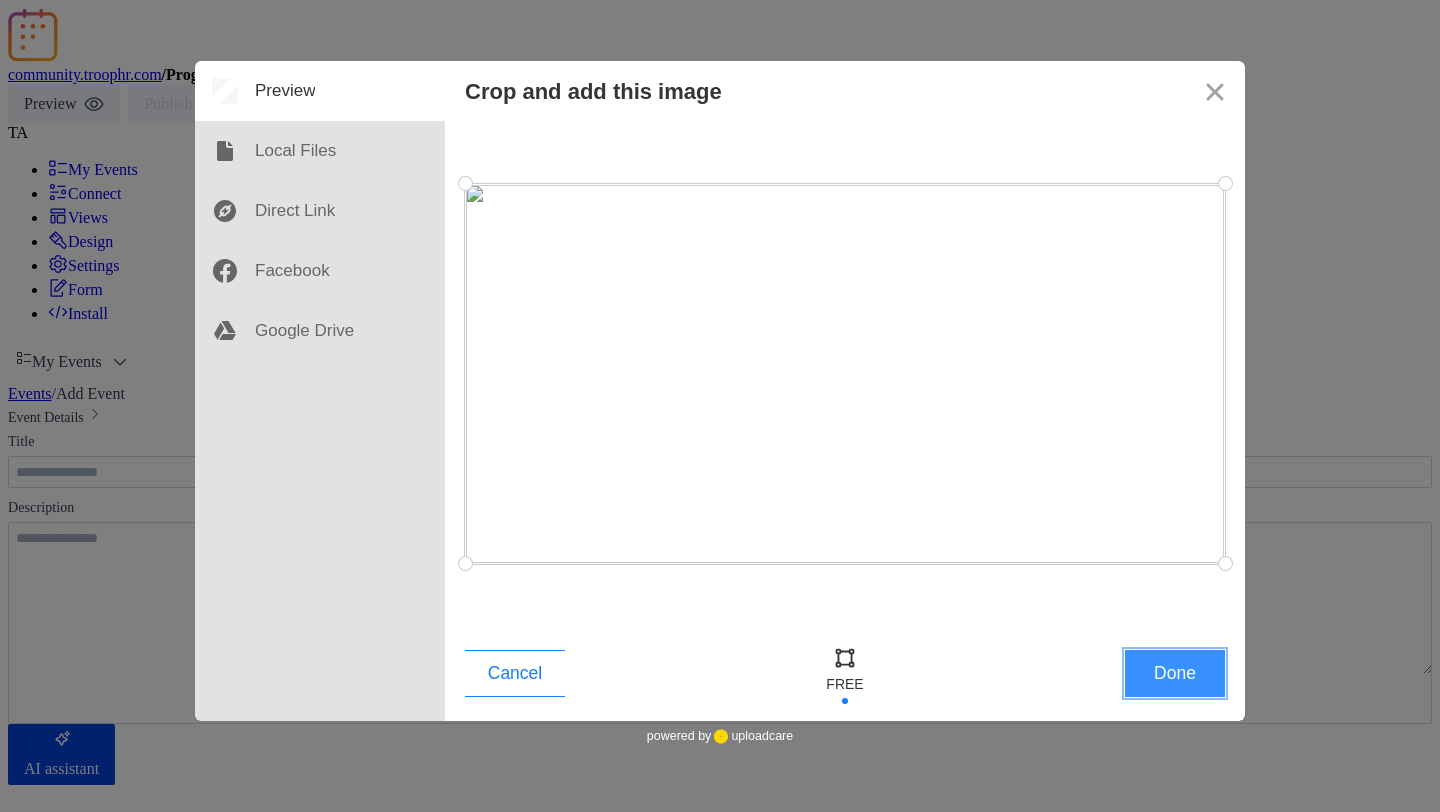 click on "Done" at bounding box center [1175, 673] 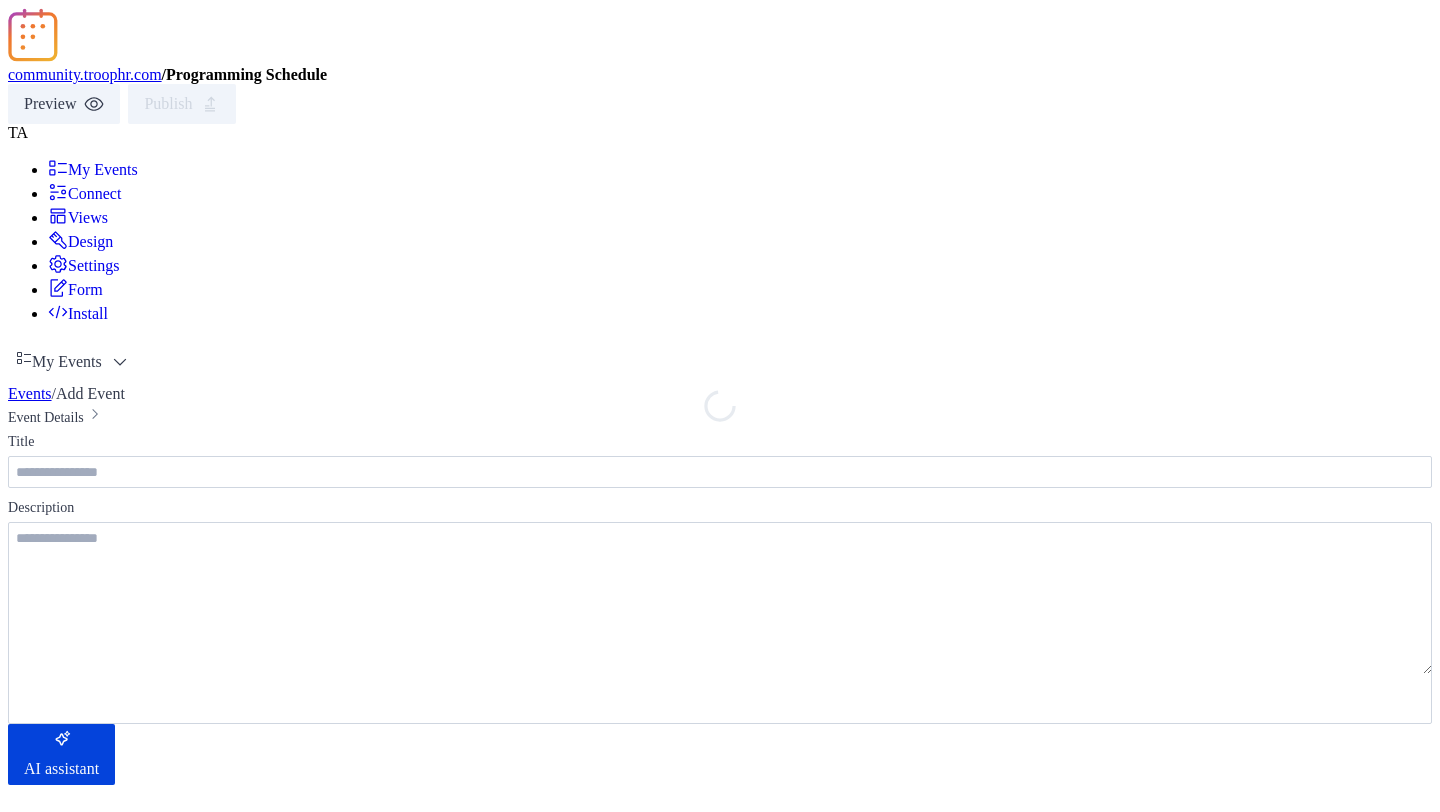 click 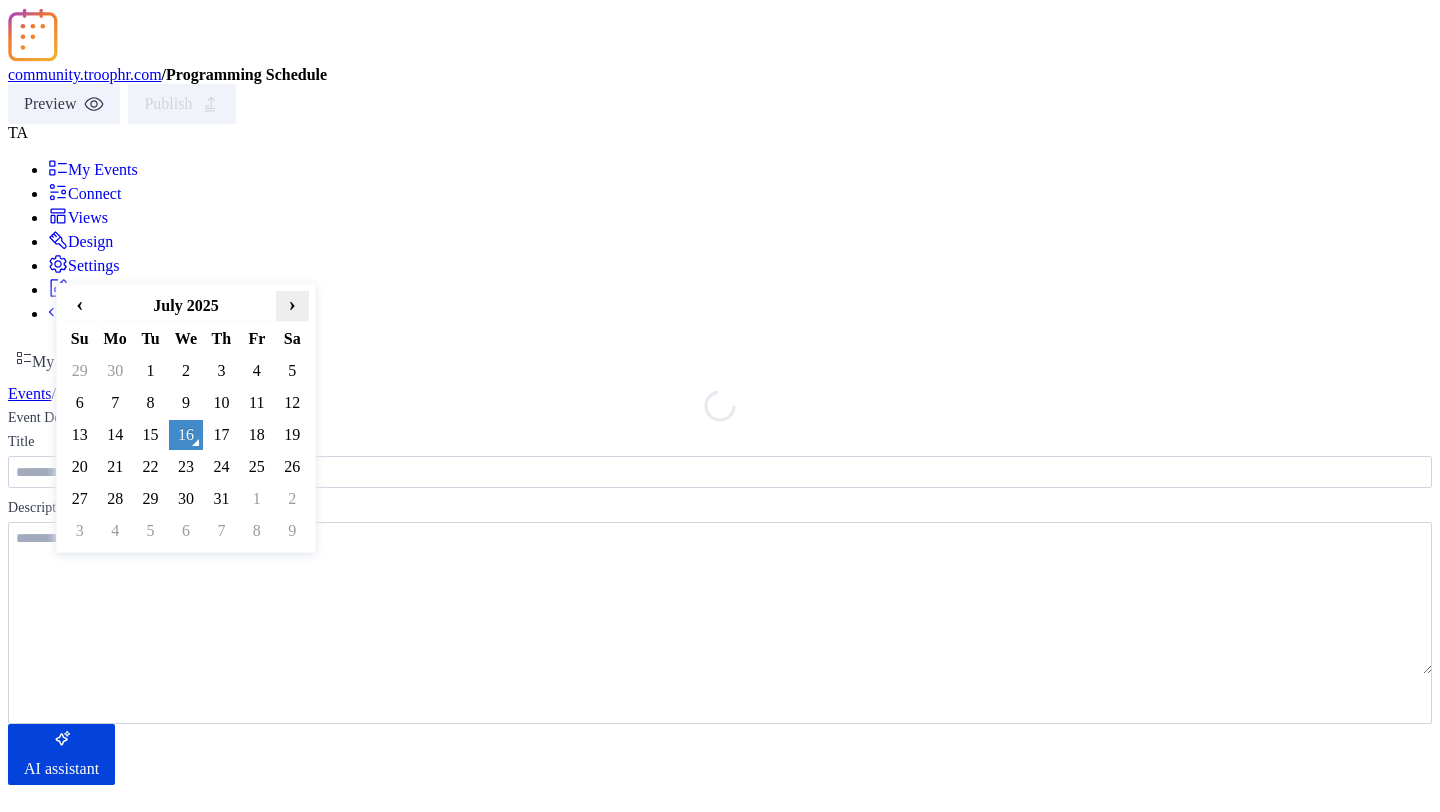 click on "›" at bounding box center (292, 304) 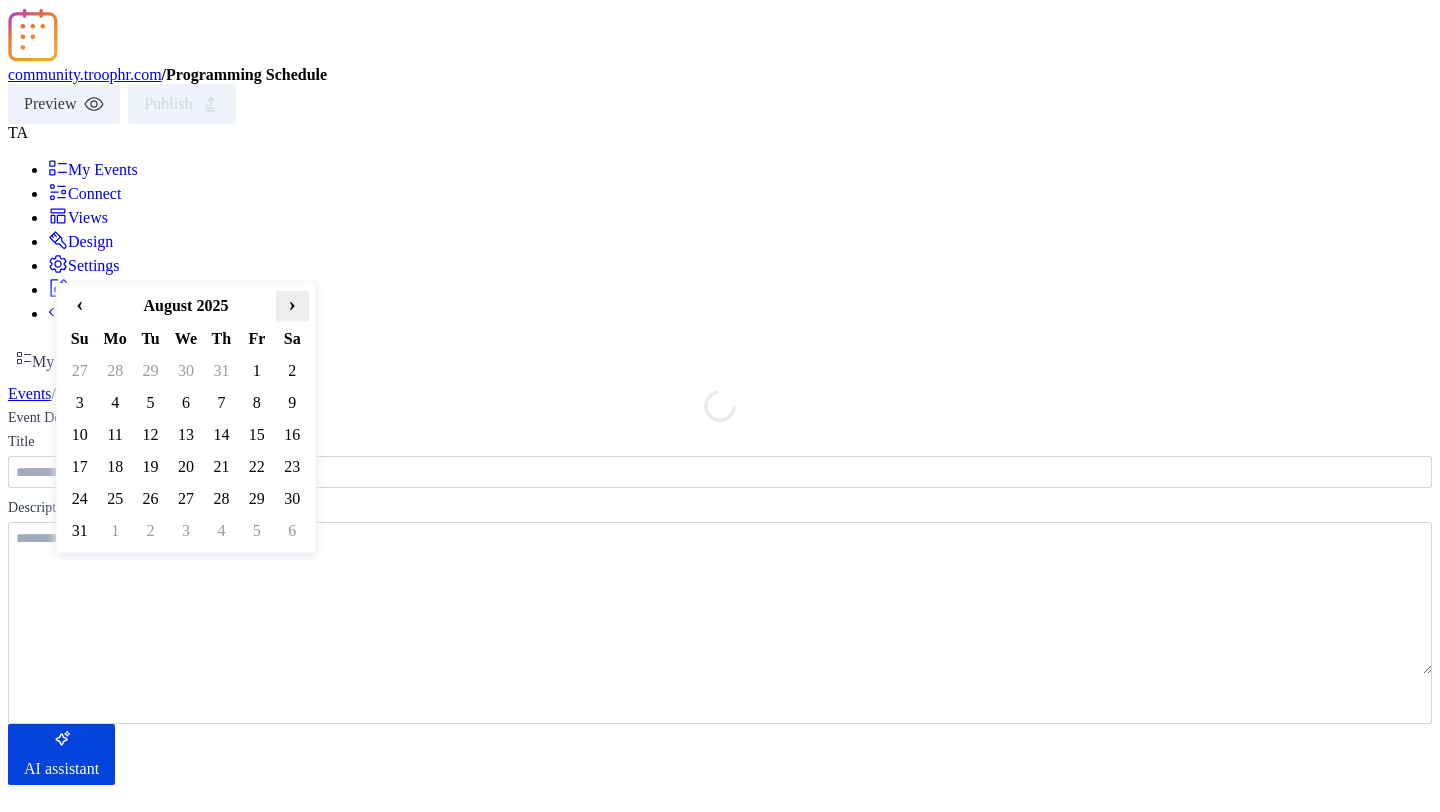 click on "›" at bounding box center (292, 304) 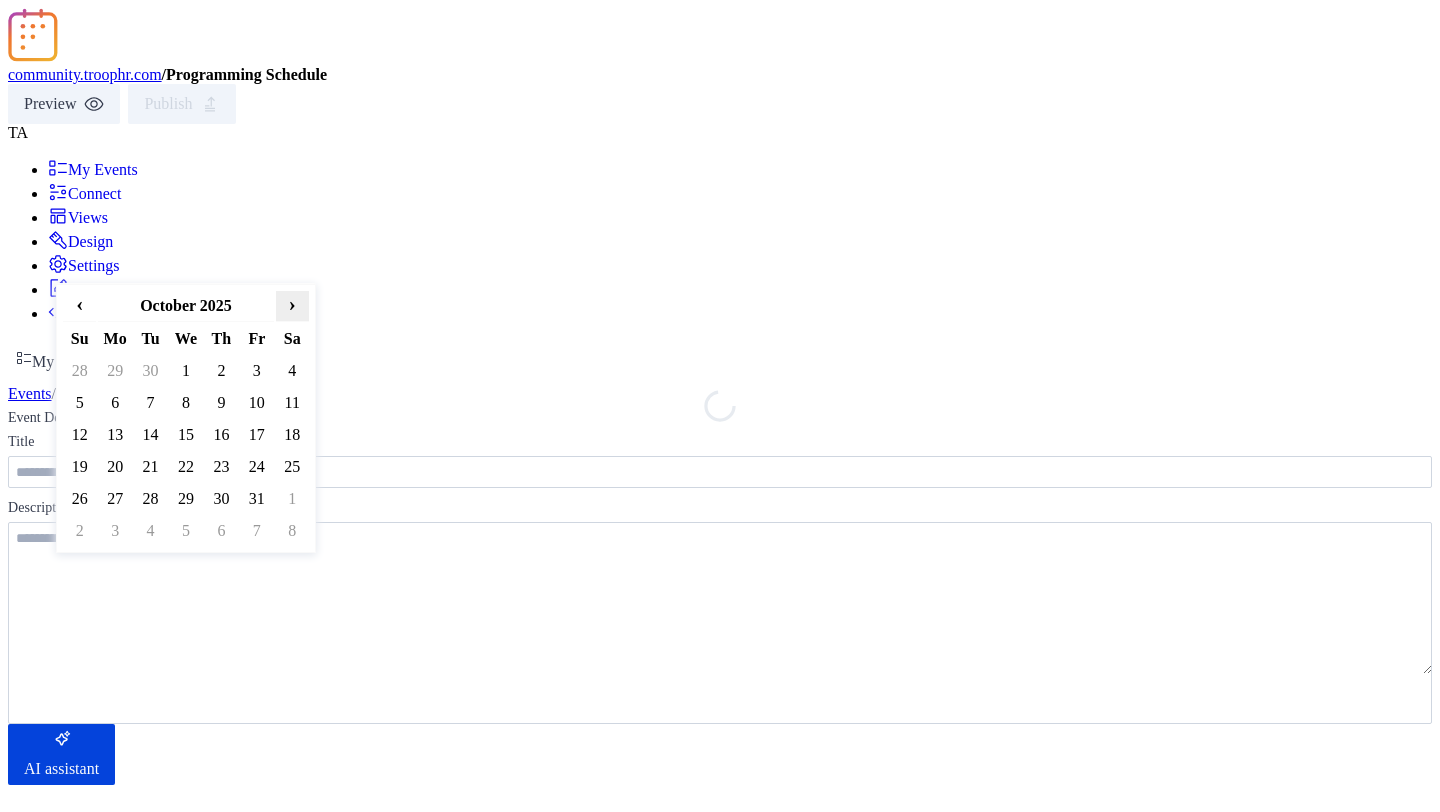 click on "›" at bounding box center [292, 304] 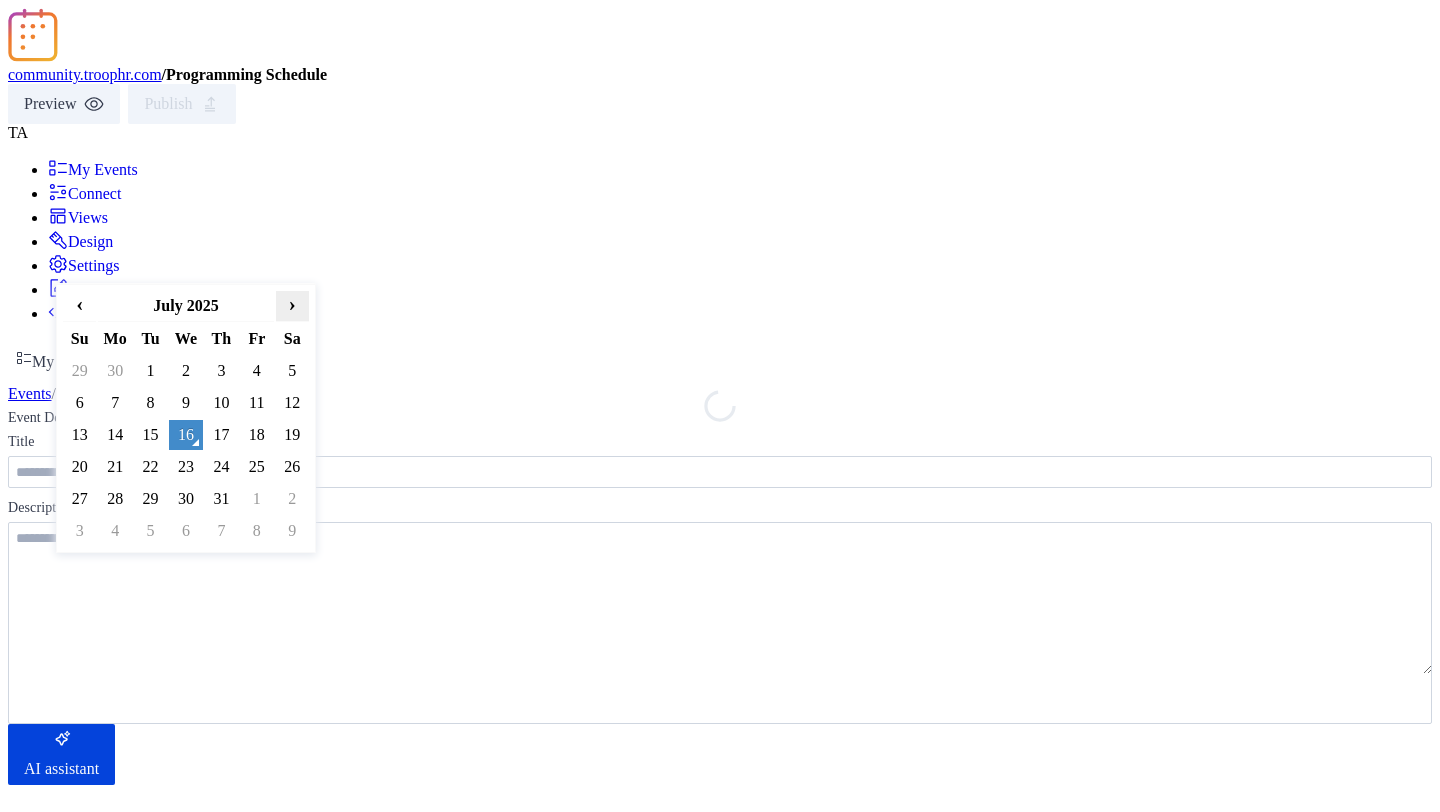 click on "›" at bounding box center [292, 304] 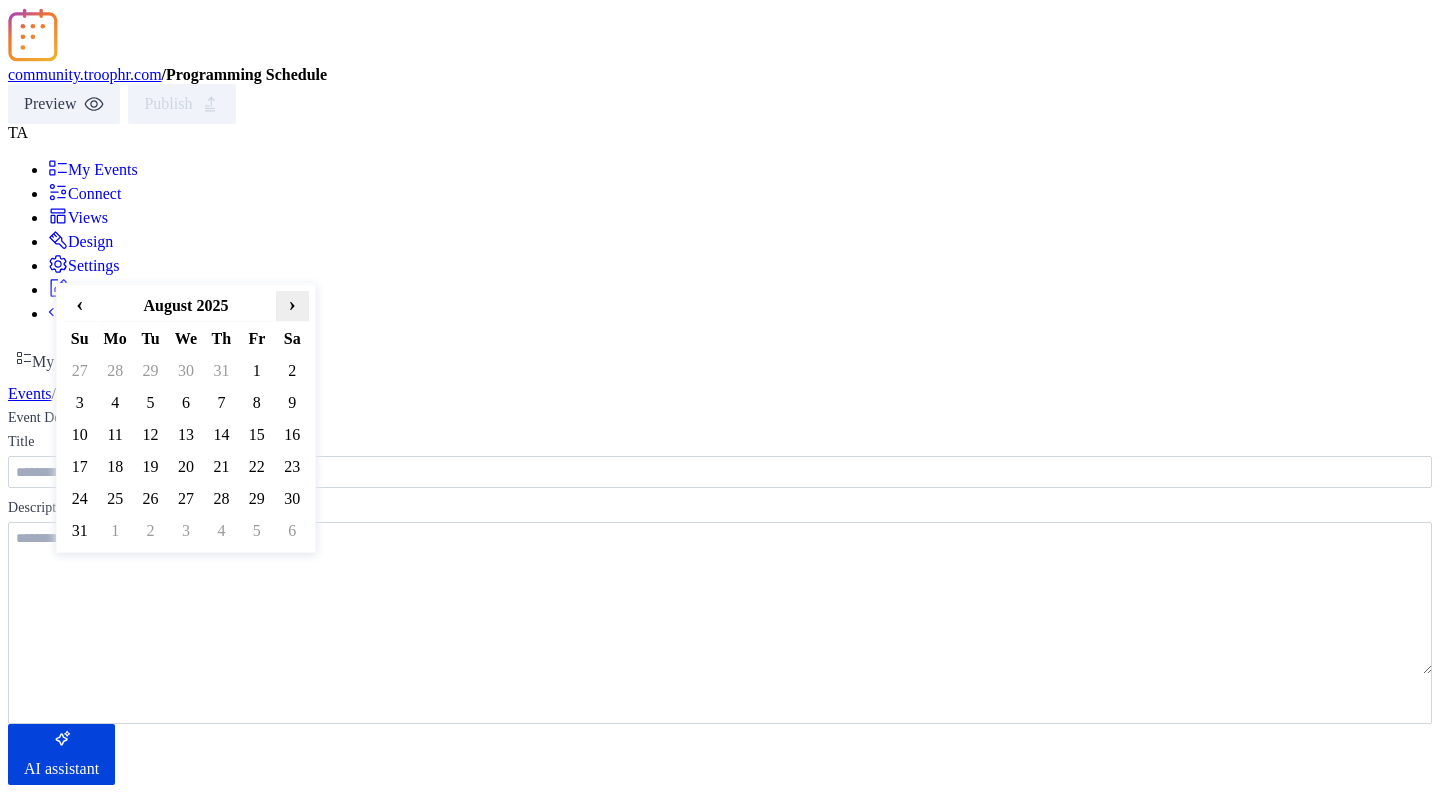 click on "›" at bounding box center [292, 304] 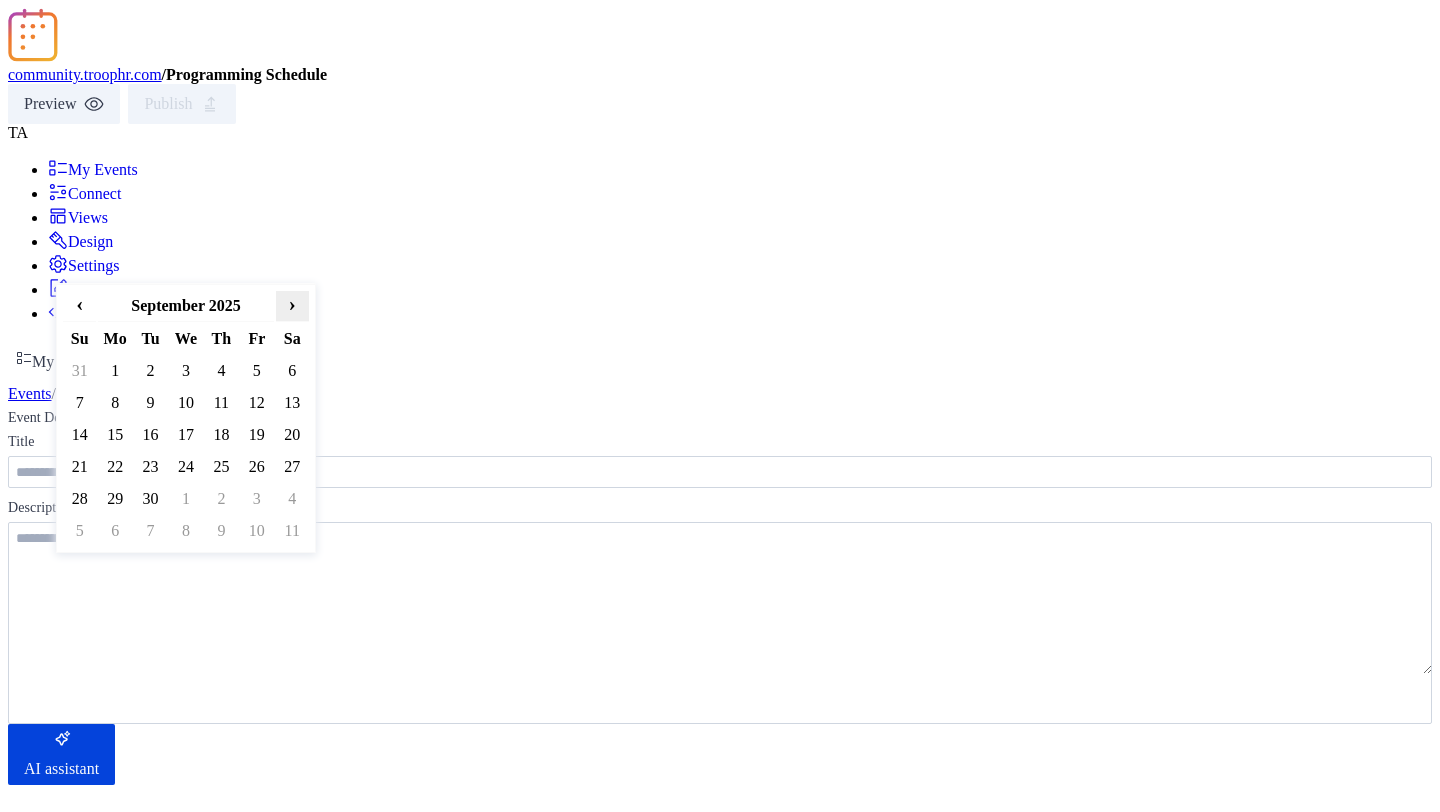 click on "›" at bounding box center (292, 304) 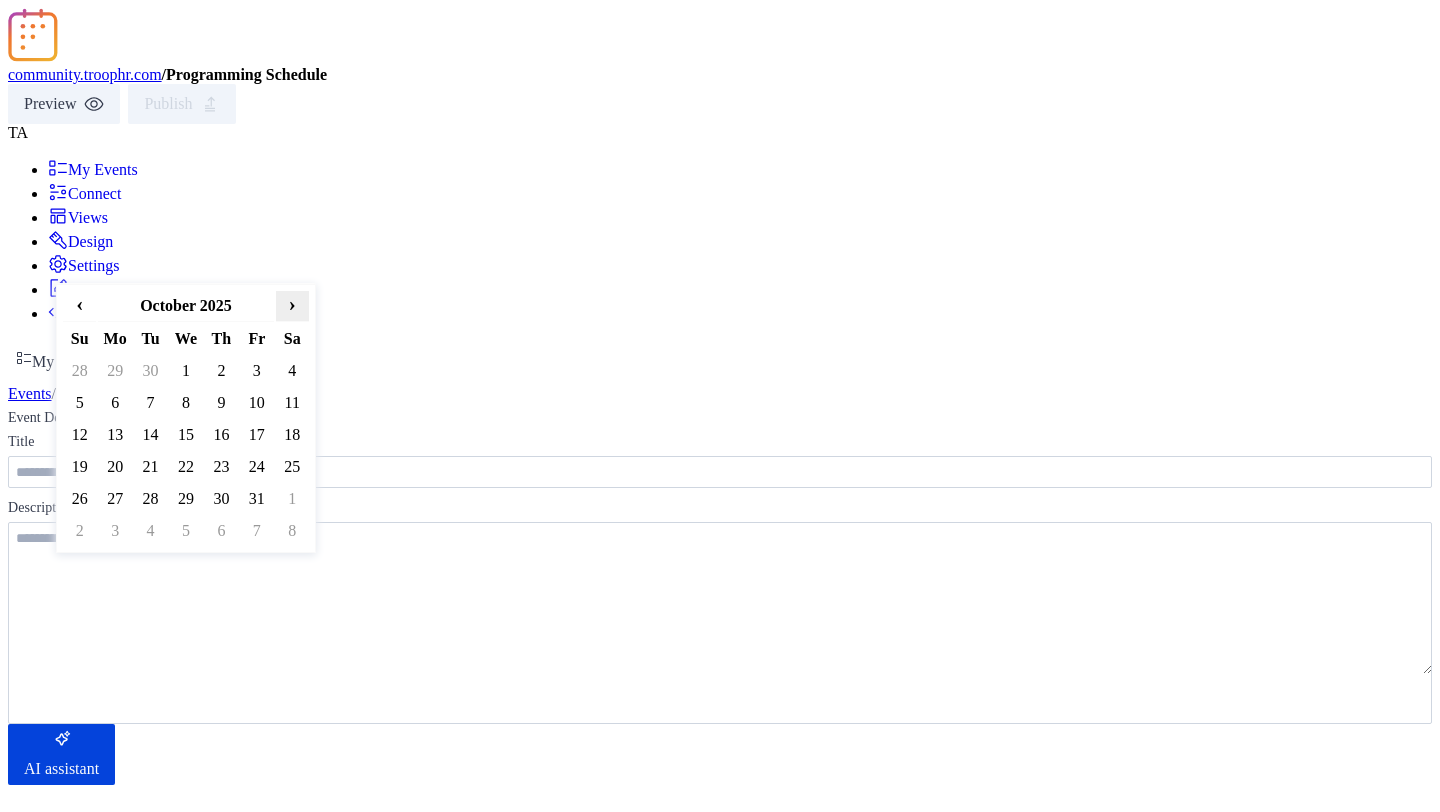 click on "›" at bounding box center (292, 304) 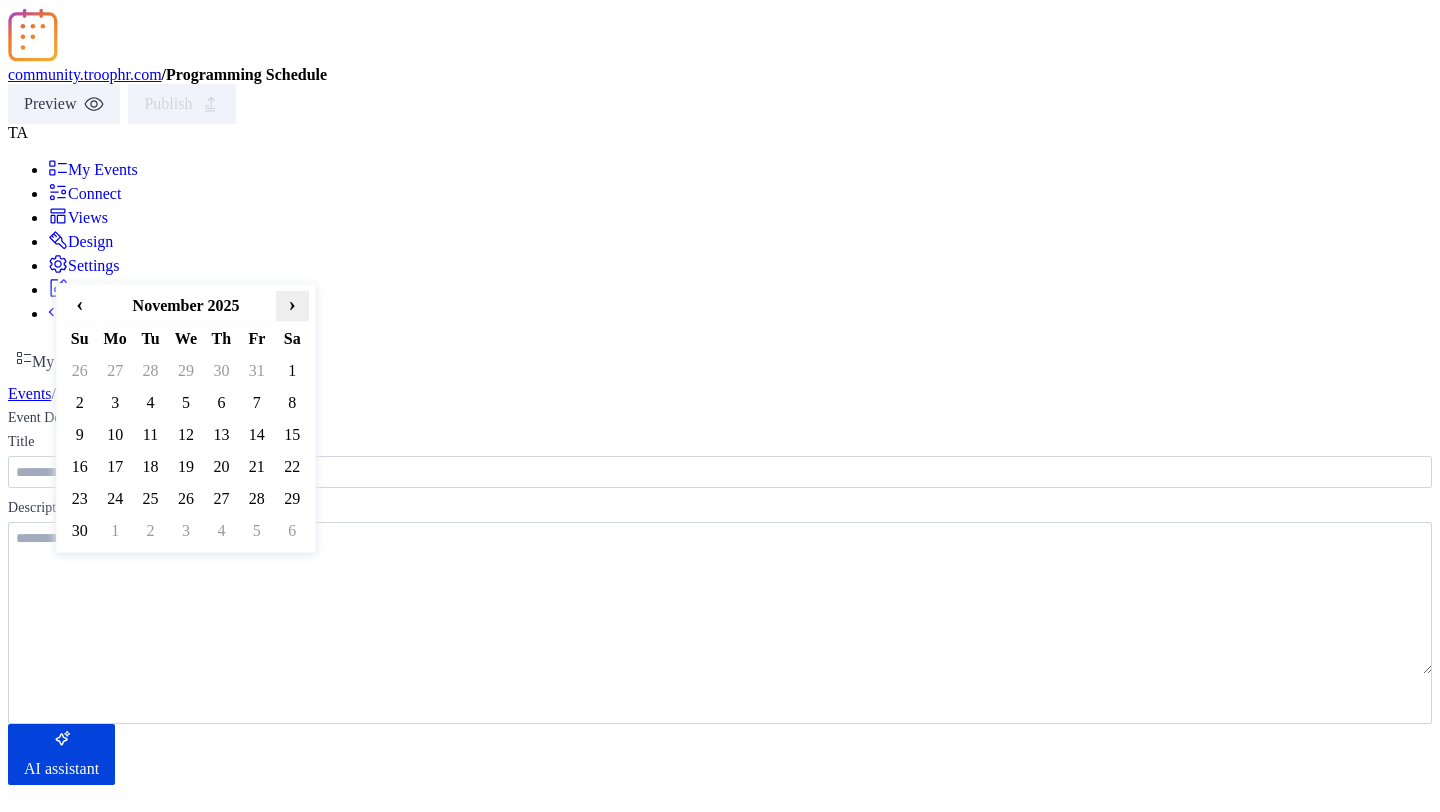 click on "›" at bounding box center [292, 304] 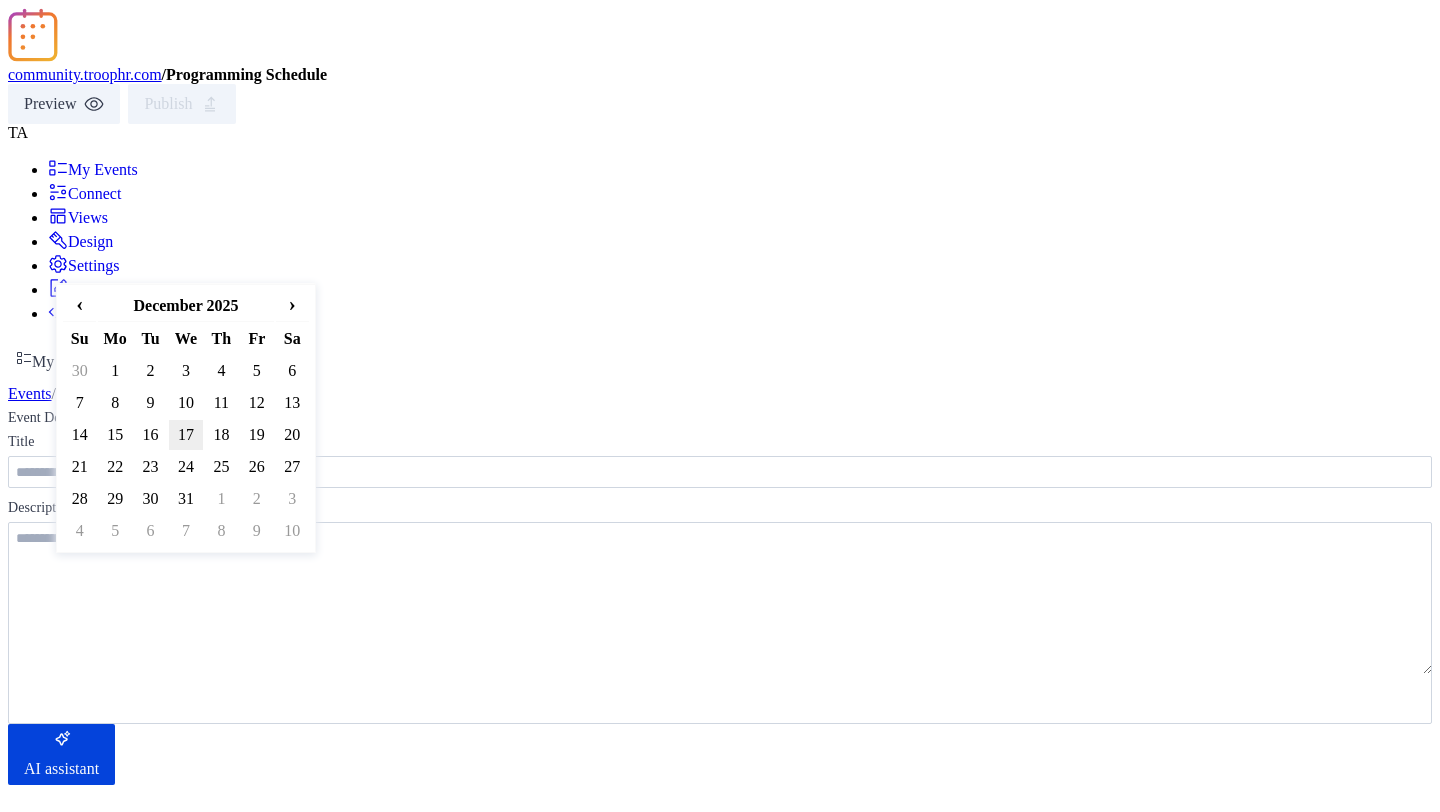 click on "17" at bounding box center (185, 435) 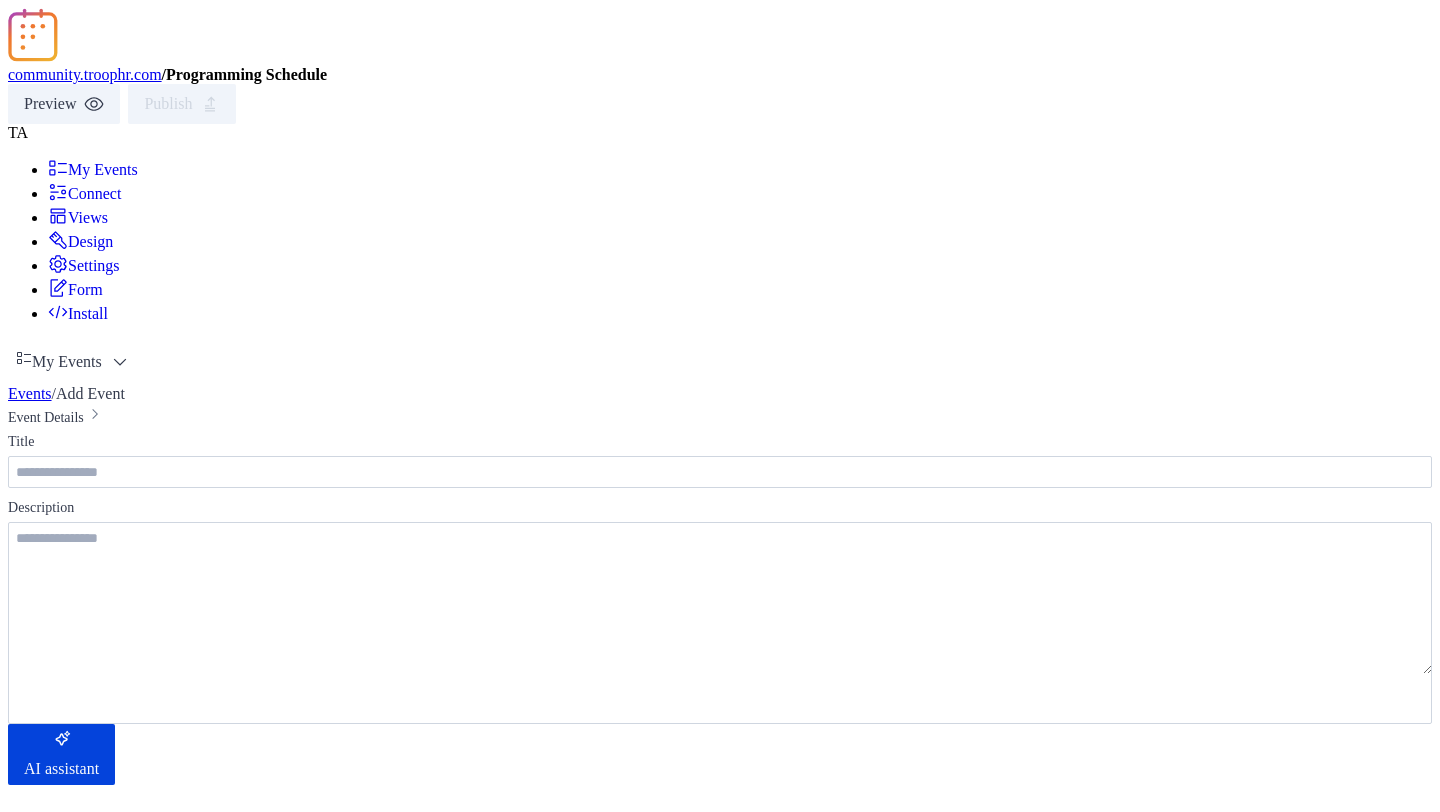click on "********" at bounding box center (270, 1121) 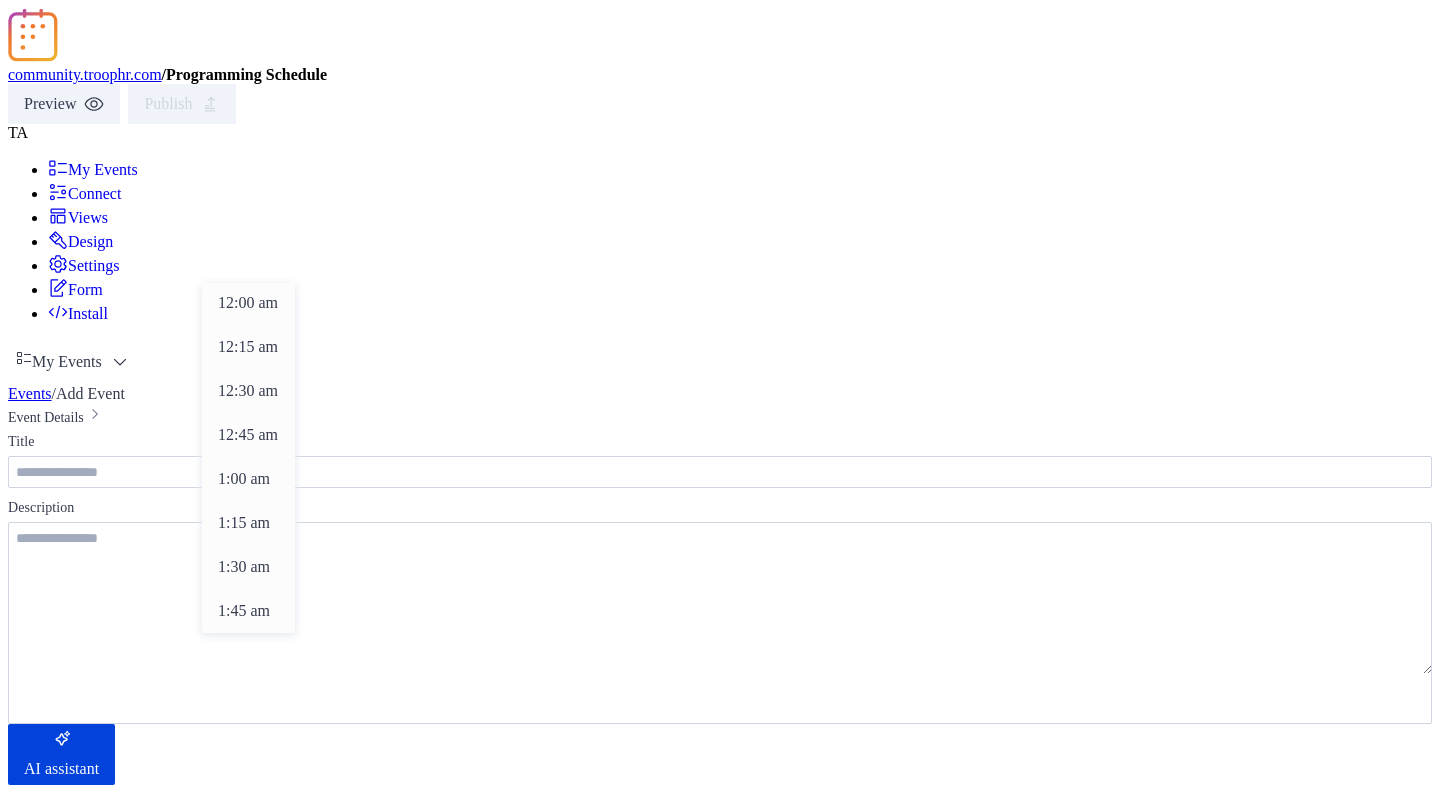 scroll, scrollTop: 2112, scrollLeft: 0, axis: vertical 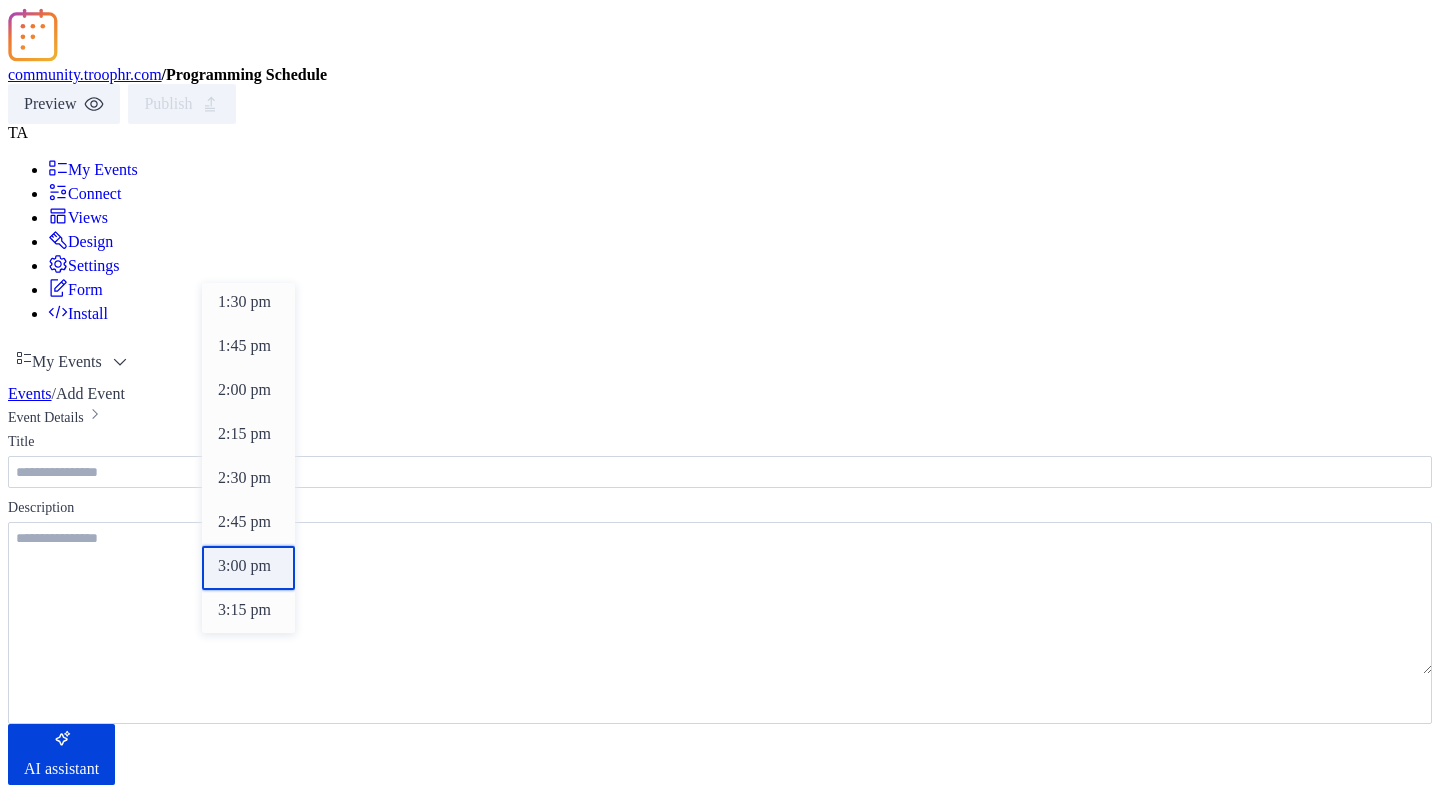 click on "3:00 pm" at bounding box center [244, 566] 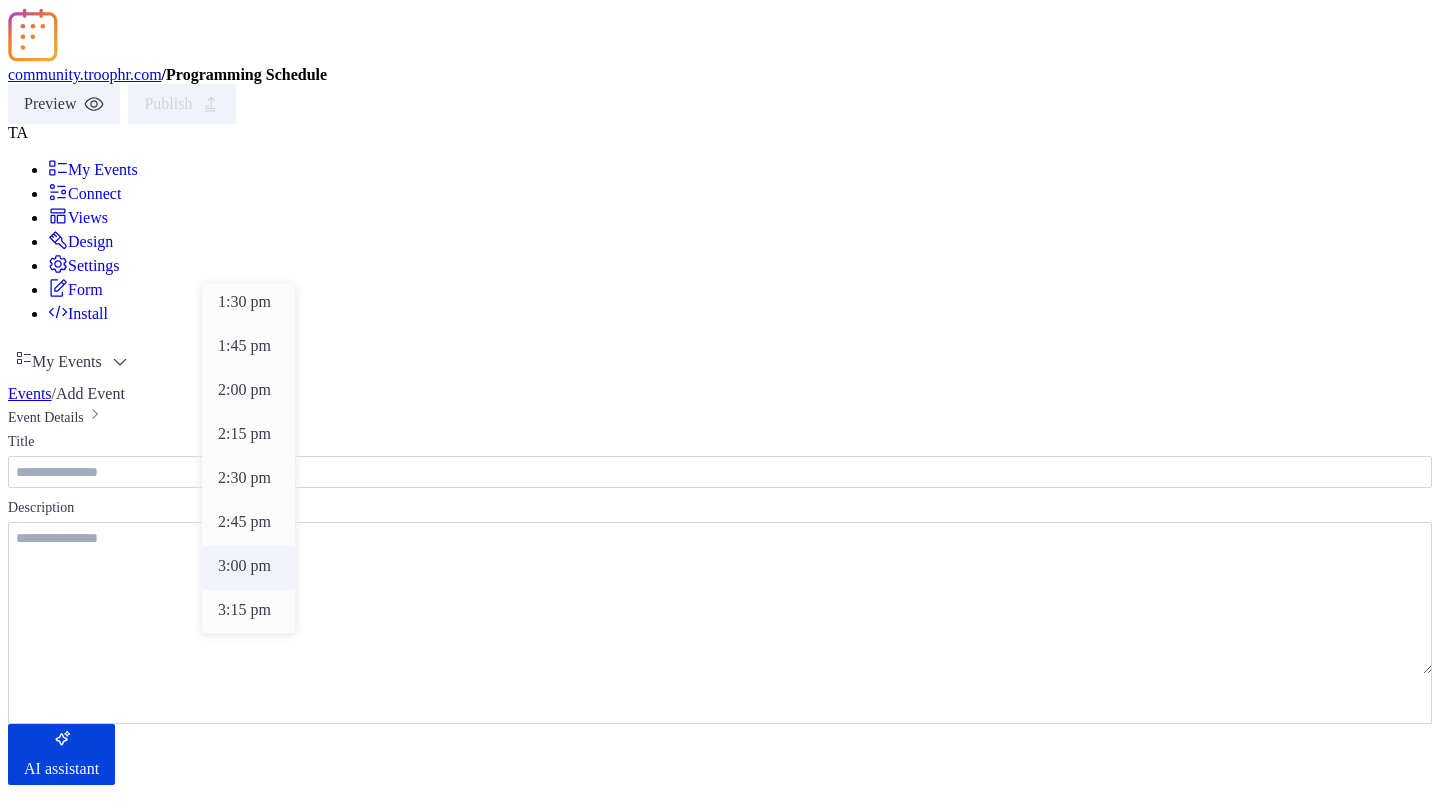 type on "*******" 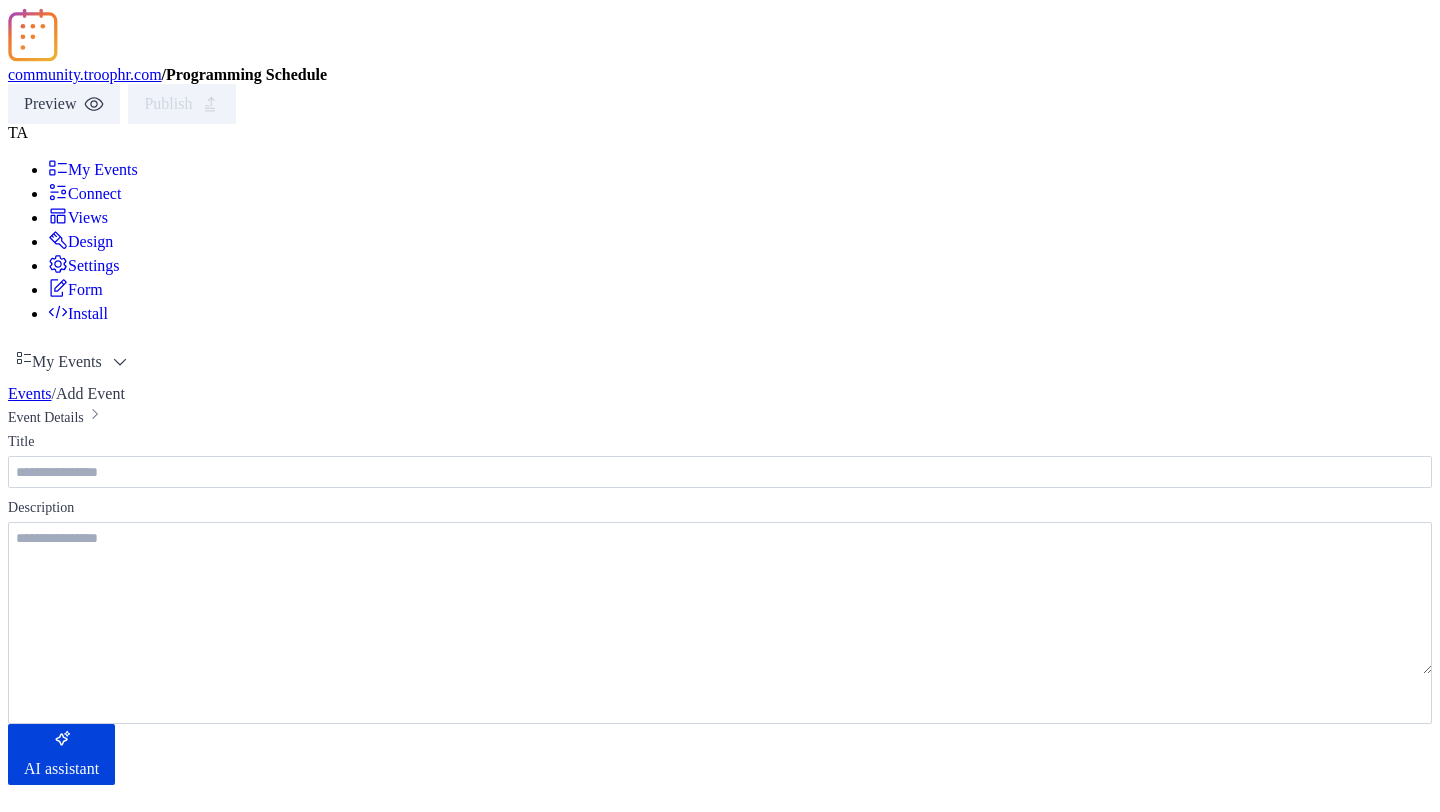 click on "**********" at bounding box center (720, 1241) 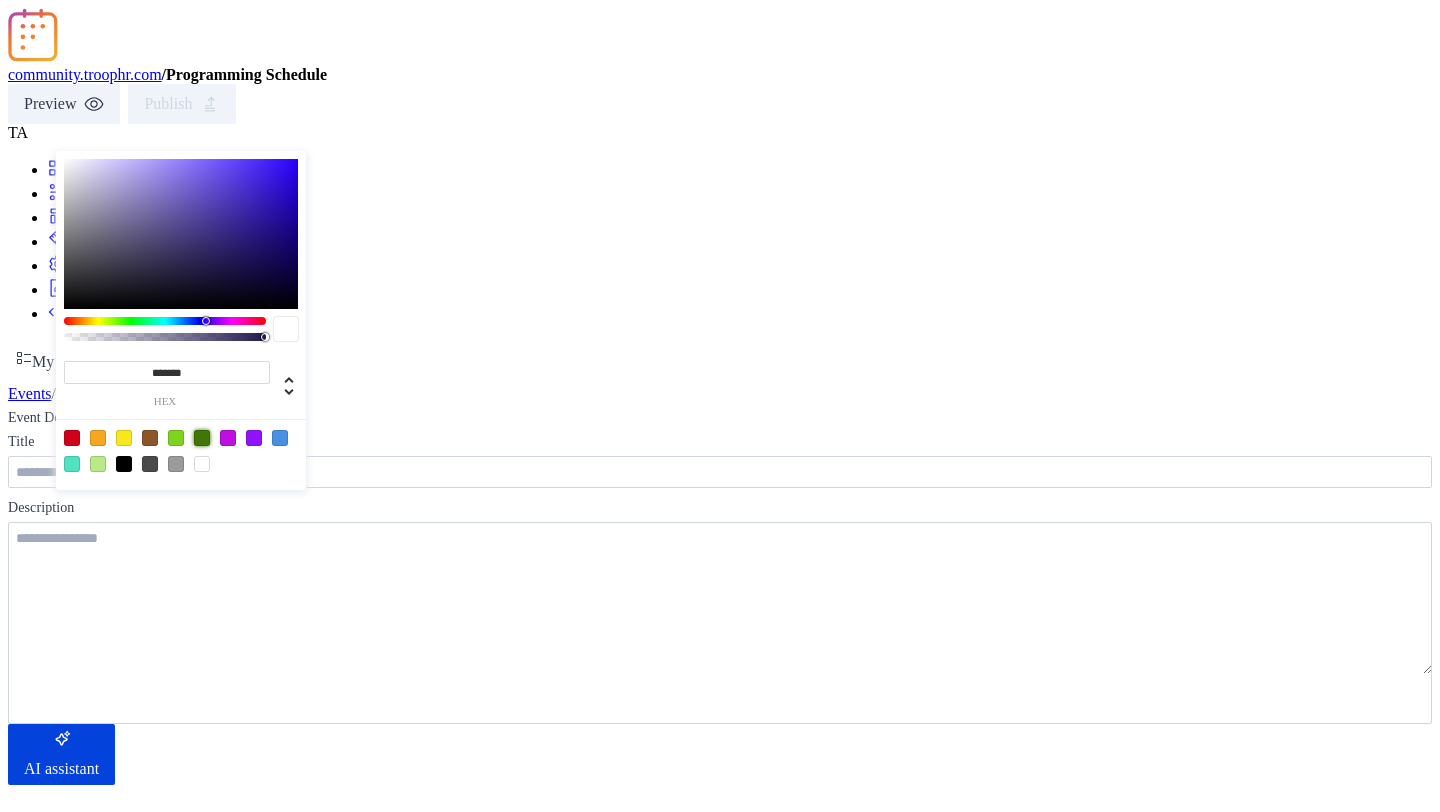 click at bounding box center (202, 438) 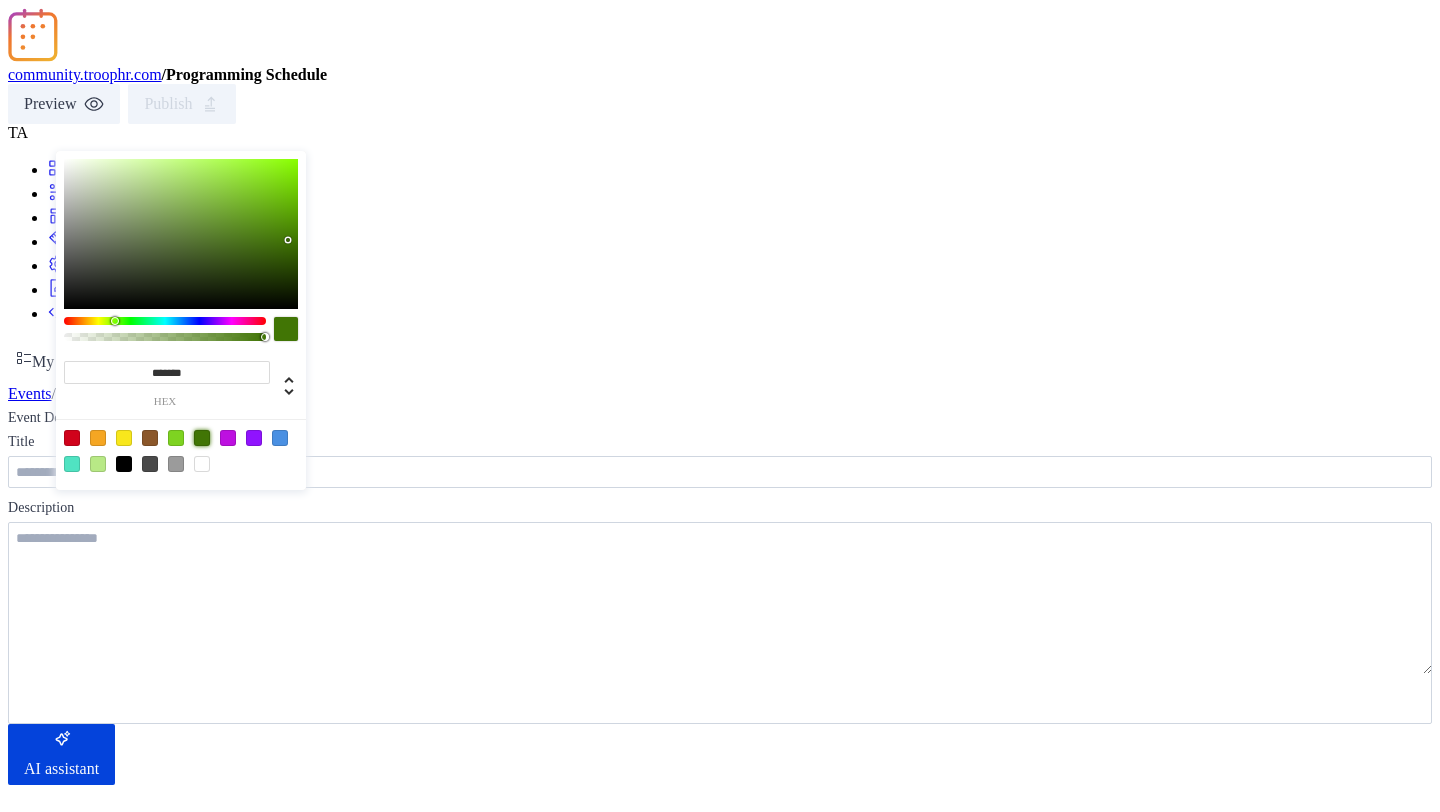click at bounding box center (720, 851) 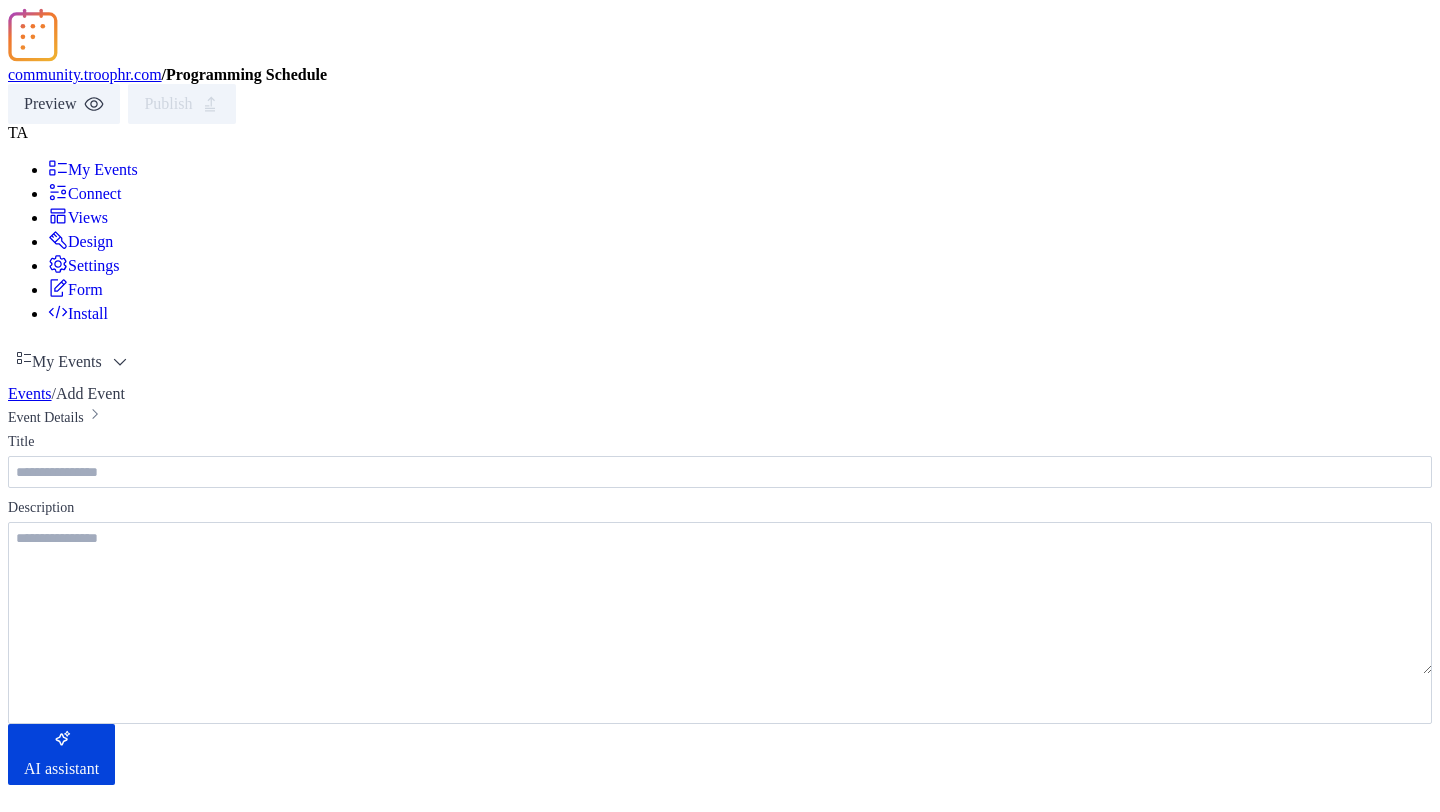 click on "**********" at bounding box center [720, 1259] 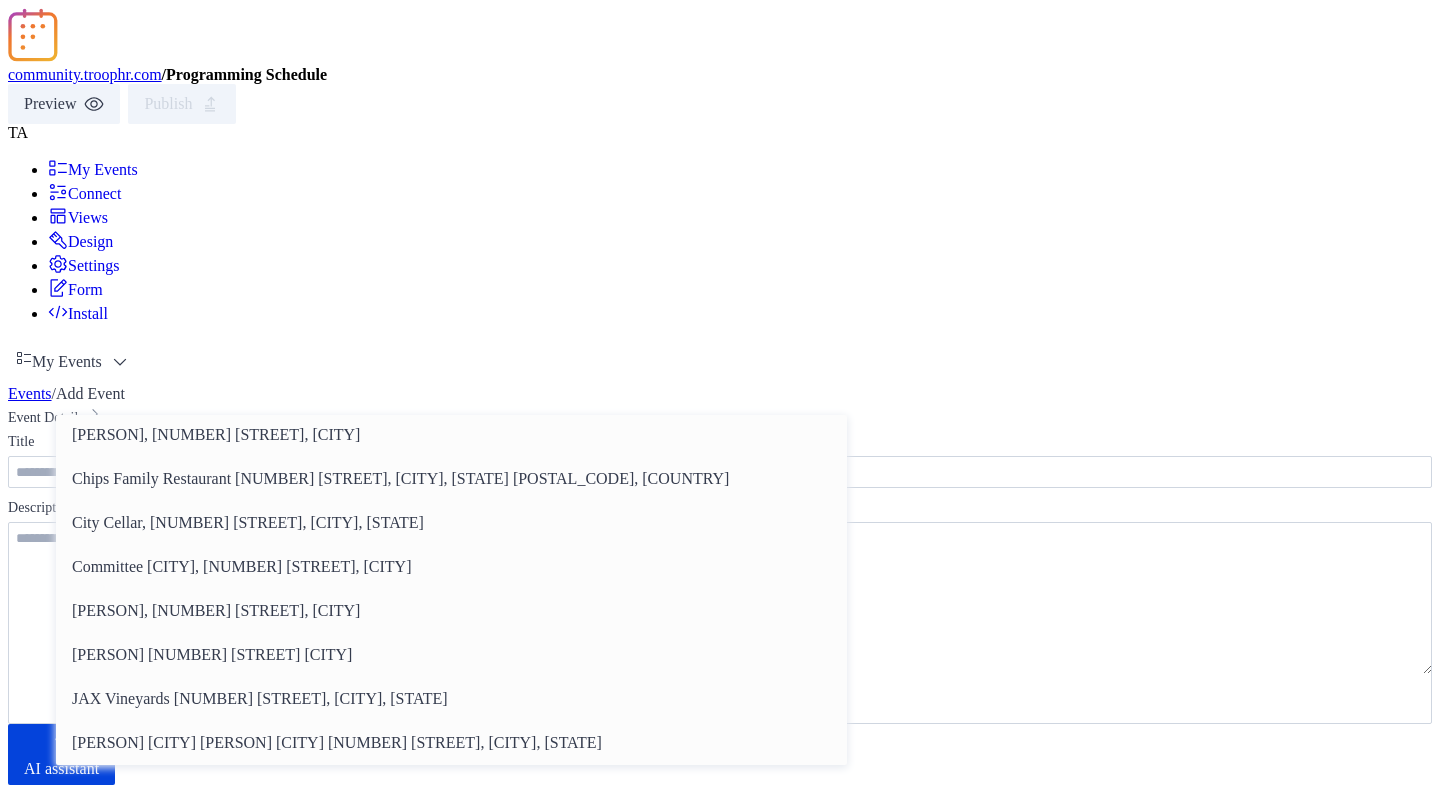 scroll, scrollTop: 134, scrollLeft: 0, axis: vertical 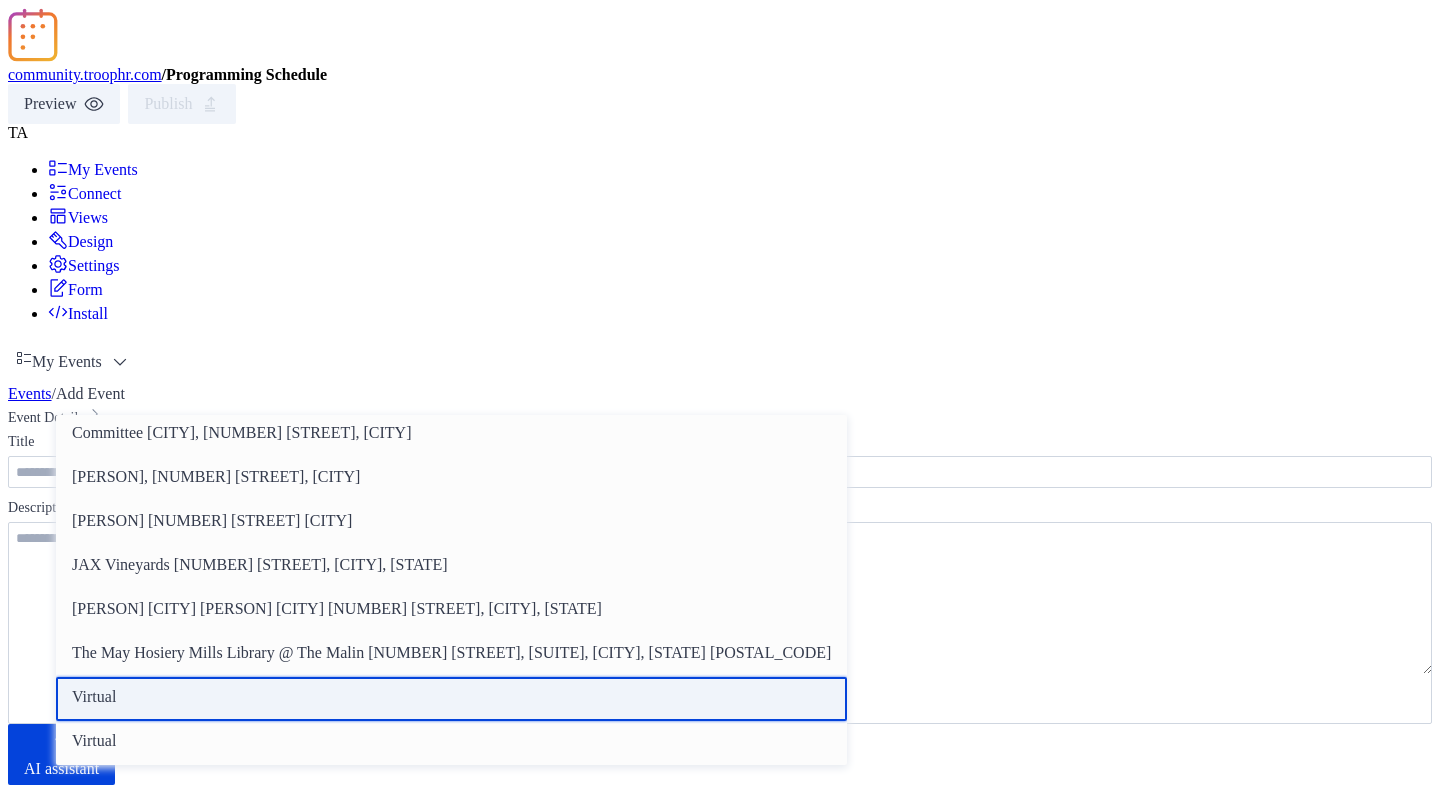 click on "Virtual" at bounding box center [94, 697] 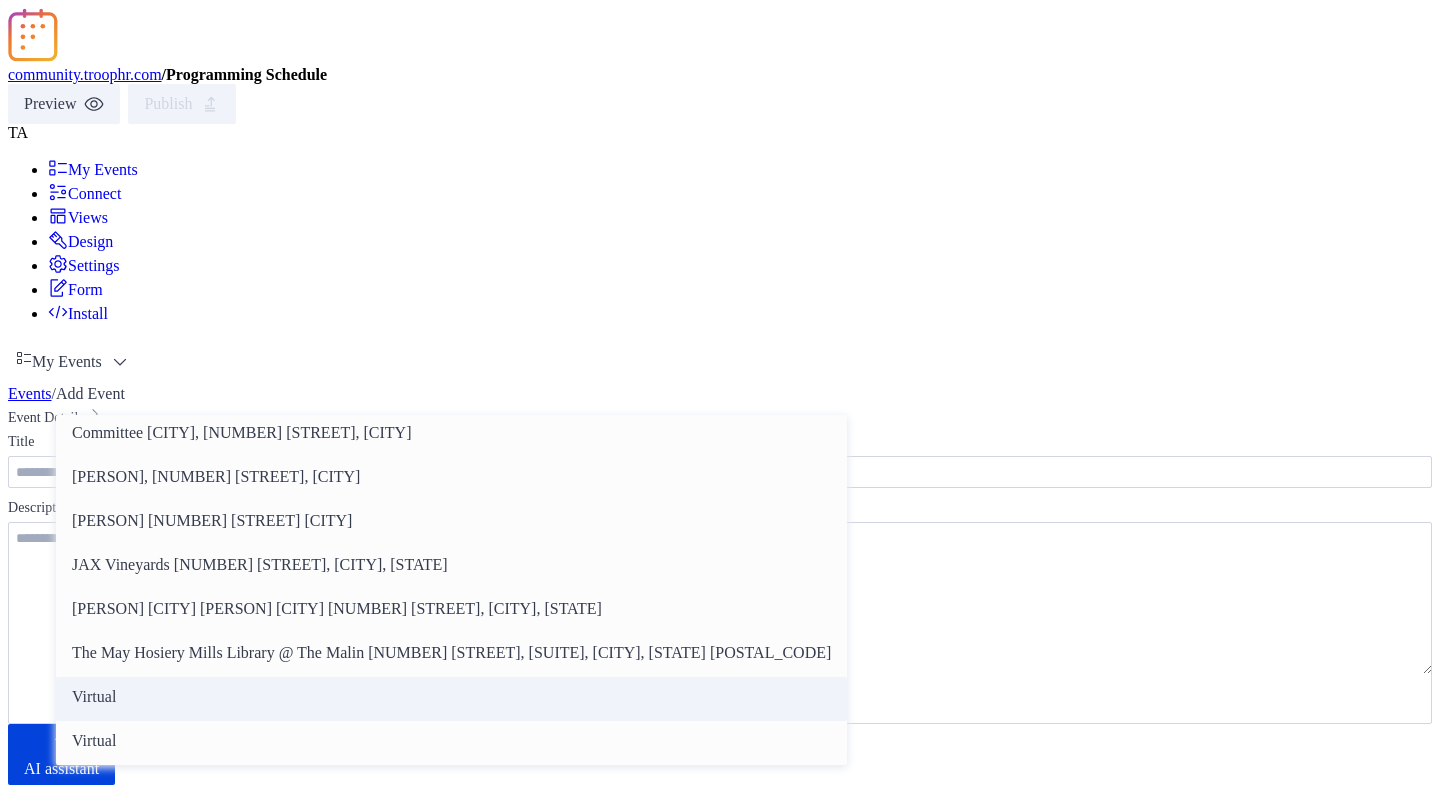 type on "*******" 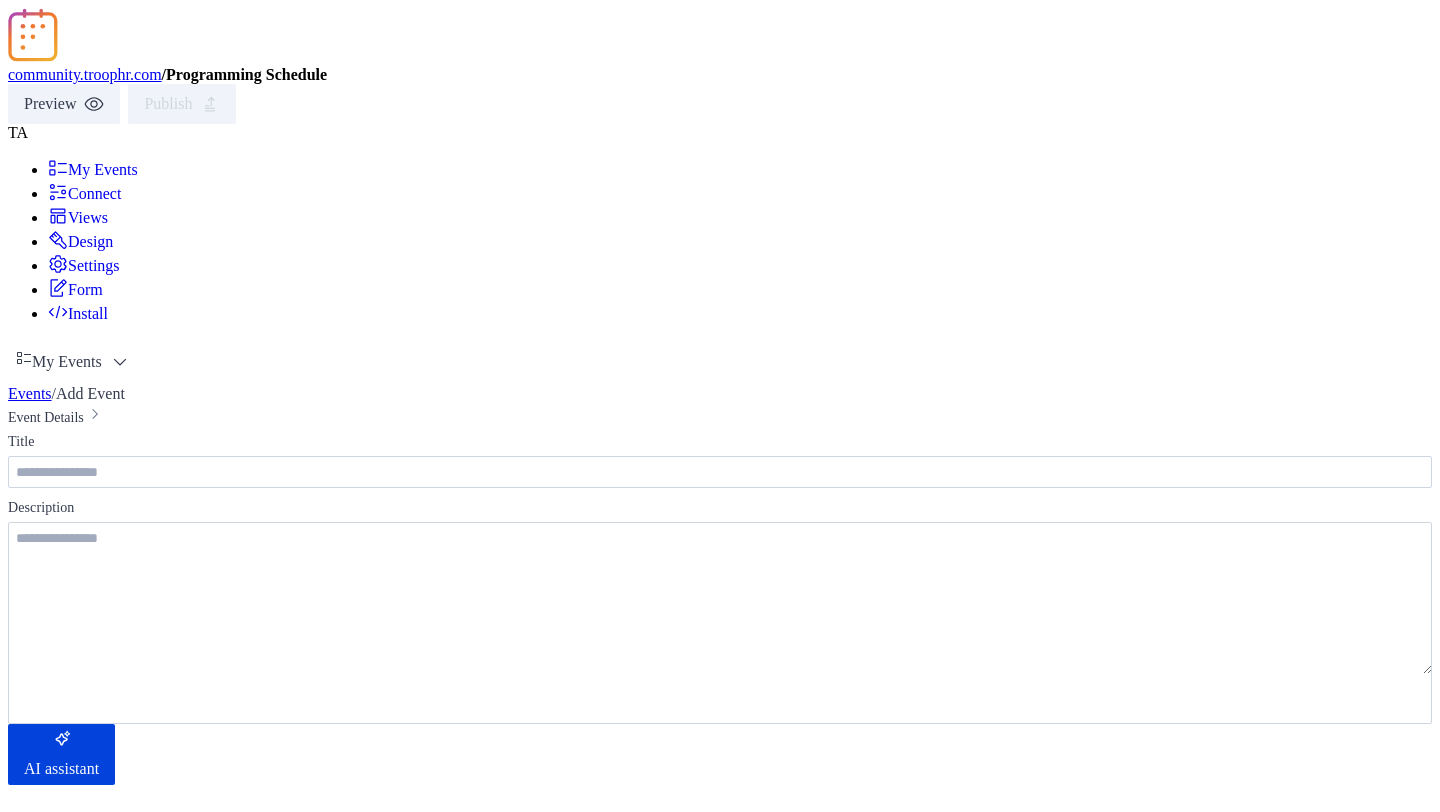 click on "**********" at bounding box center [720, 1259] 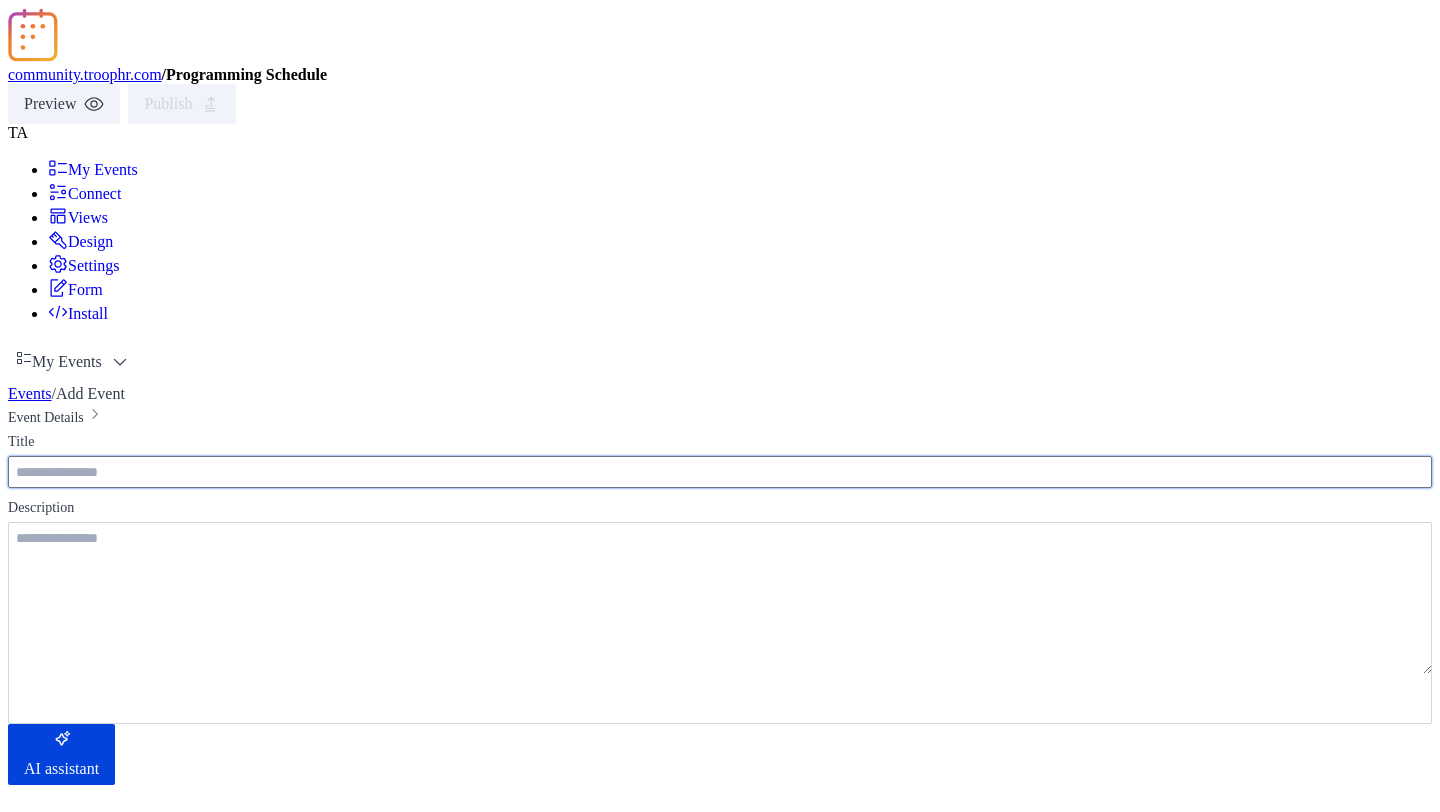 click at bounding box center (720, 472) 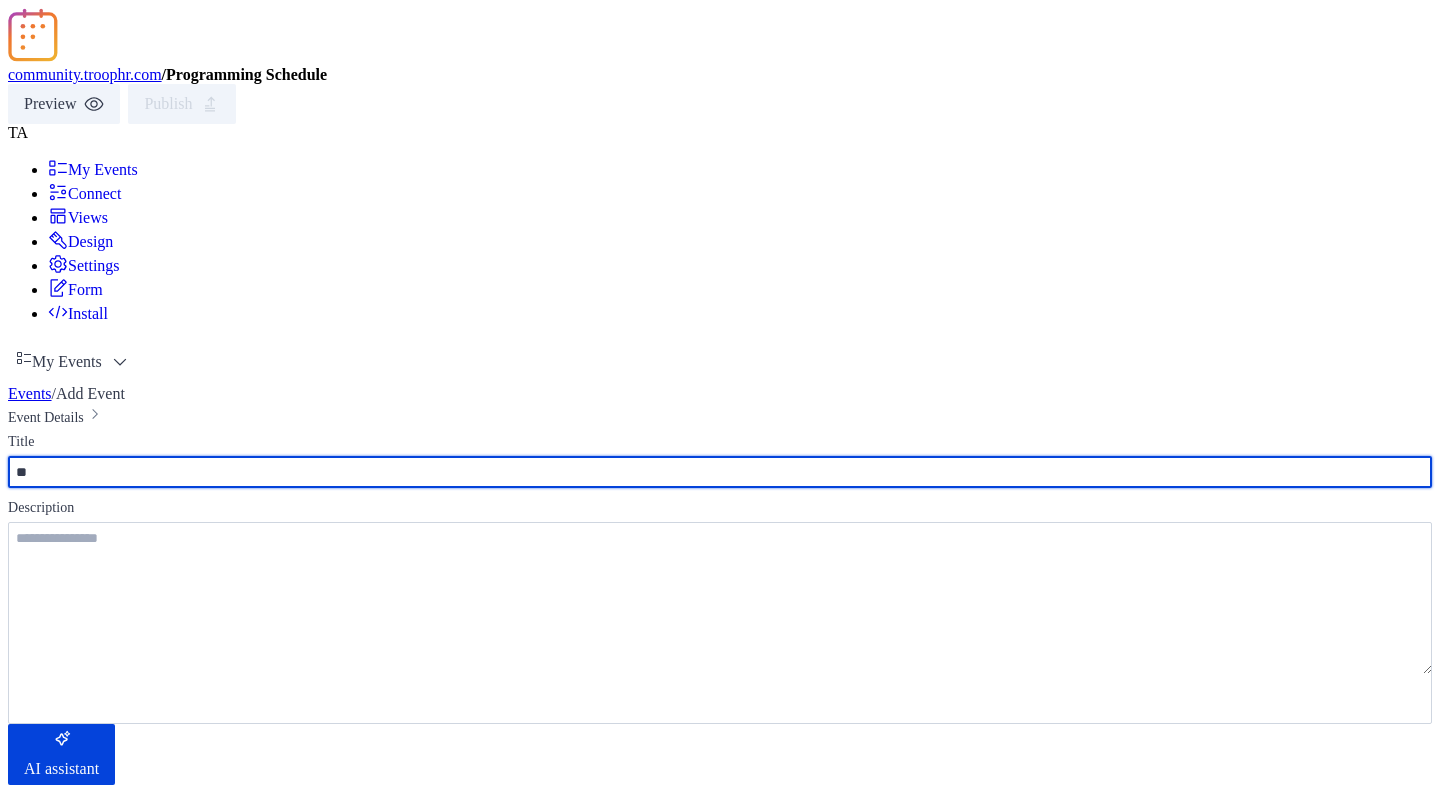 type on "*" 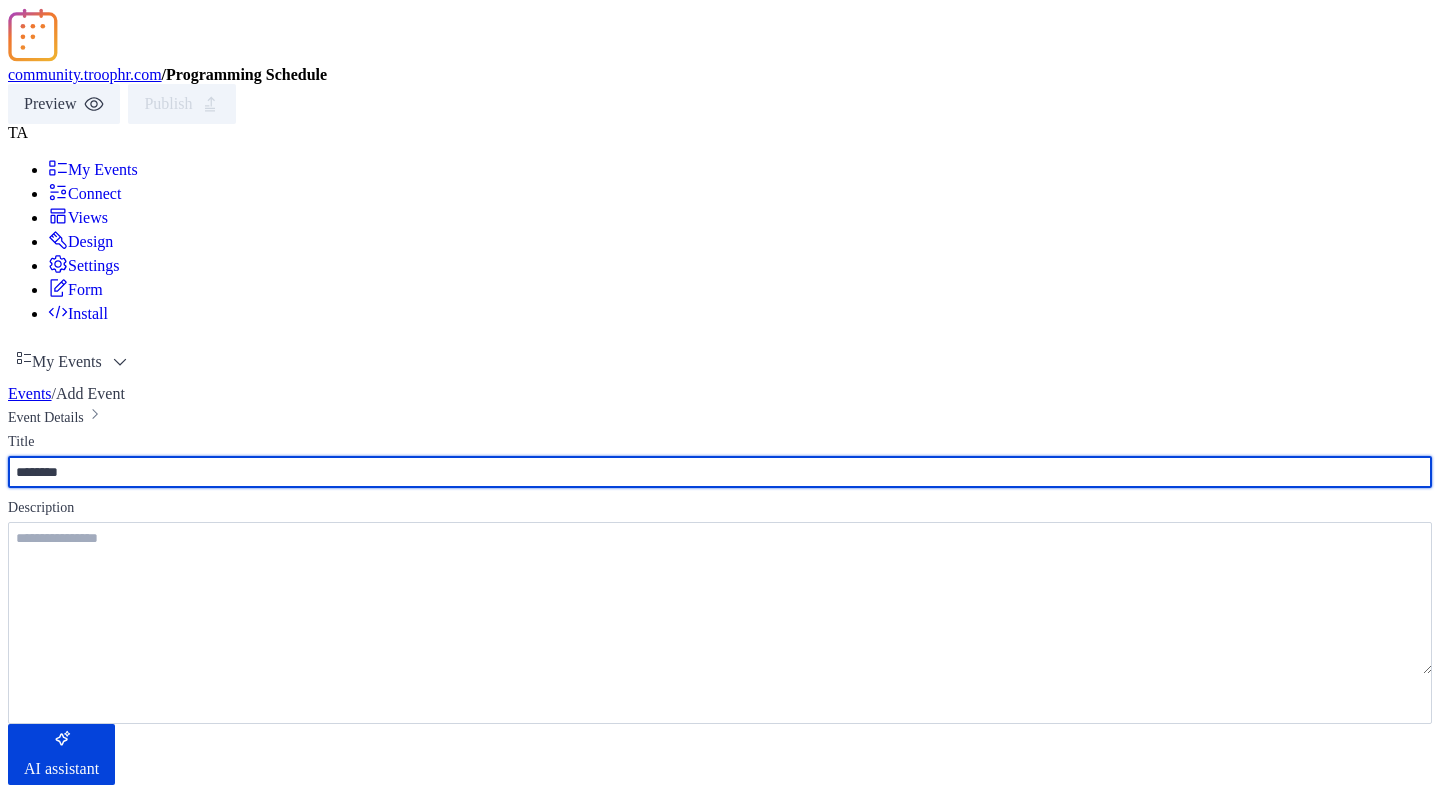 paste on "**********" 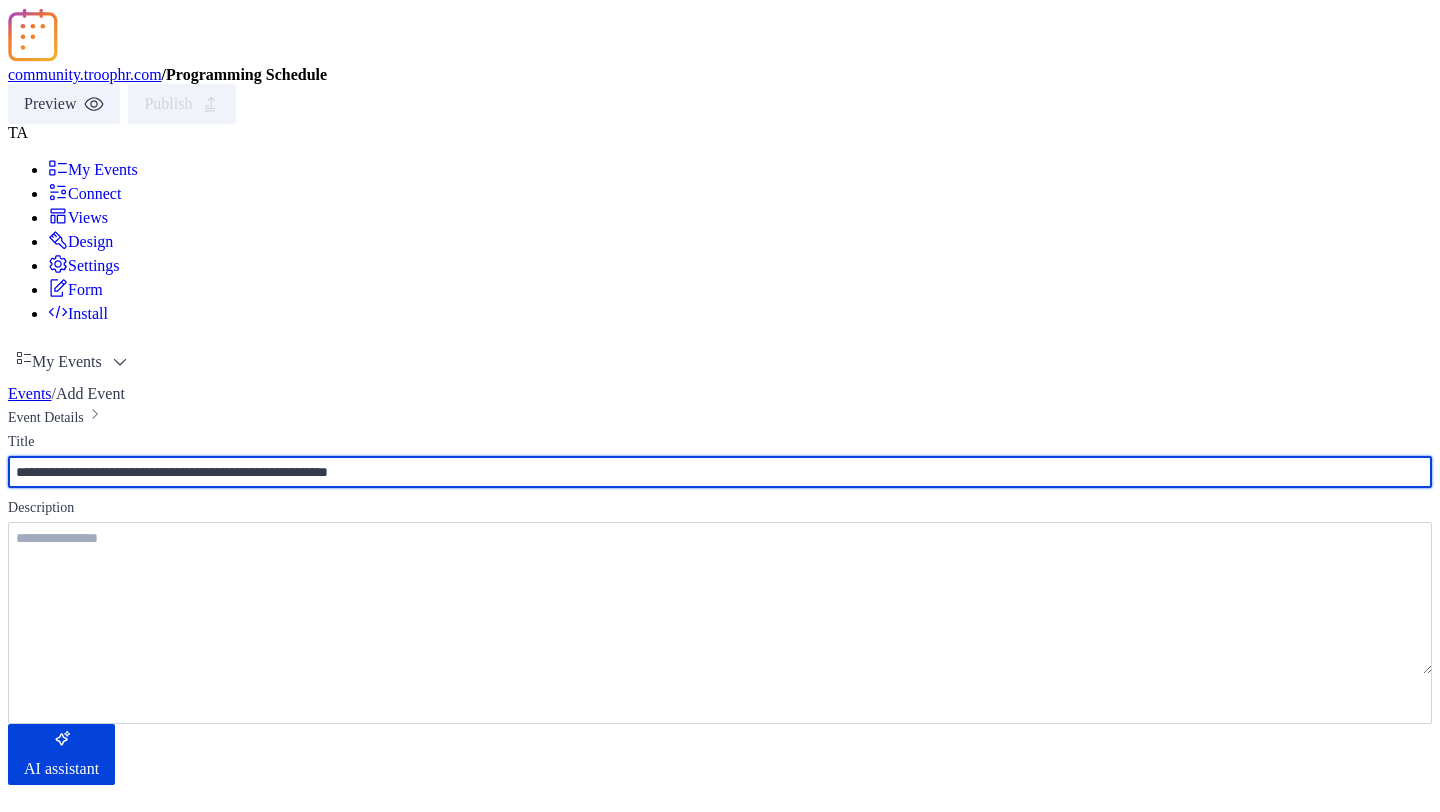 type on "**********" 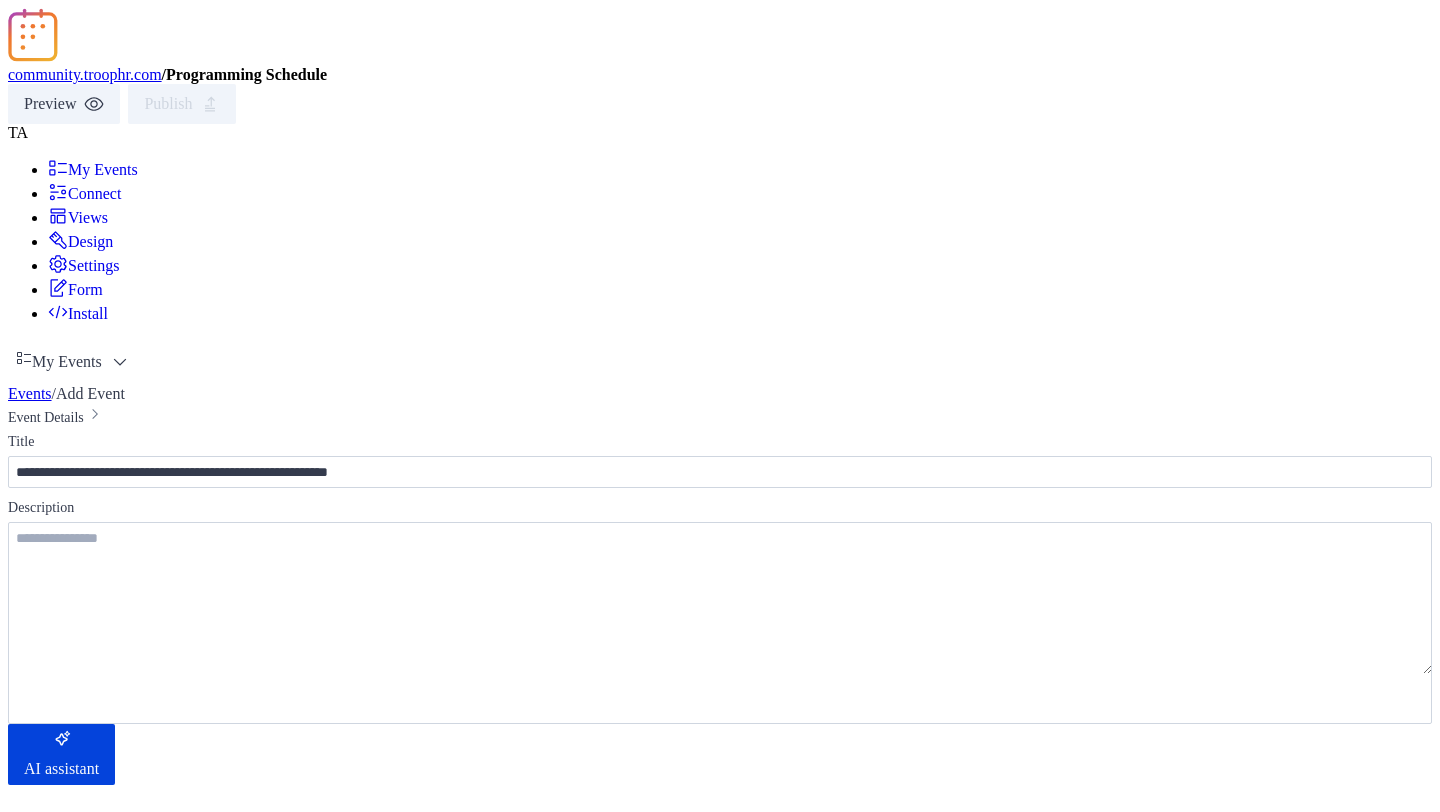 click on "Save" at bounding box center [123, 2133] 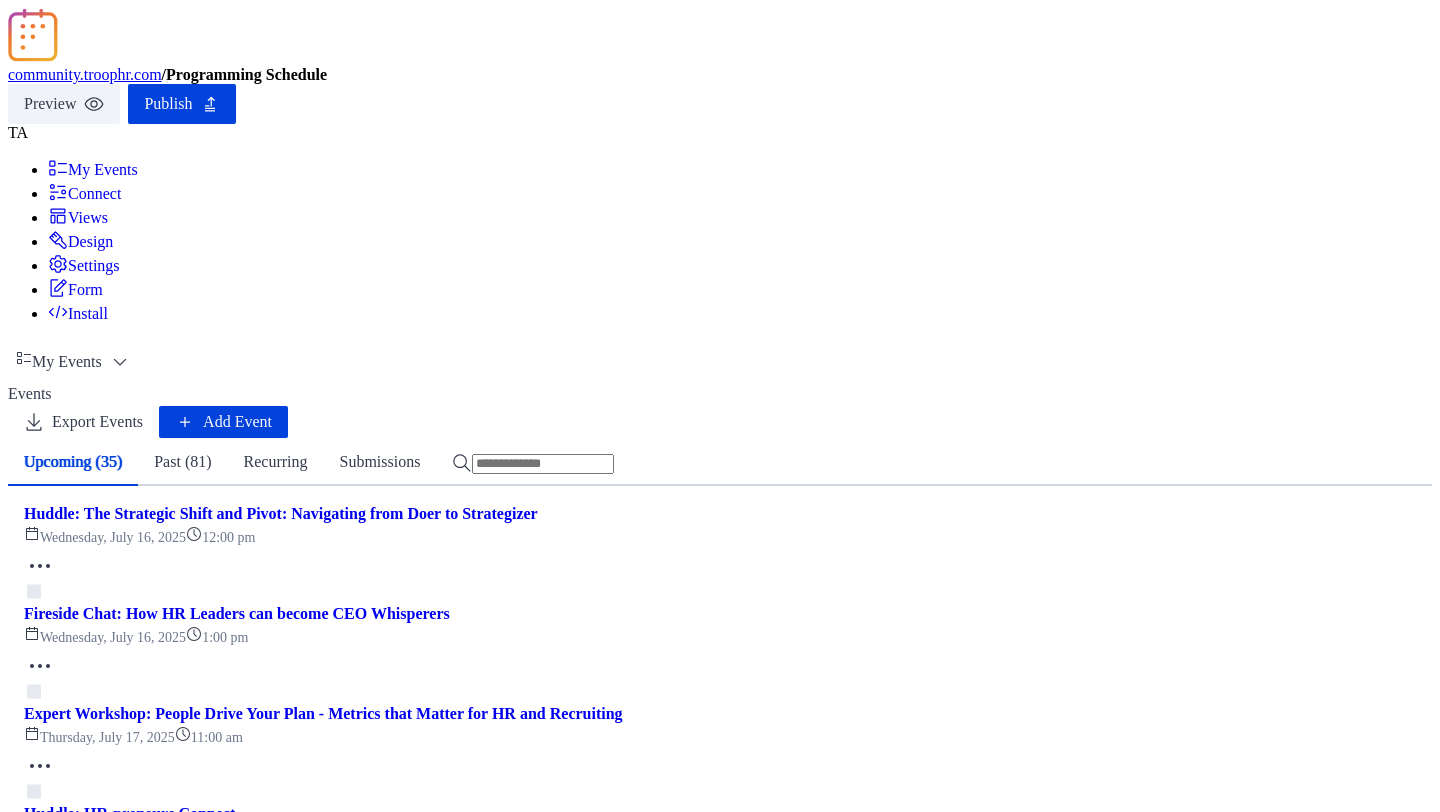 click on "Publish" at bounding box center (168, 104) 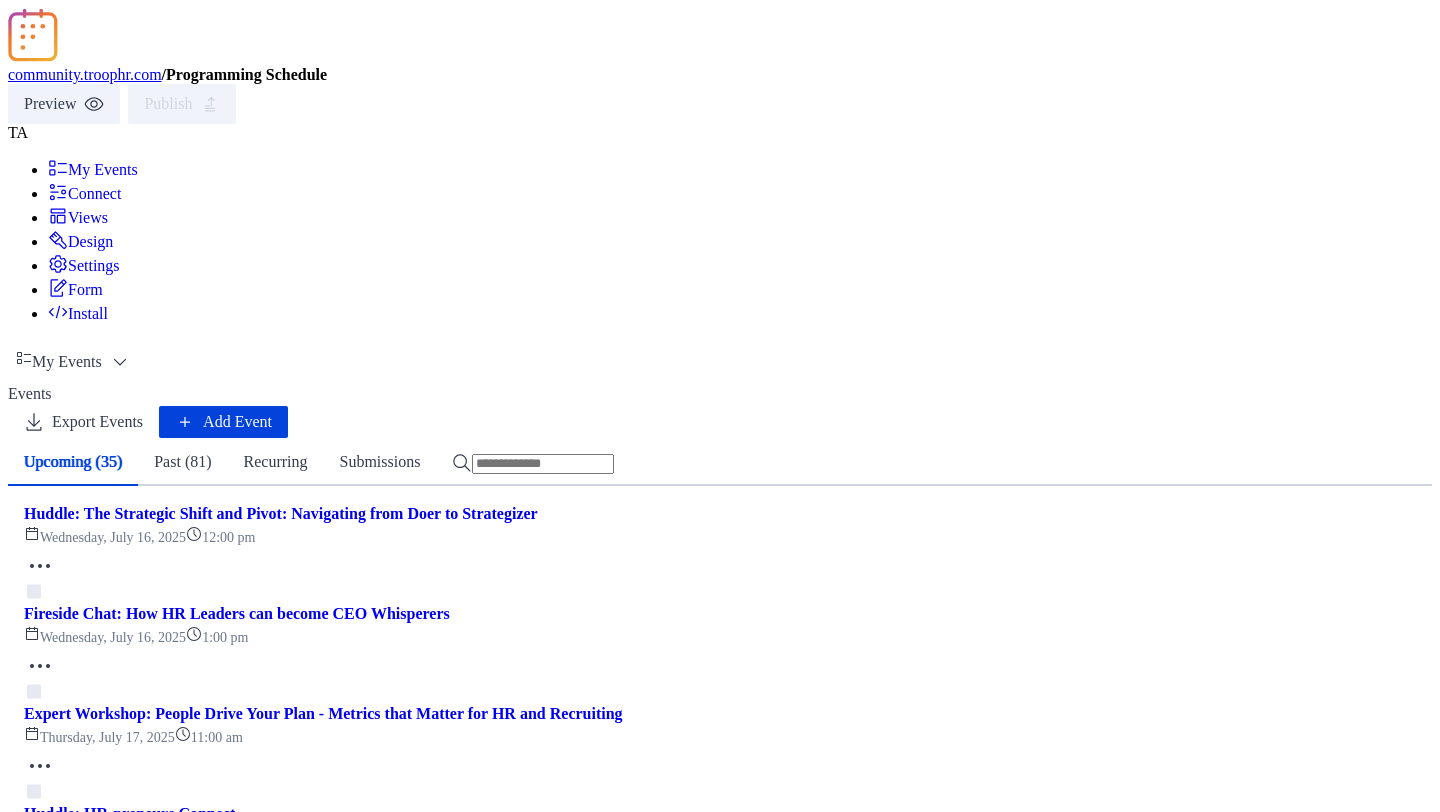 click 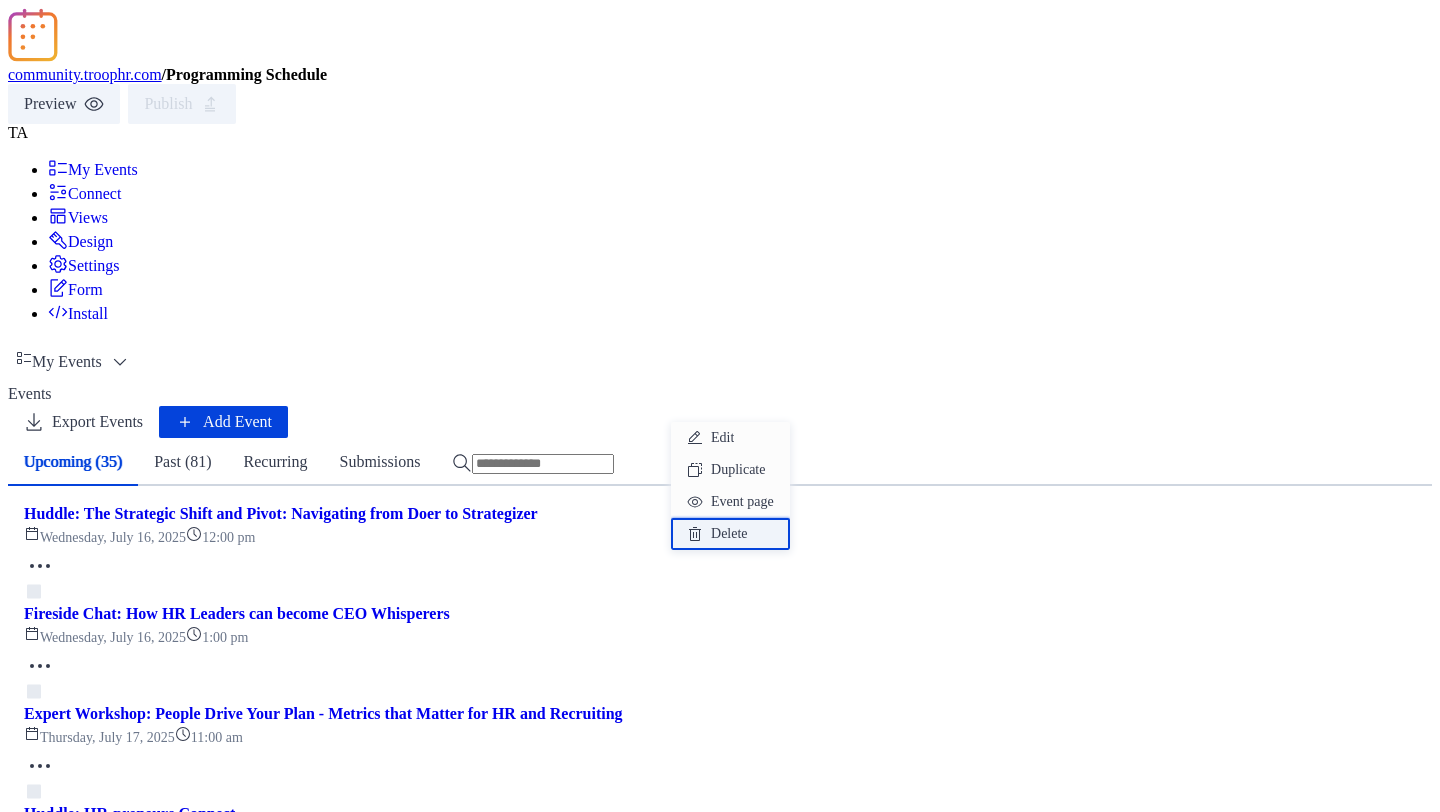click on "Delete" at bounding box center (729, 534) 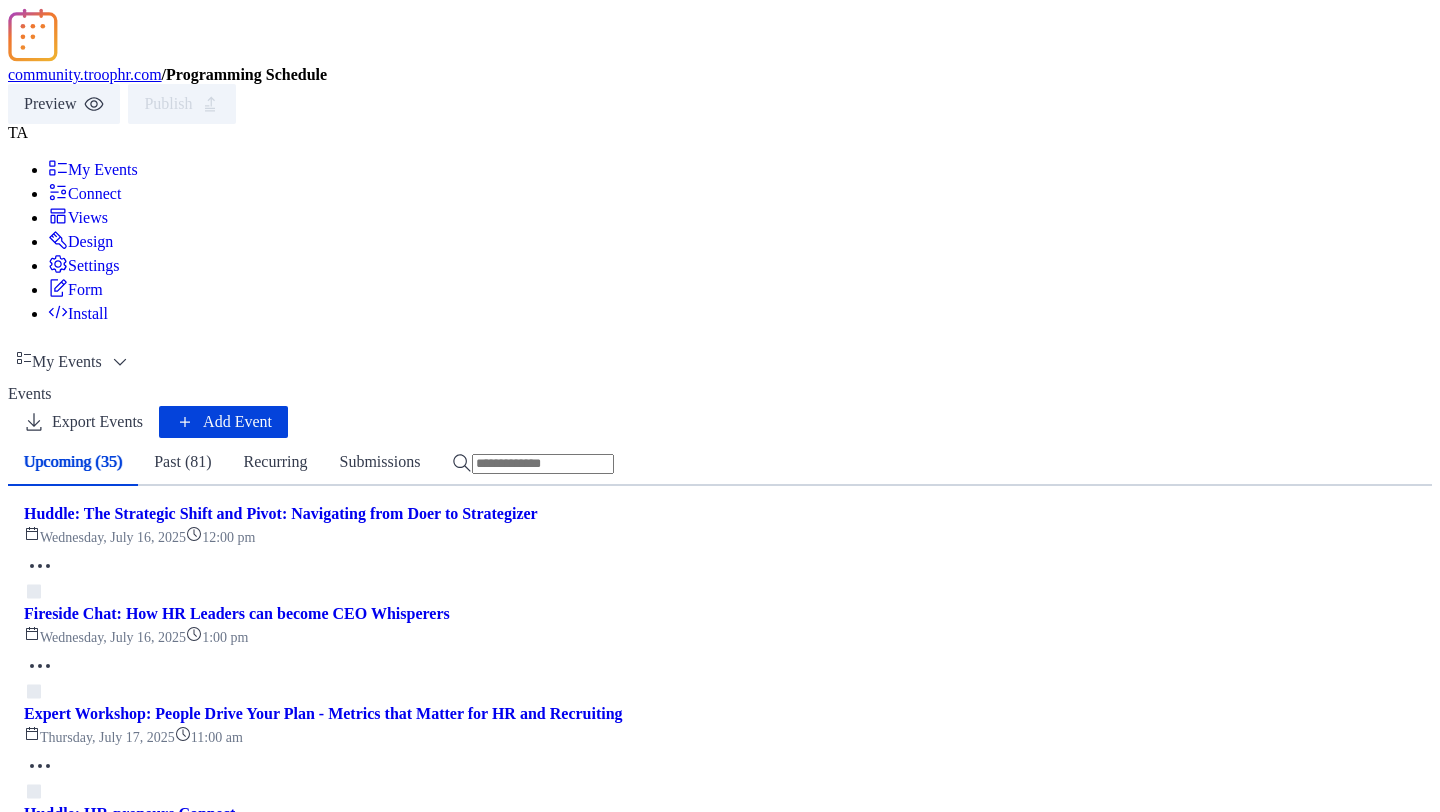 click on "Confirm" at bounding box center (135, 4485) 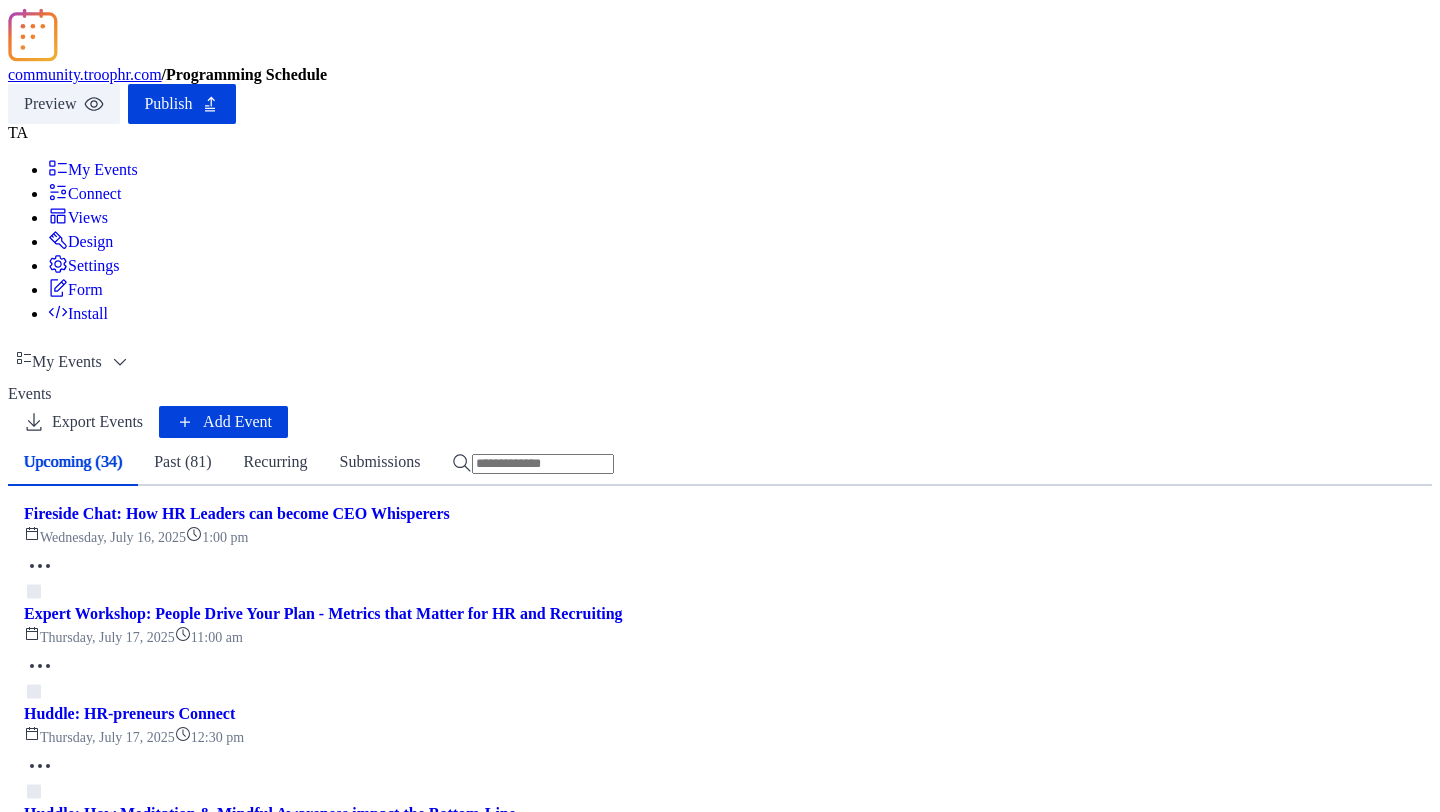 click on "Publish" at bounding box center [168, 104] 